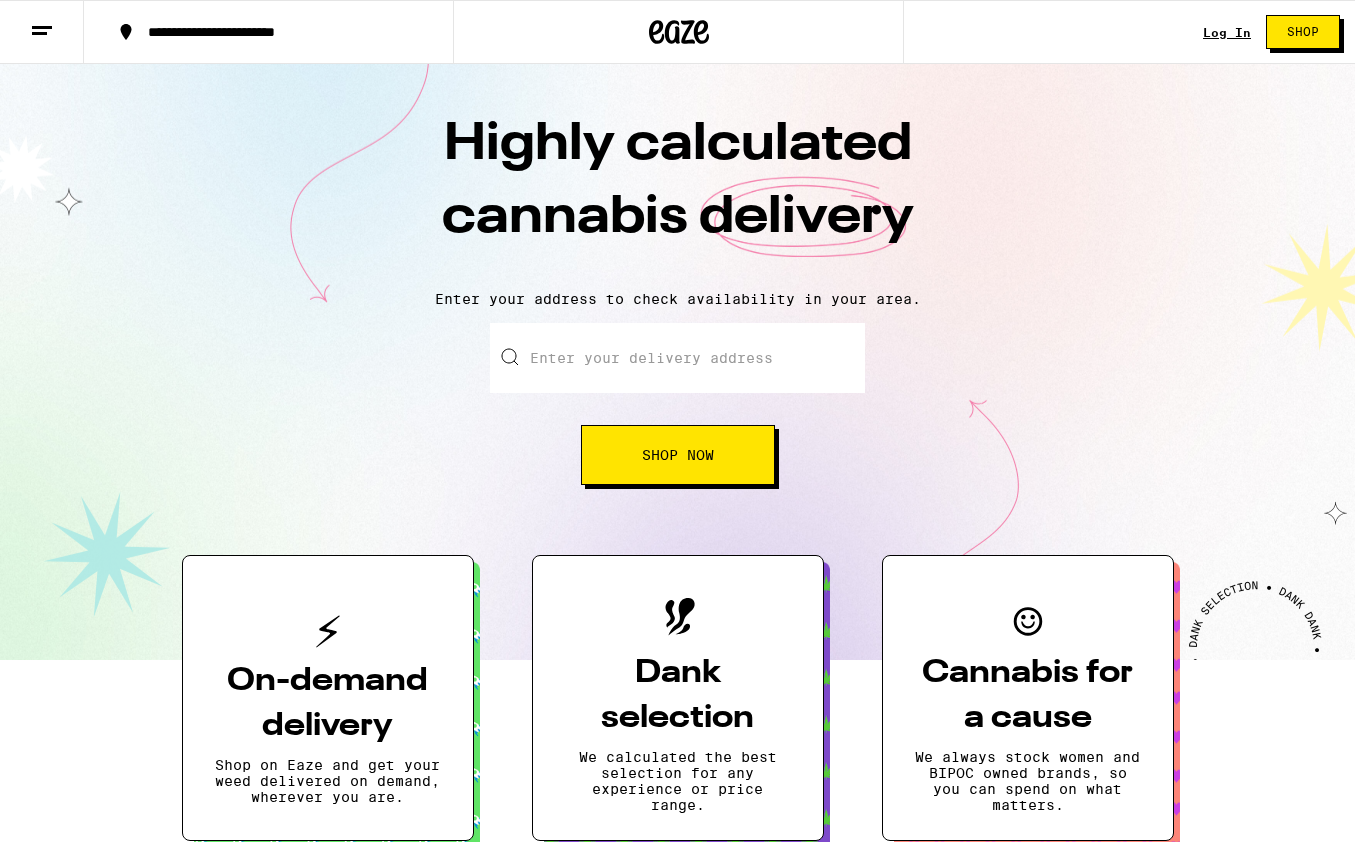 scroll, scrollTop: 0, scrollLeft: 0, axis: both 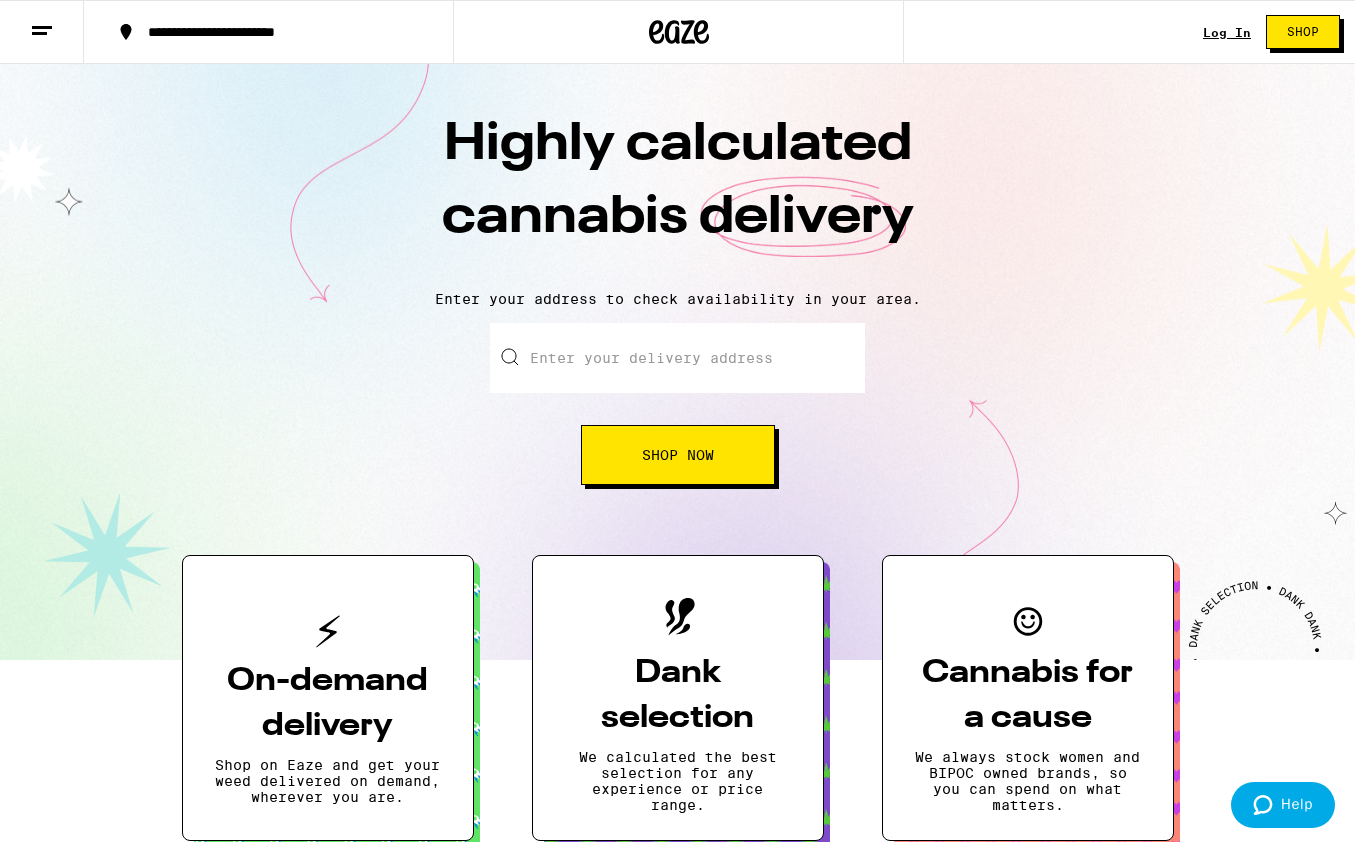click on "Shop Now" at bounding box center [678, 455] 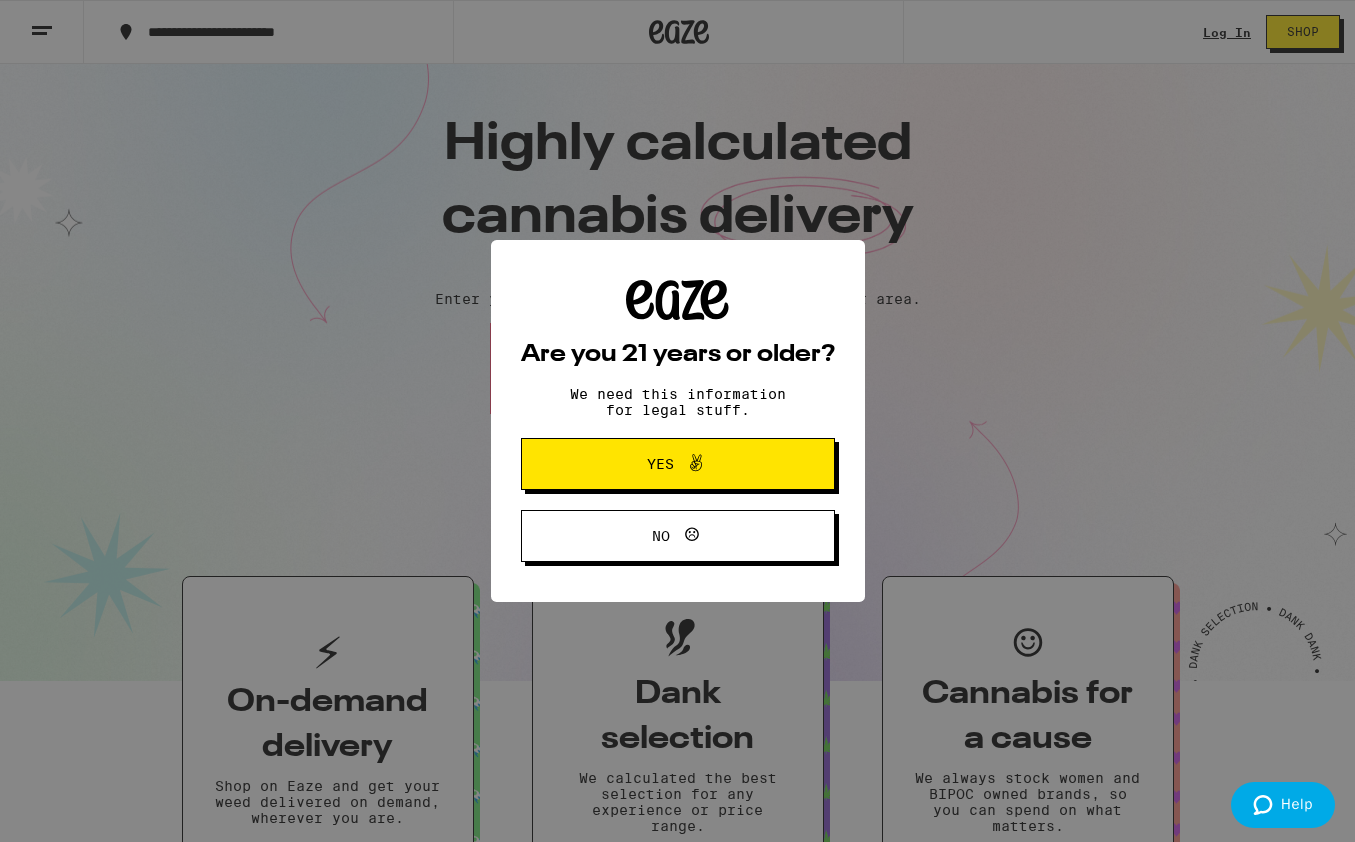 click 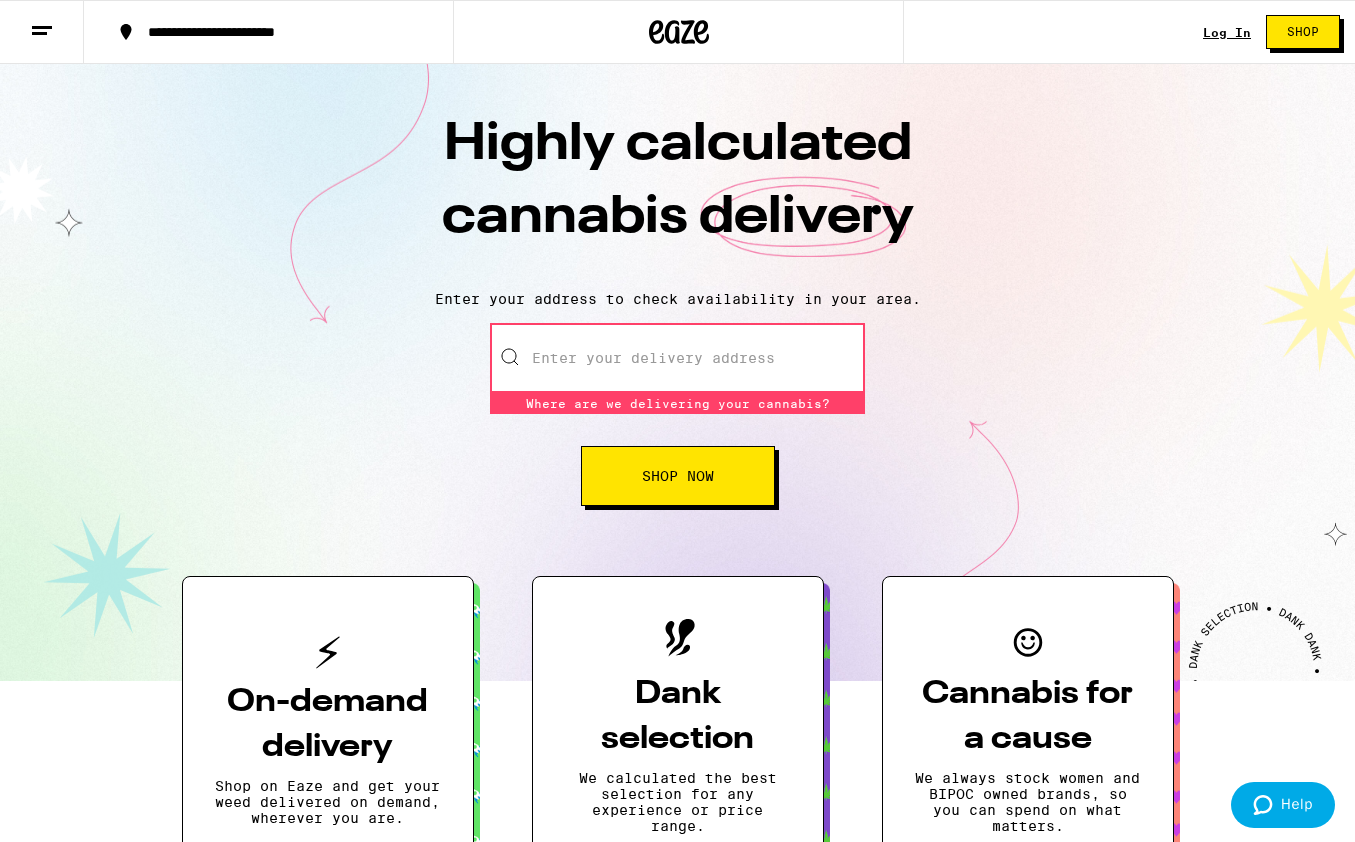 scroll, scrollTop: 0, scrollLeft: 0, axis: both 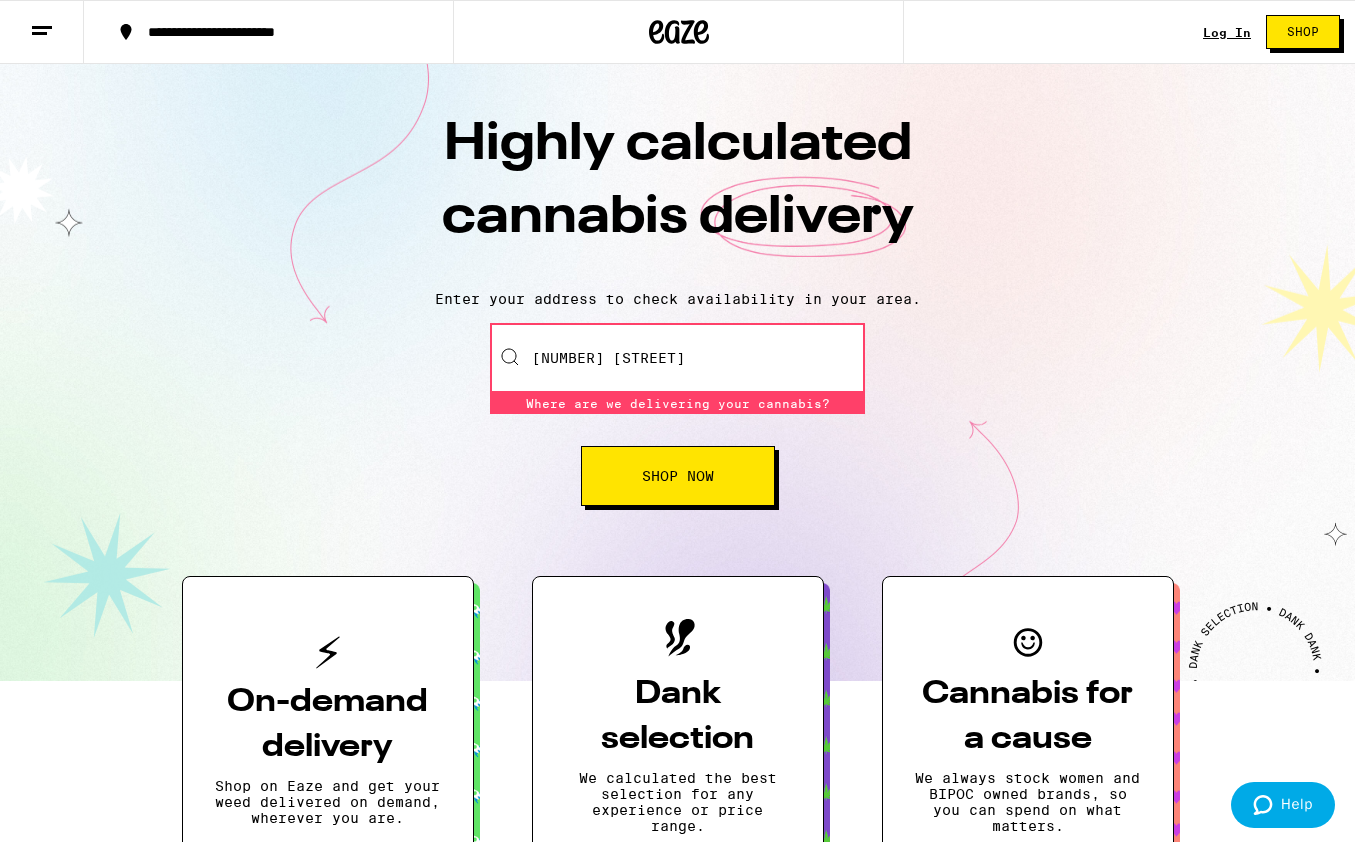 type on "1/2" 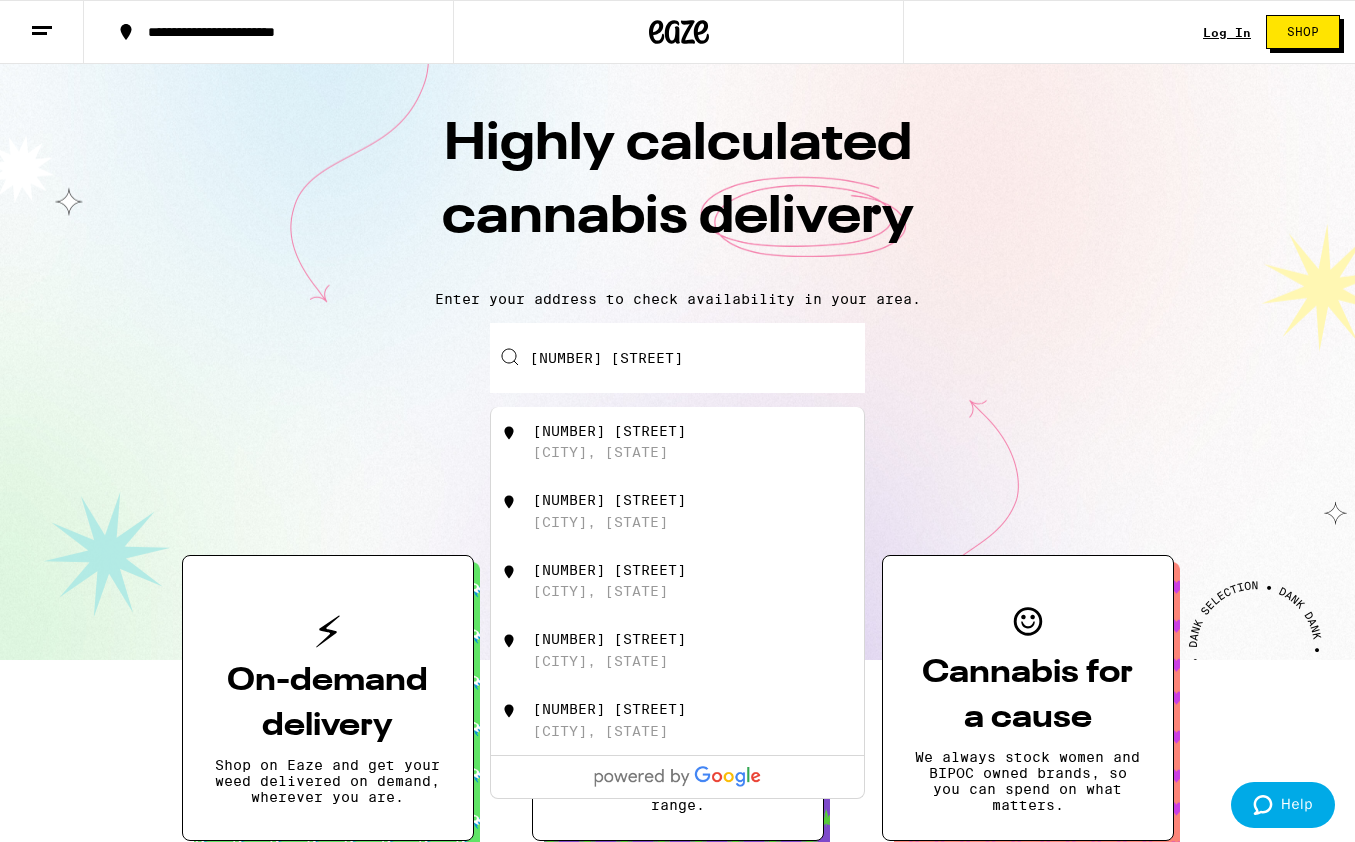 click on "[CITY], [STATE]" at bounding box center [600, 452] 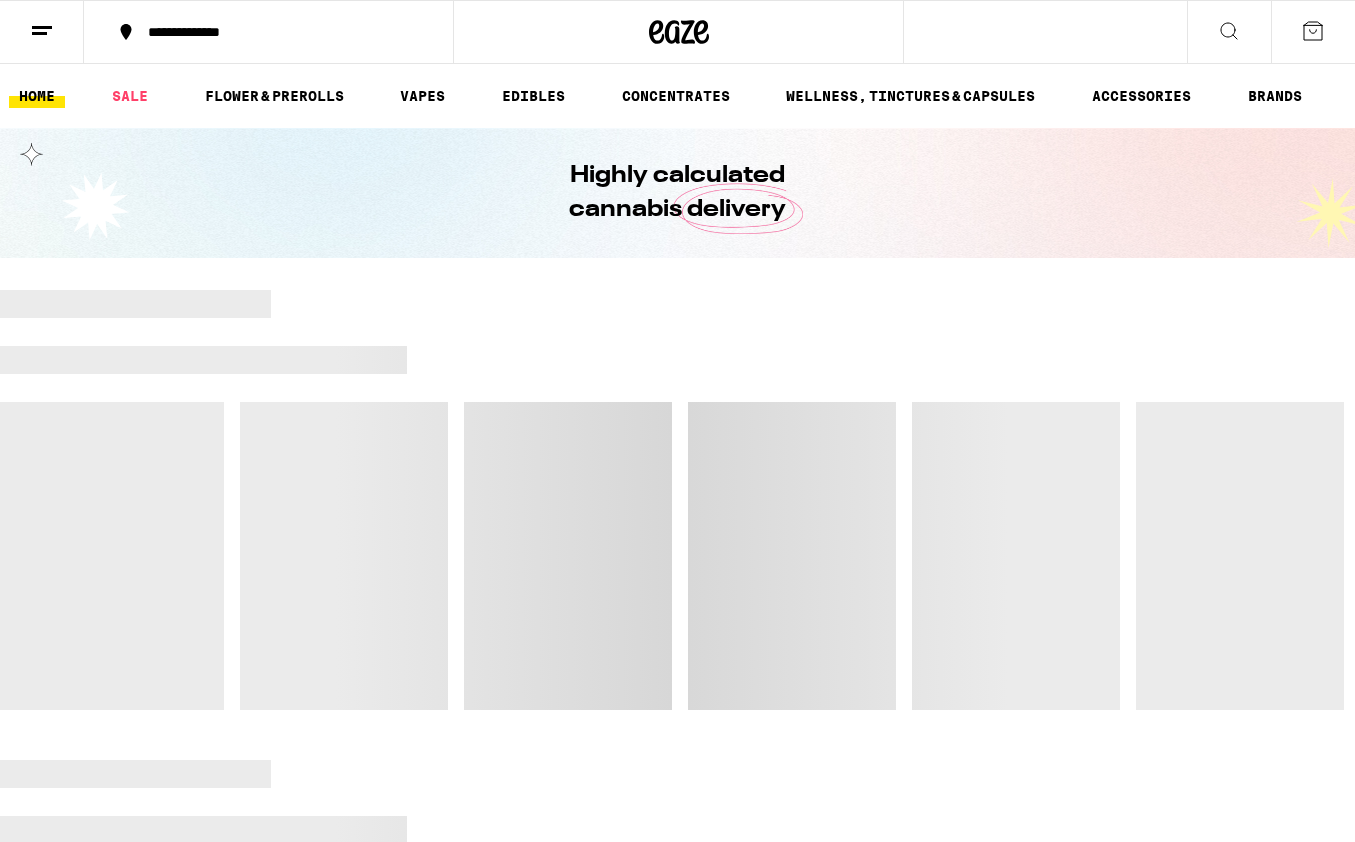 click at bounding box center [680, 556] 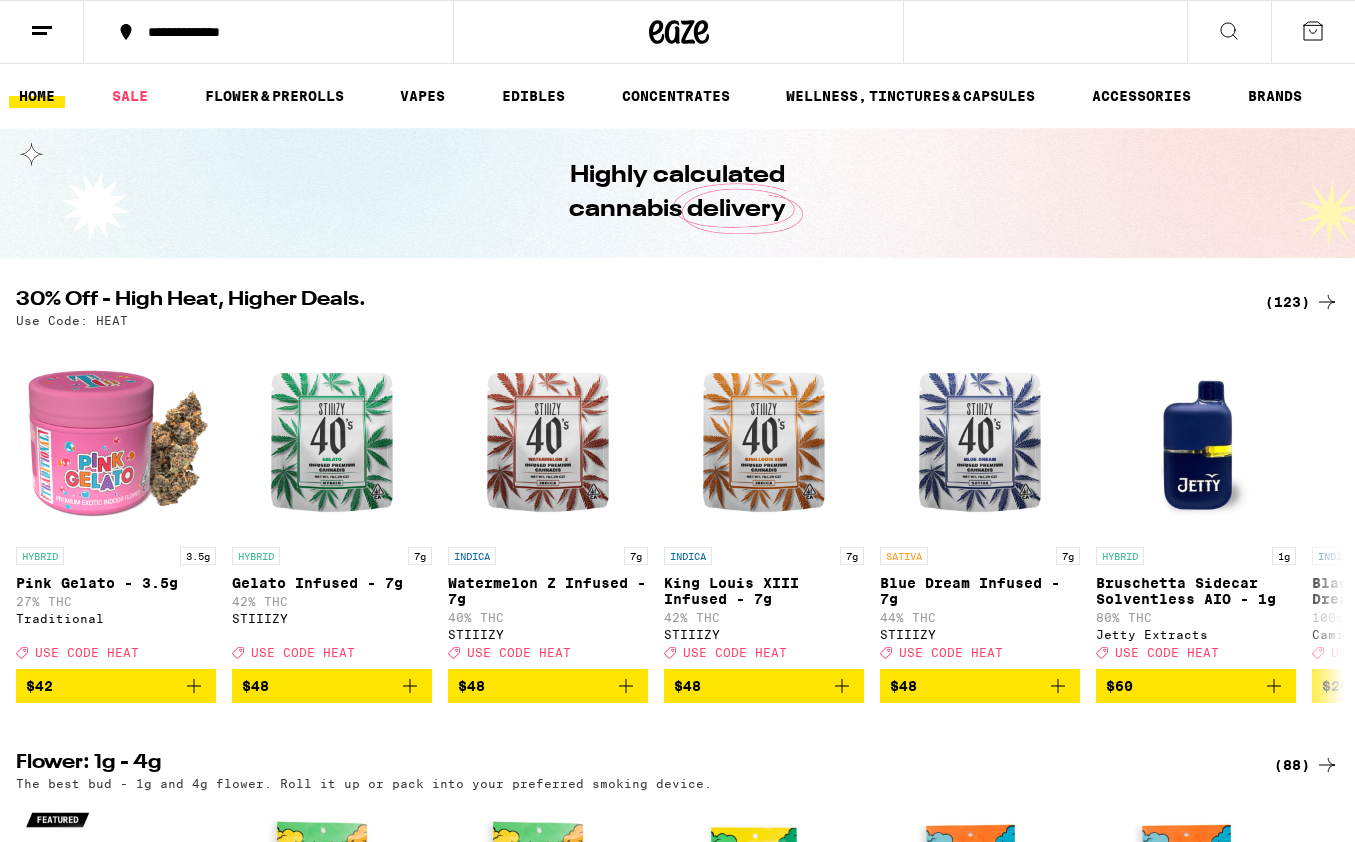 click on "(123)" at bounding box center (1302, 302) 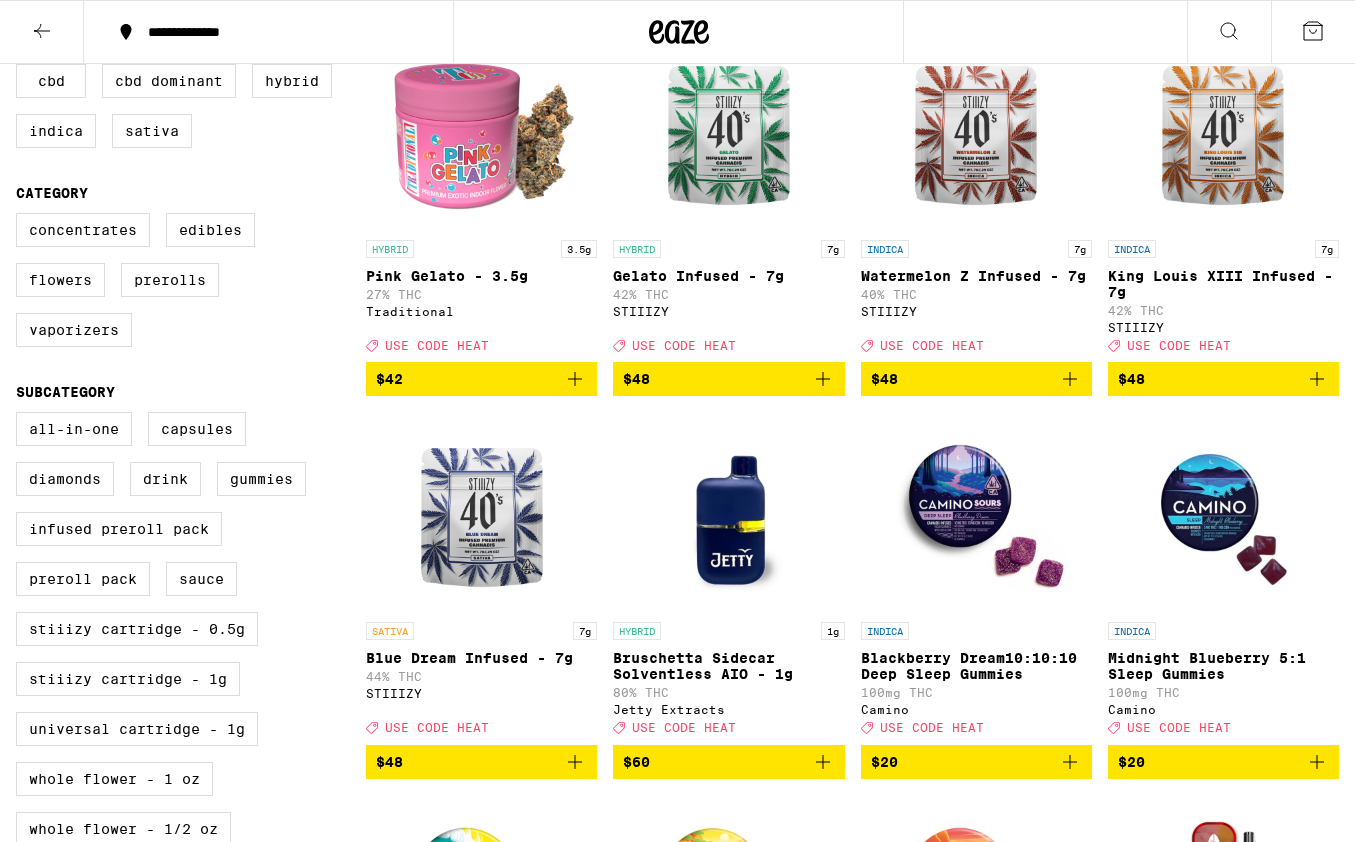 scroll, scrollTop: 284, scrollLeft: 0, axis: vertical 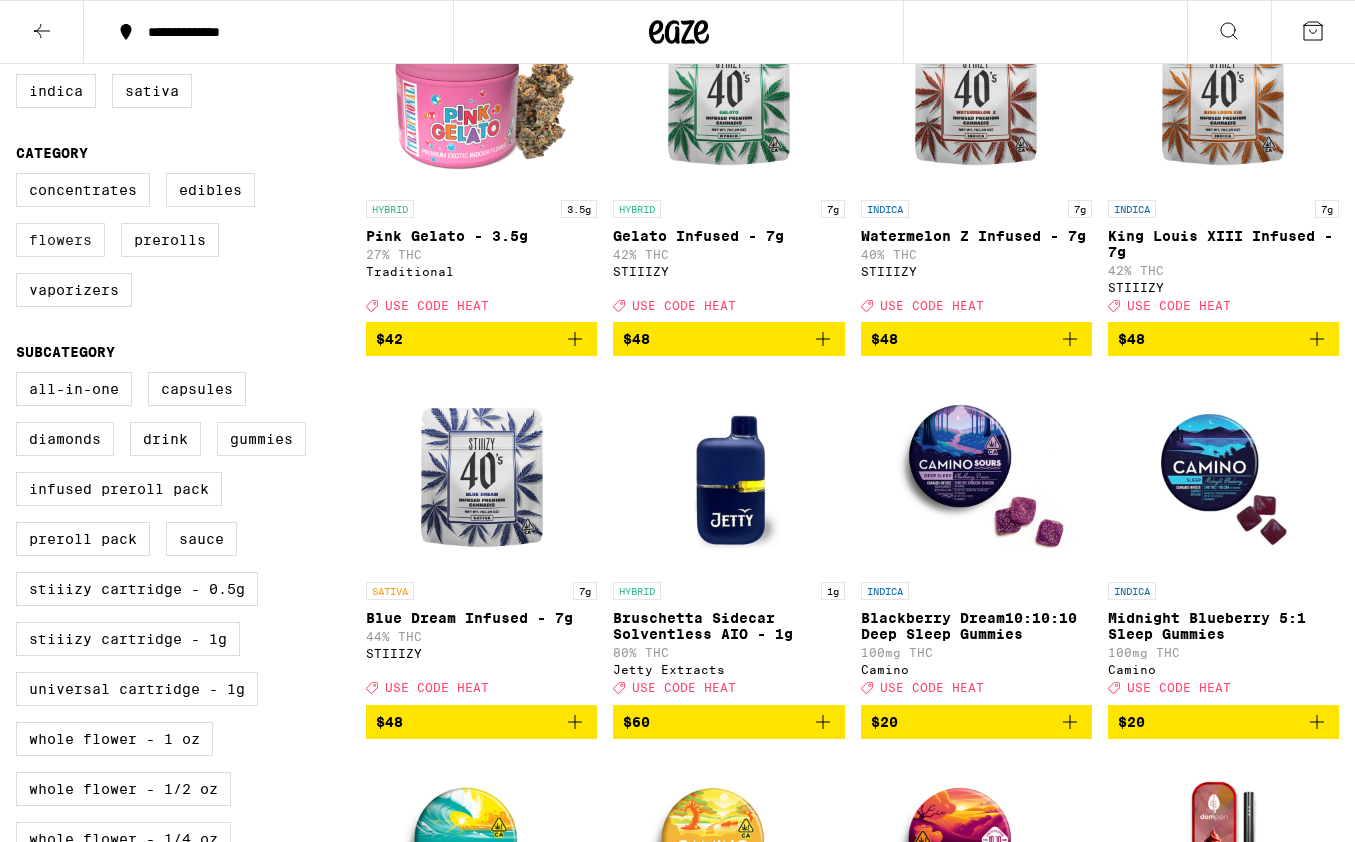 click on "Flowers" at bounding box center [60, 240] 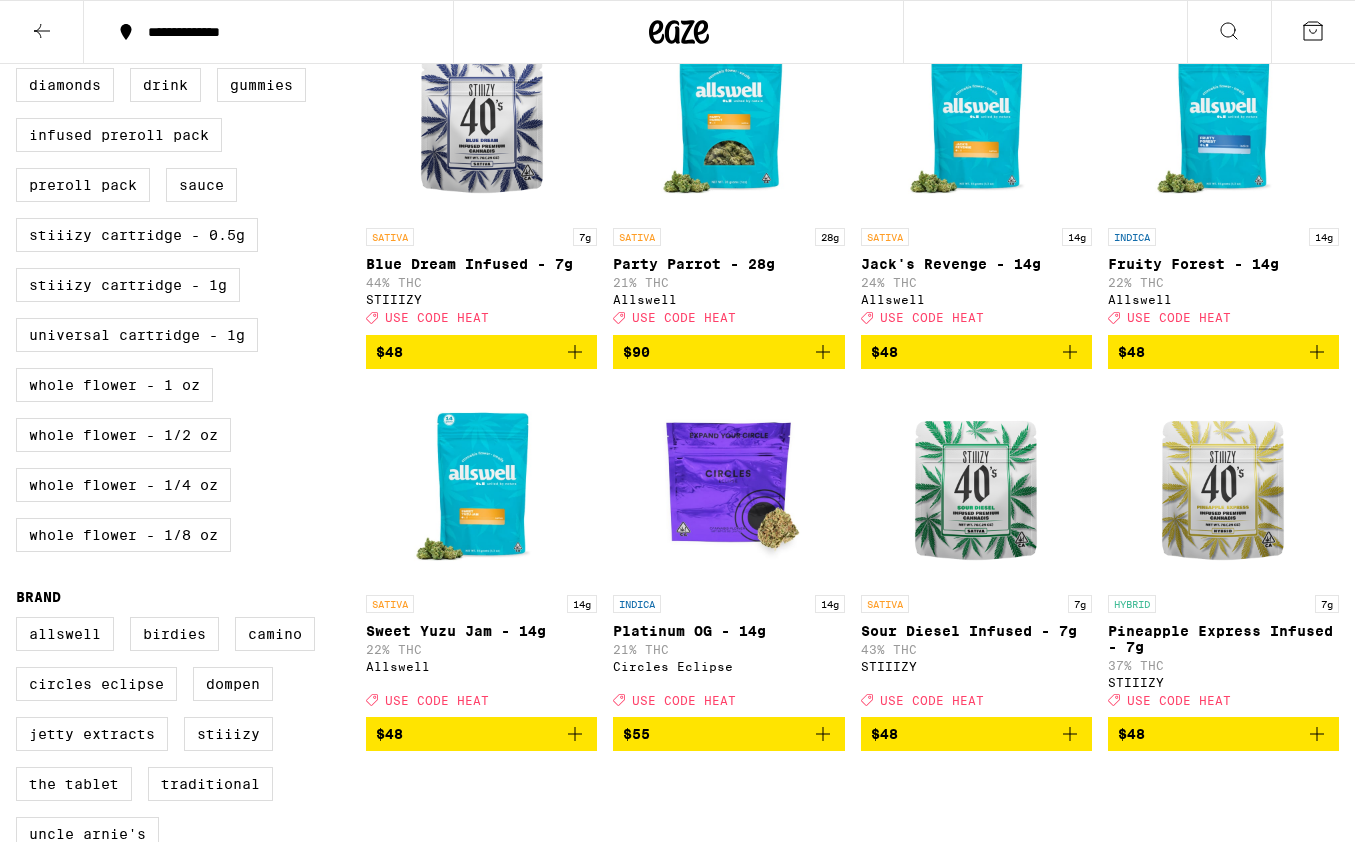 scroll, scrollTop: 648, scrollLeft: 0, axis: vertical 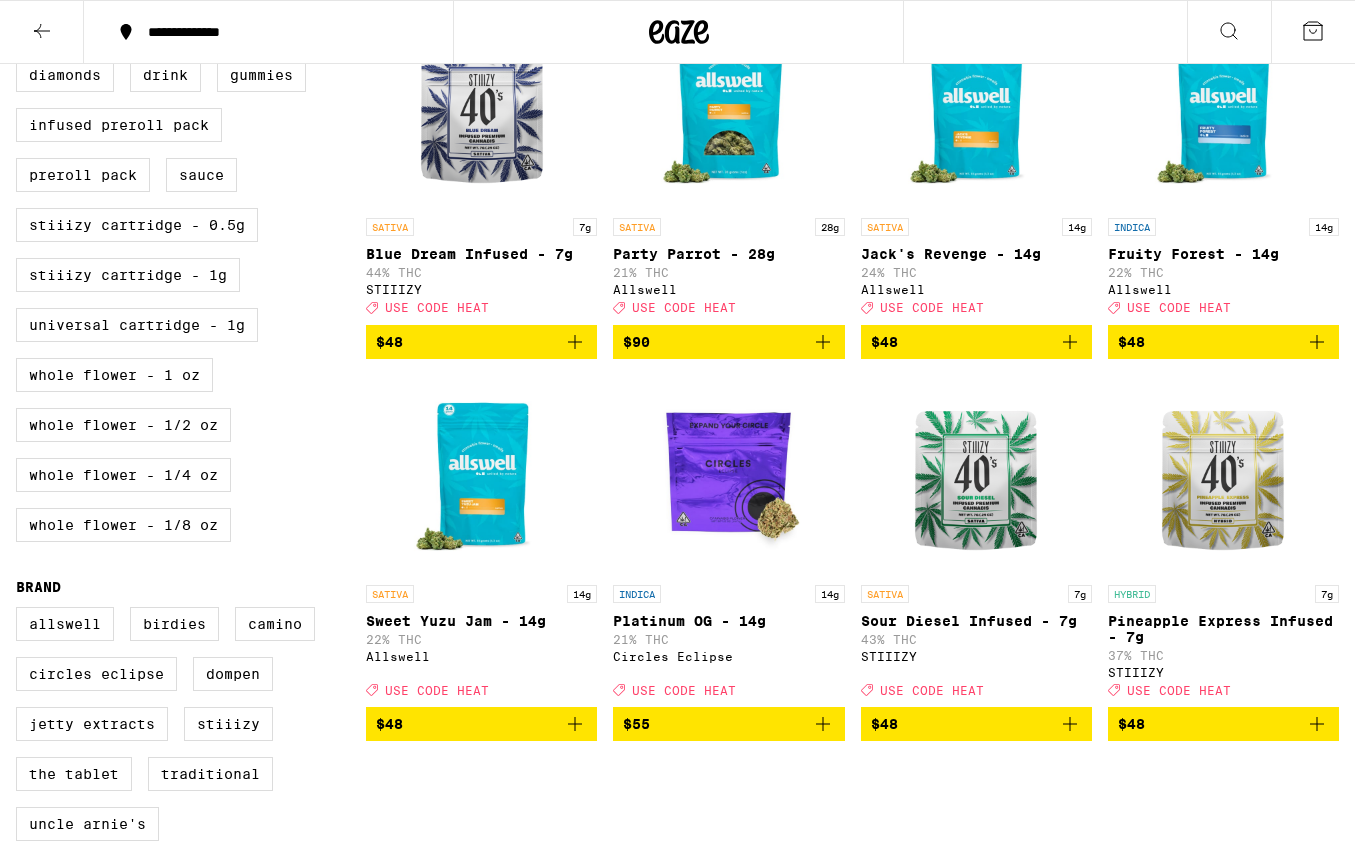 click on "Jack's Revenge - 14g" at bounding box center [976, 254] 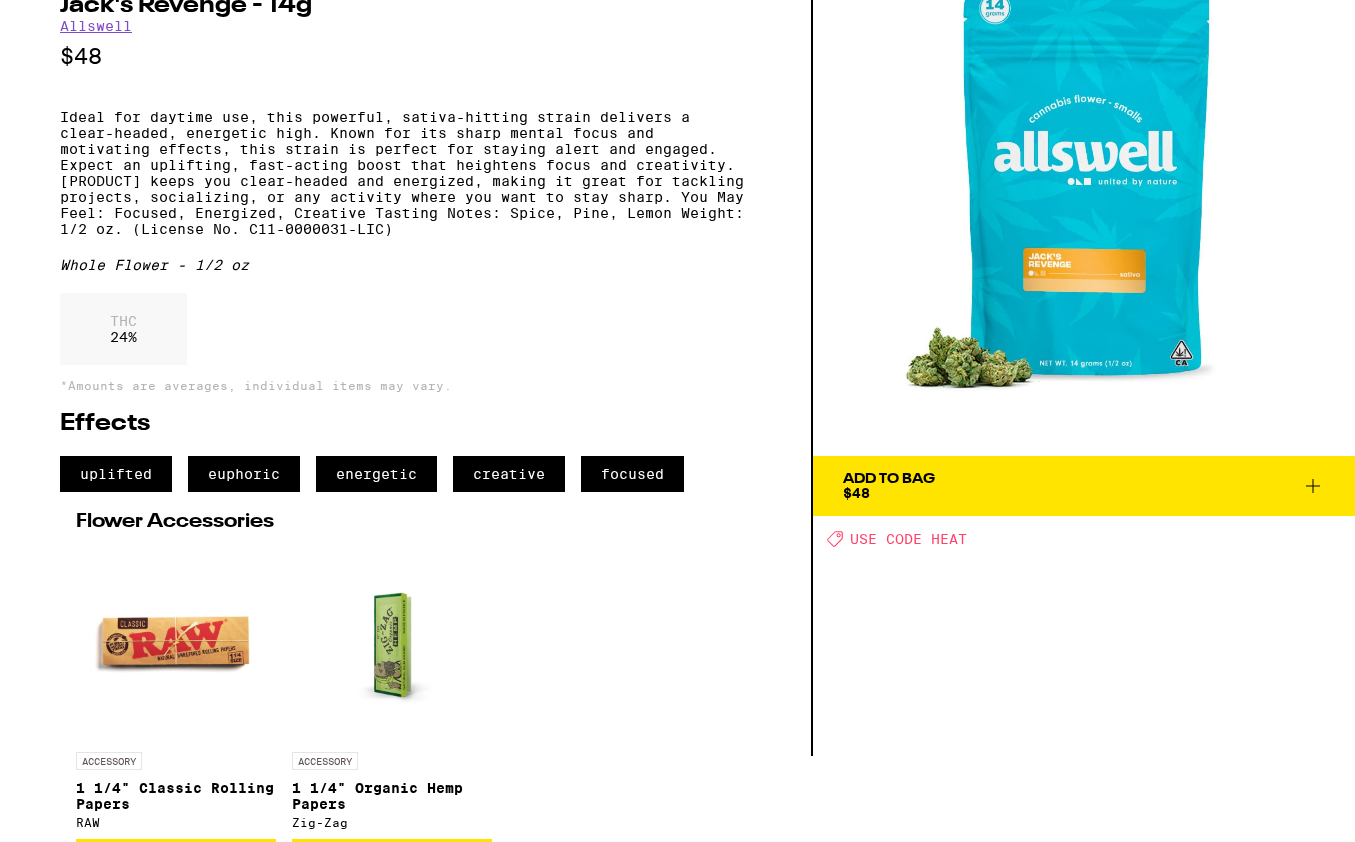 scroll, scrollTop: 0, scrollLeft: 0, axis: both 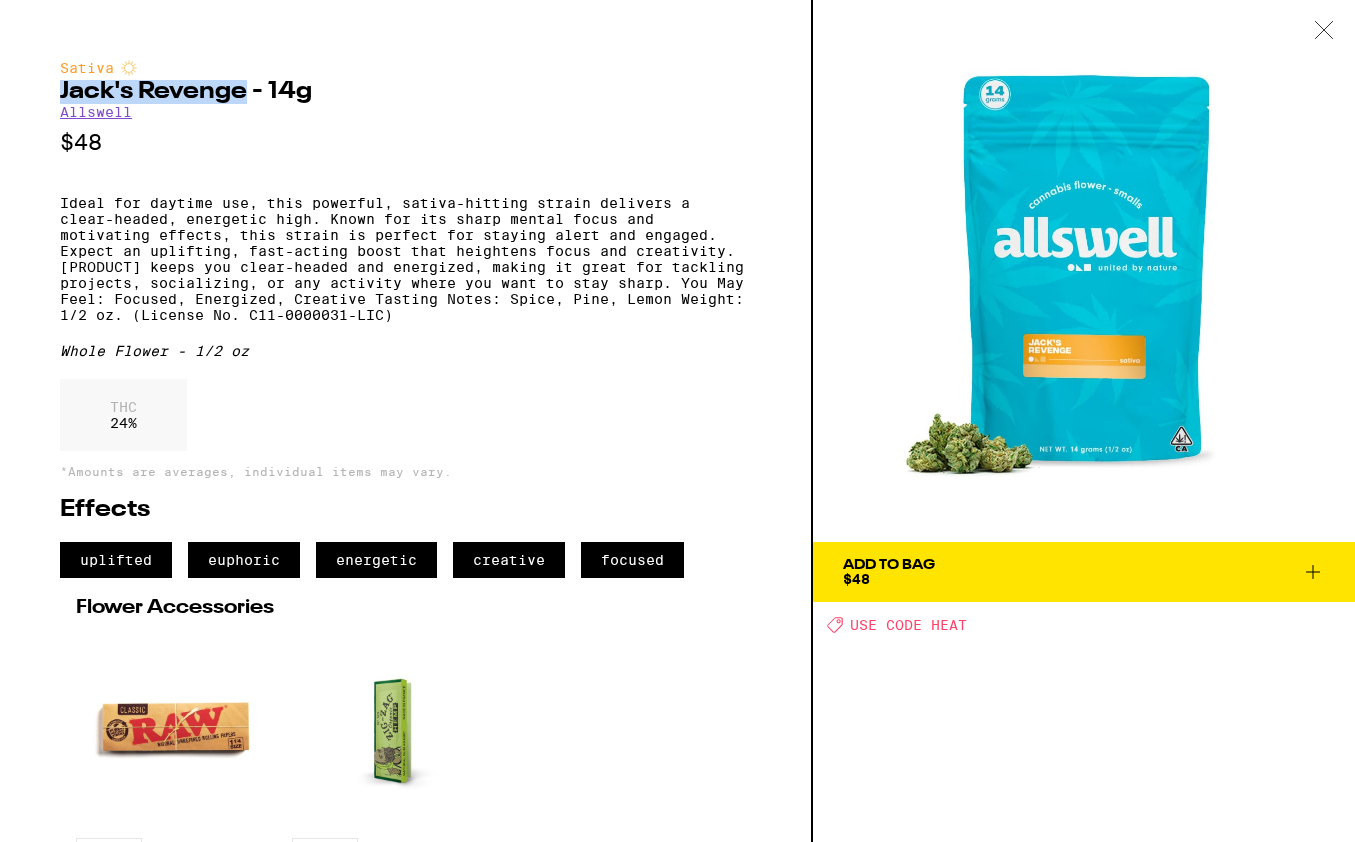 drag, startPoint x: 242, startPoint y: 91, endPoint x: 36, endPoint y: 80, distance: 206.29349 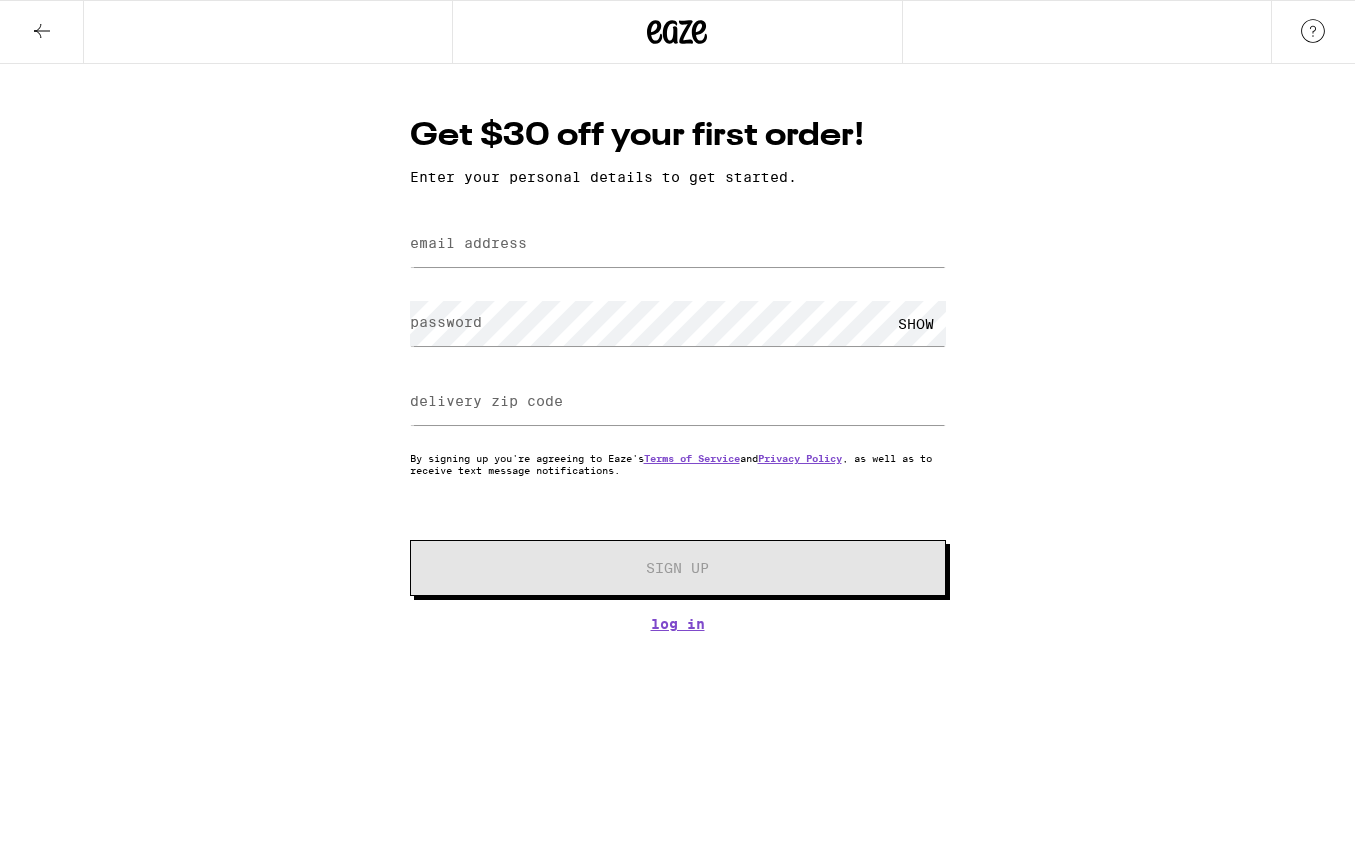 scroll, scrollTop: 0, scrollLeft: 0, axis: both 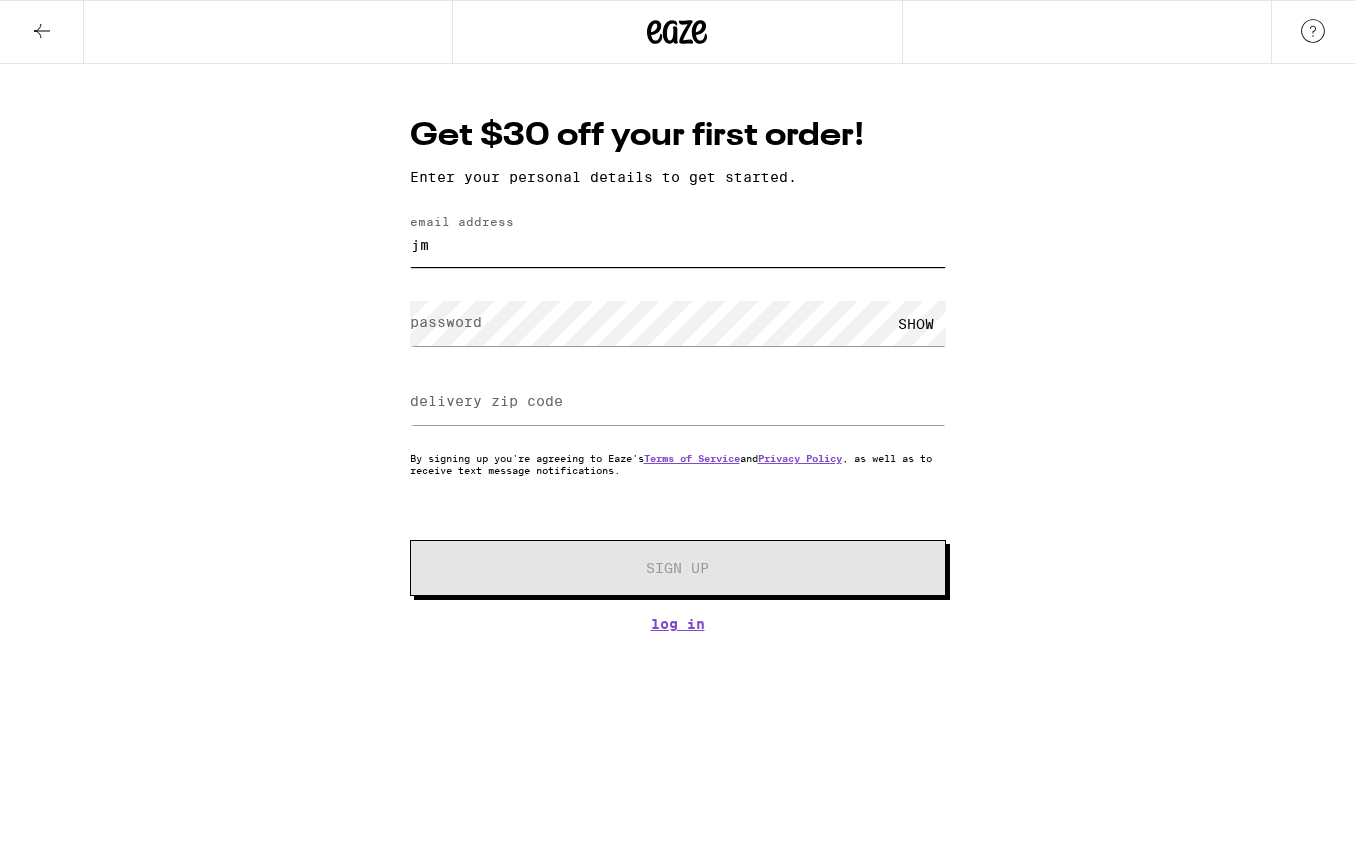 type on "[FIRST].[LAST]@example.com" 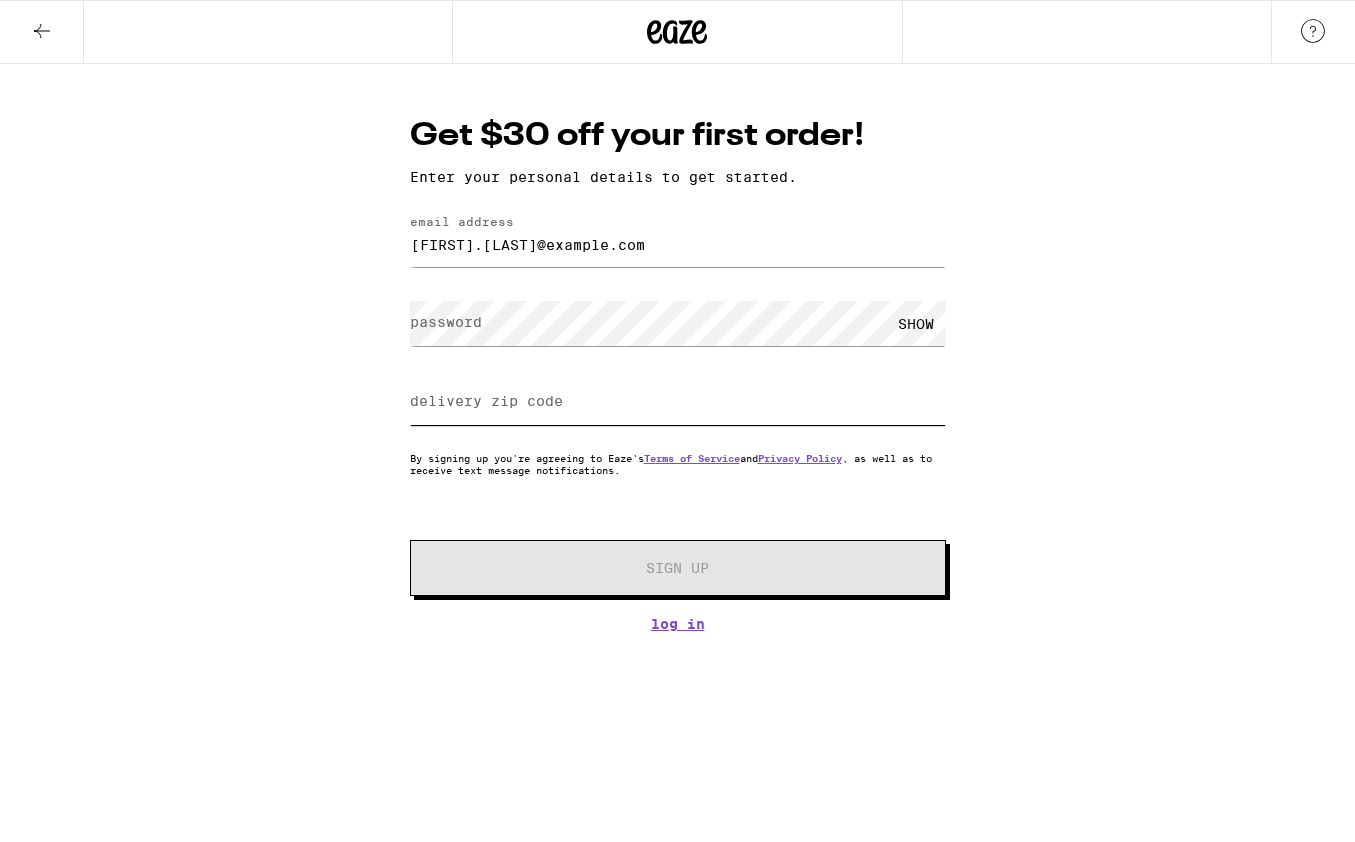 type on "90036" 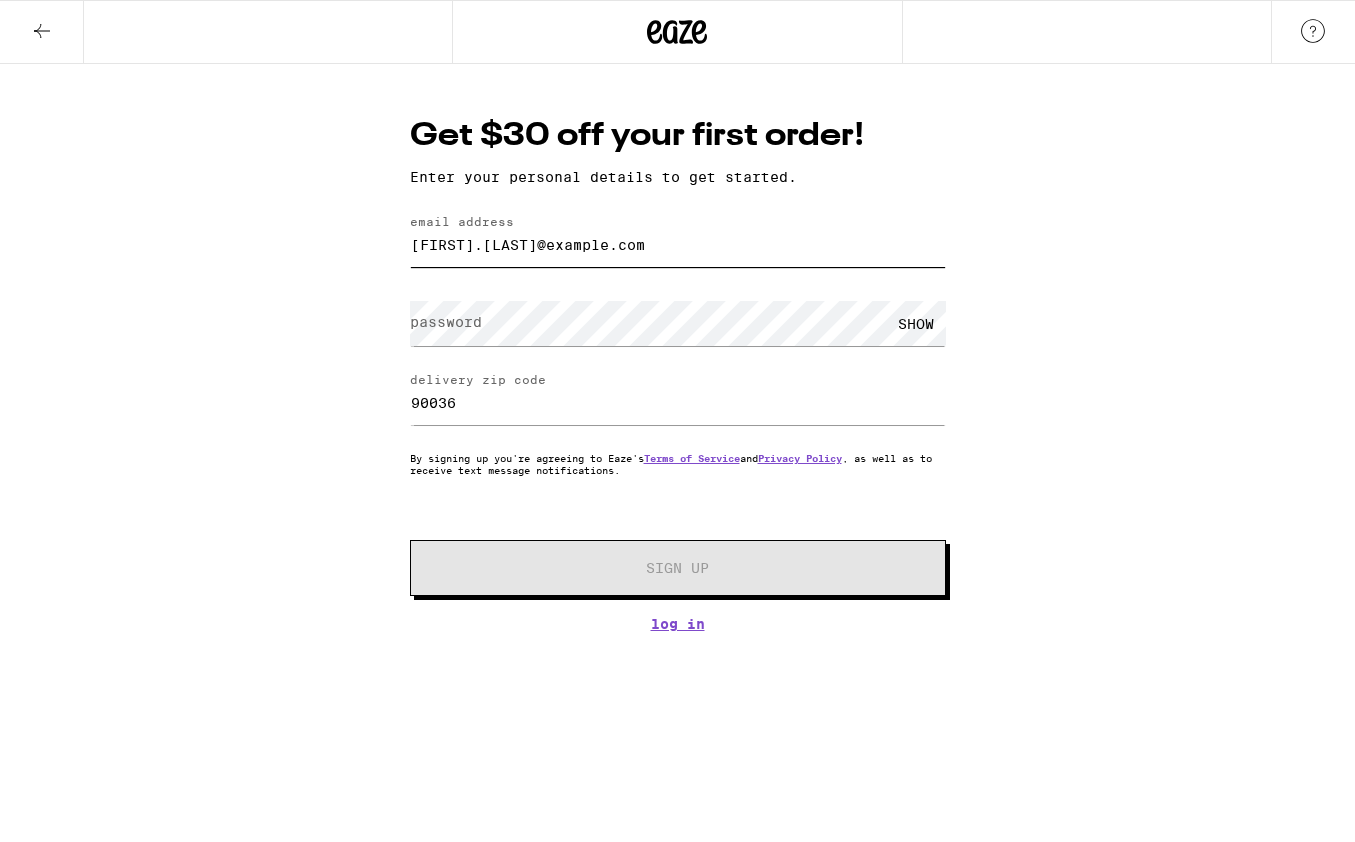 scroll, scrollTop: 0, scrollLeft: 0, axis: both 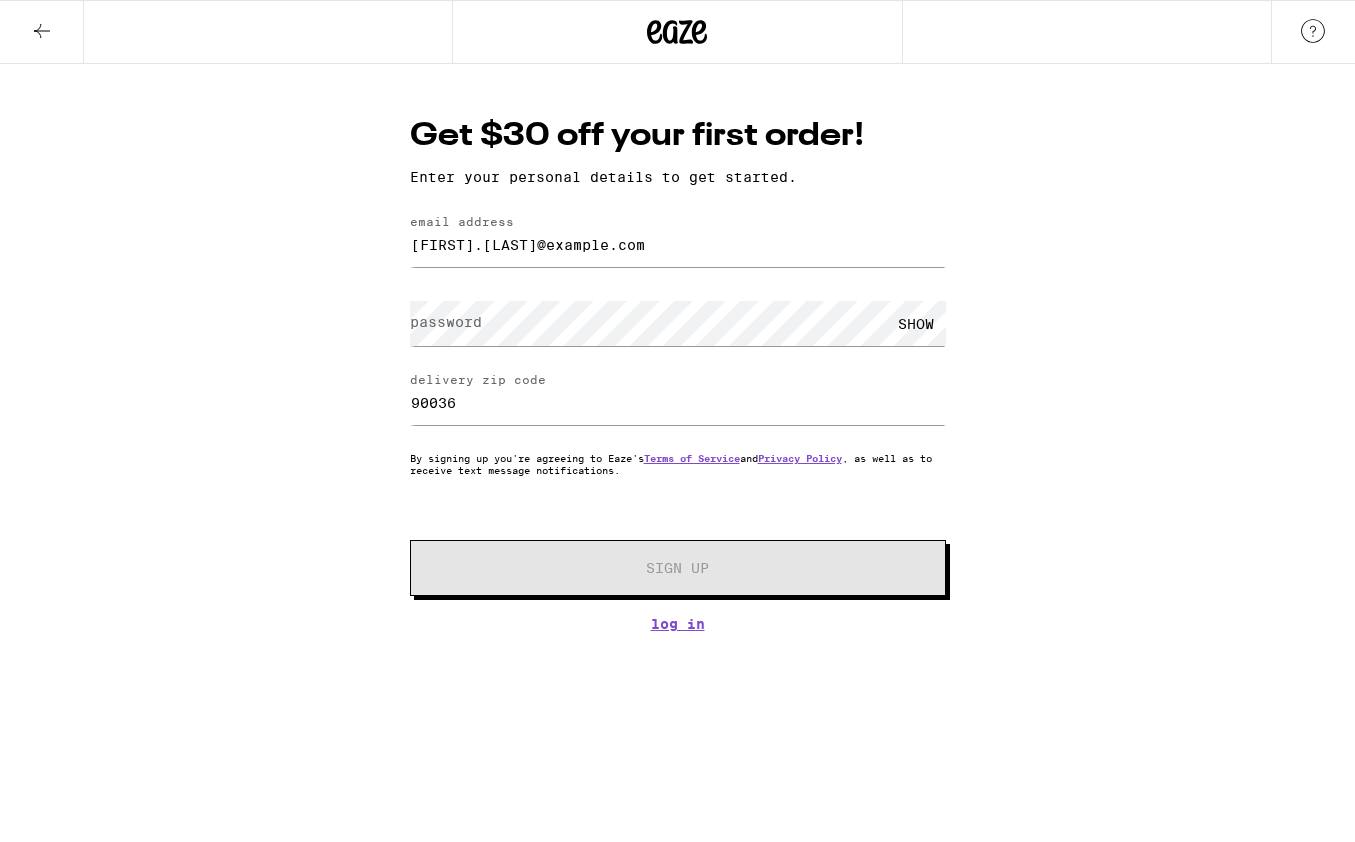 click on "password" at bounding box center (446, 322) 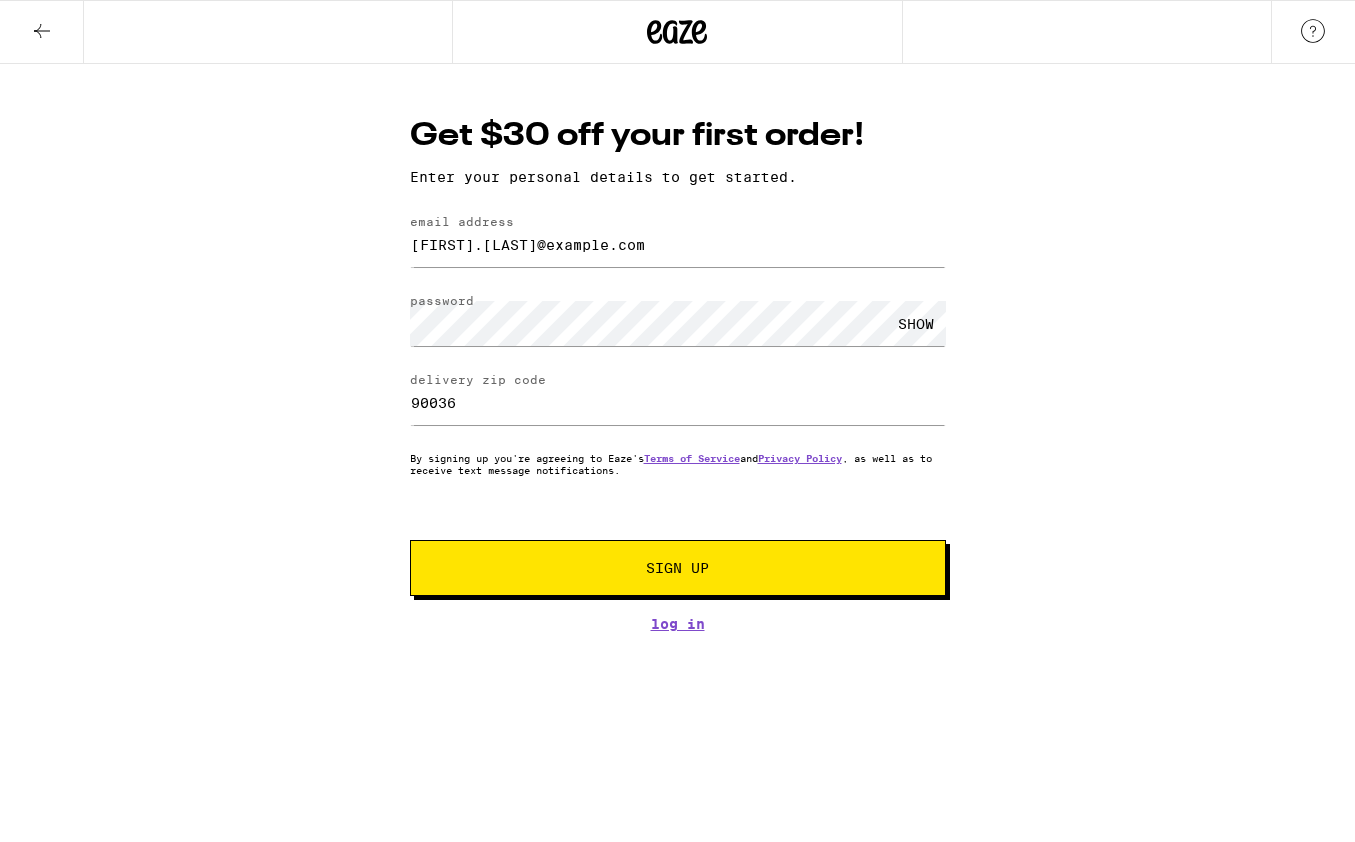click on "SHOW" at bounding box center [916, 323] 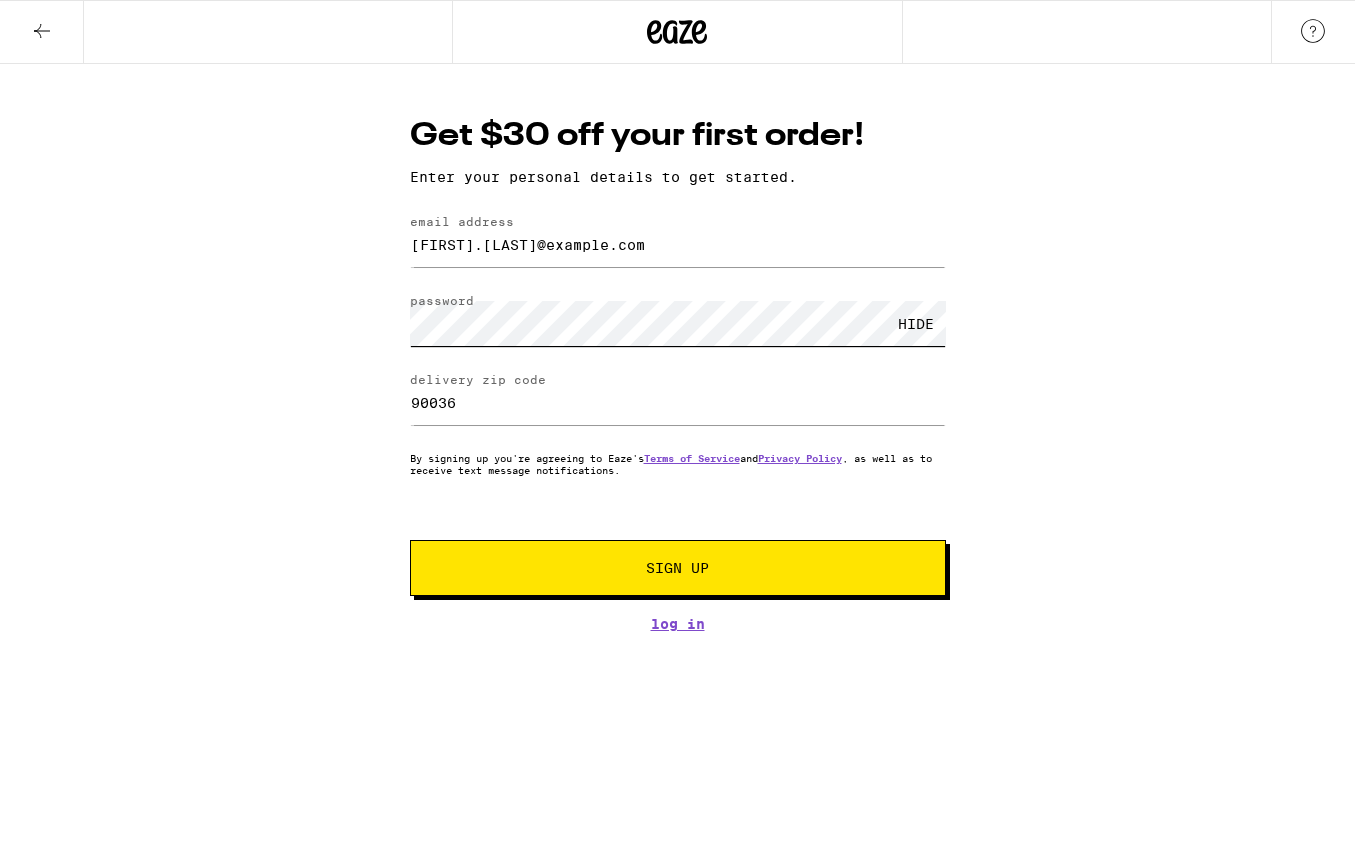 click on "Sign Up" at bounding box center [678, 568] 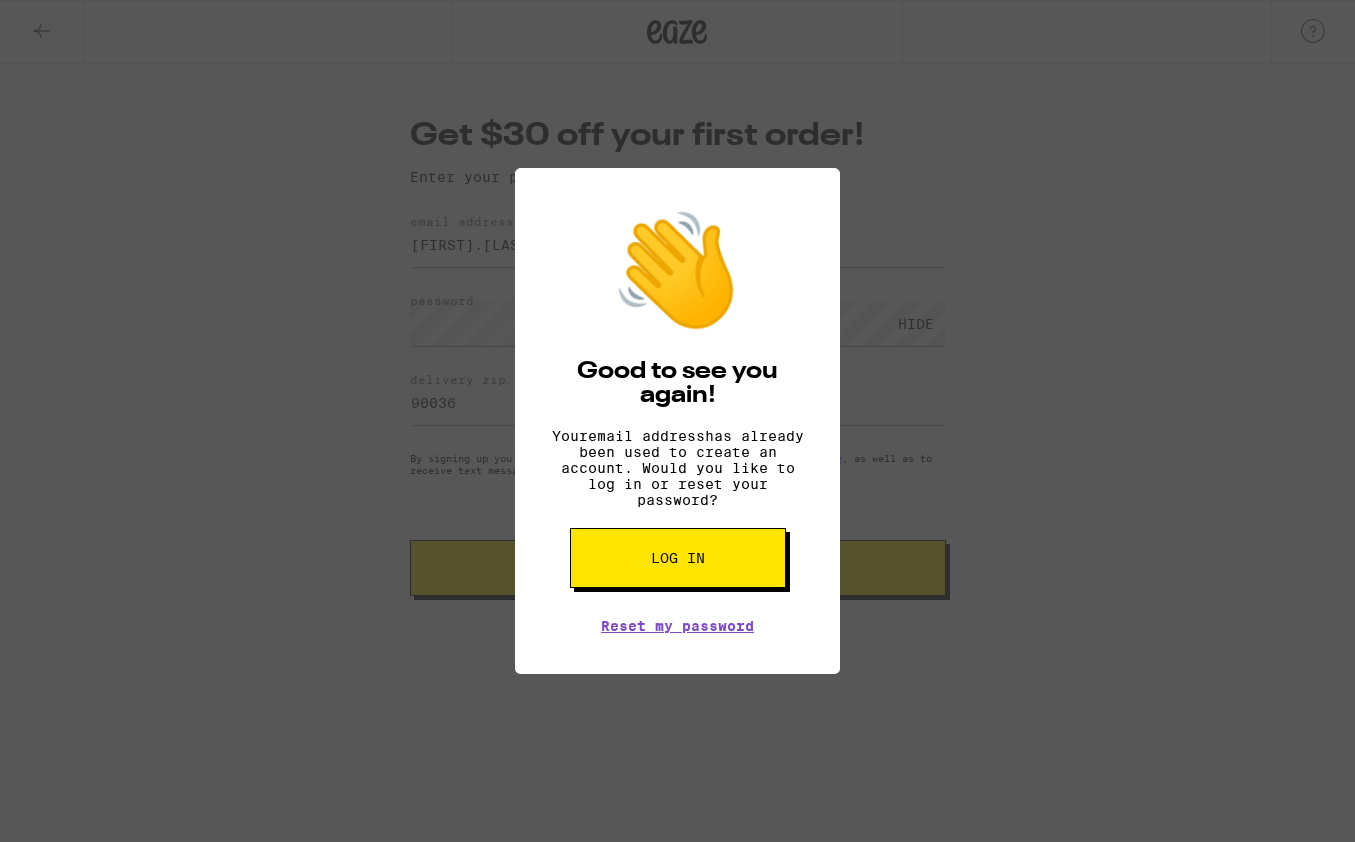 click on "Log in" at bounding box center (678, 558) 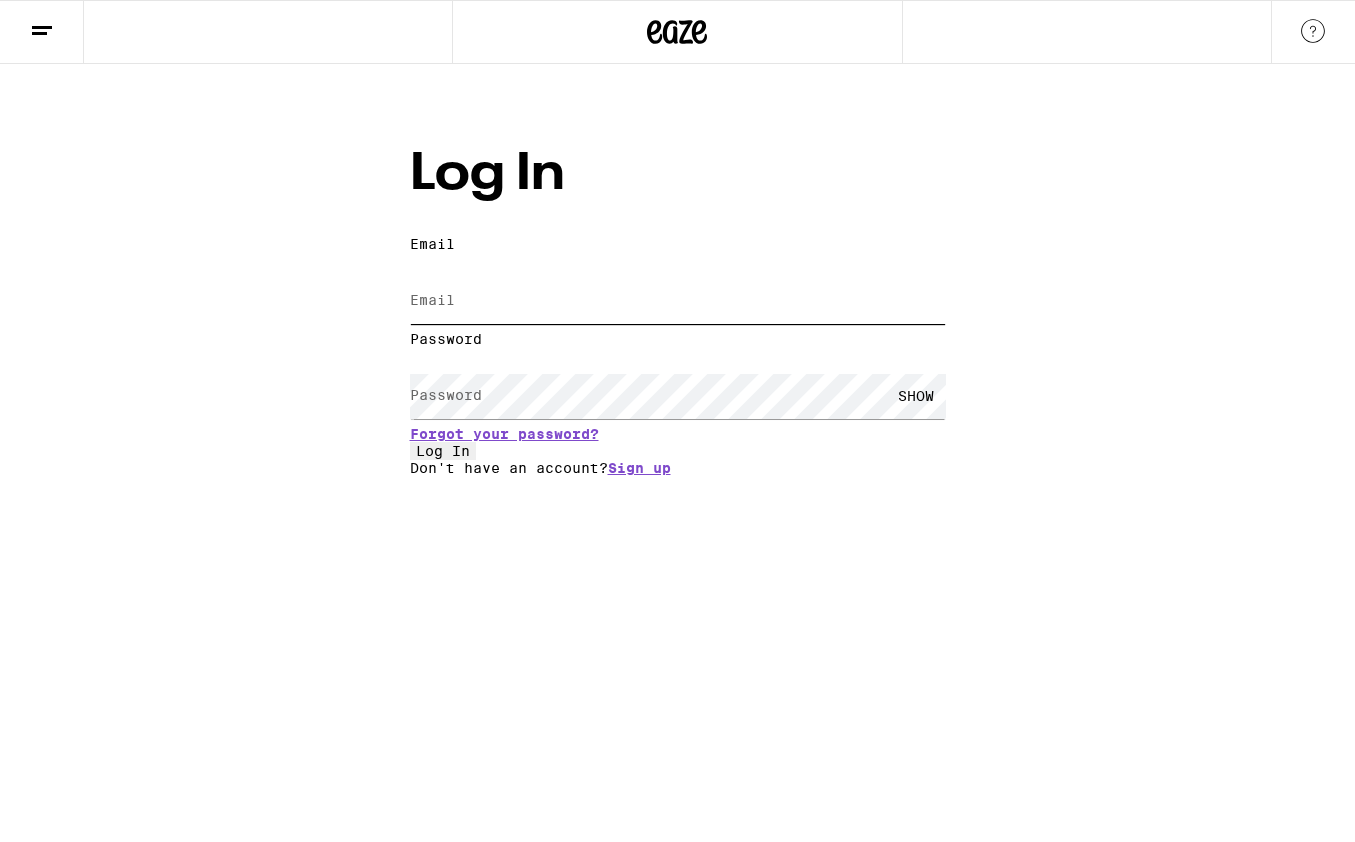 click on "Email" at bounding box center [678, 301] 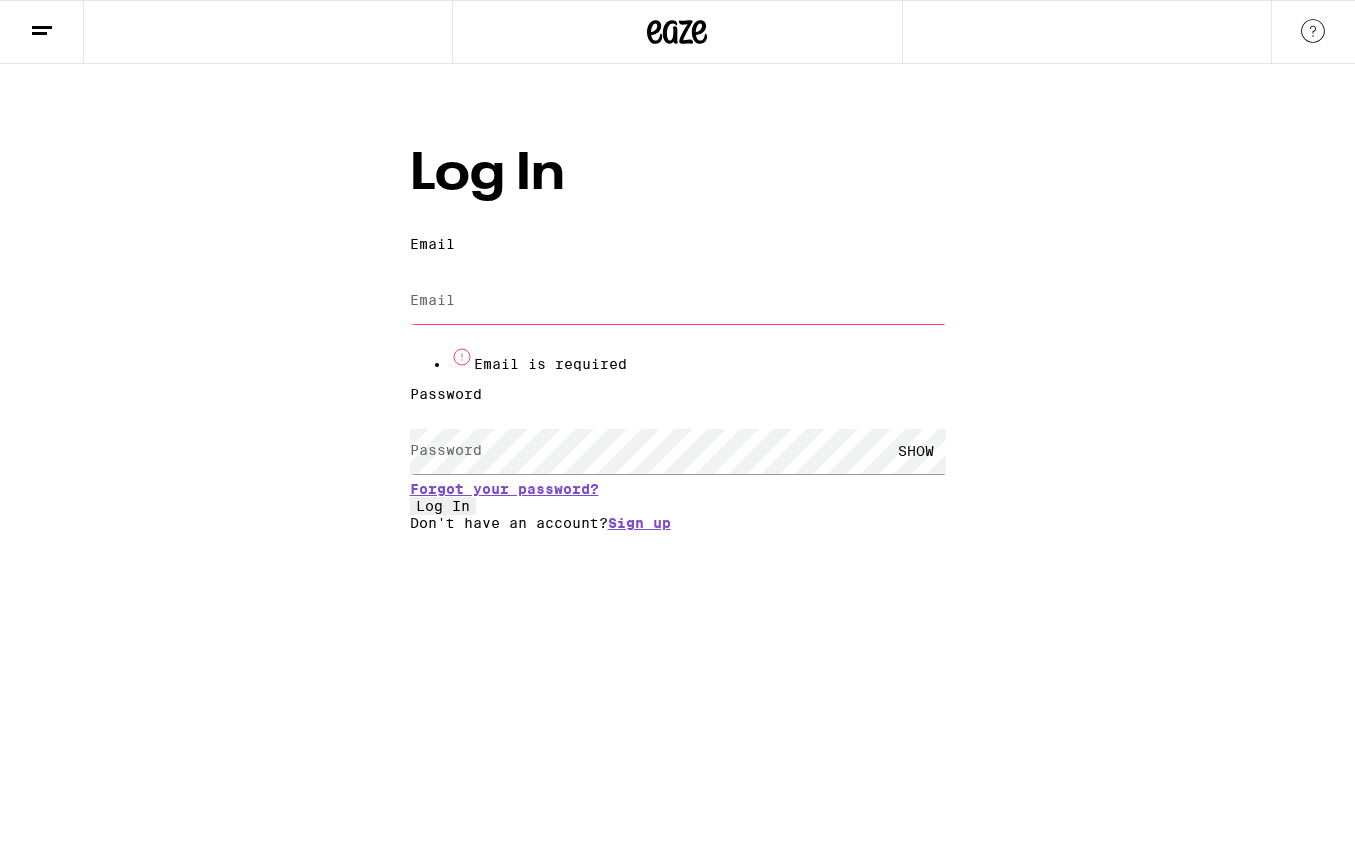 type on "jmhall.net@gmail.com" 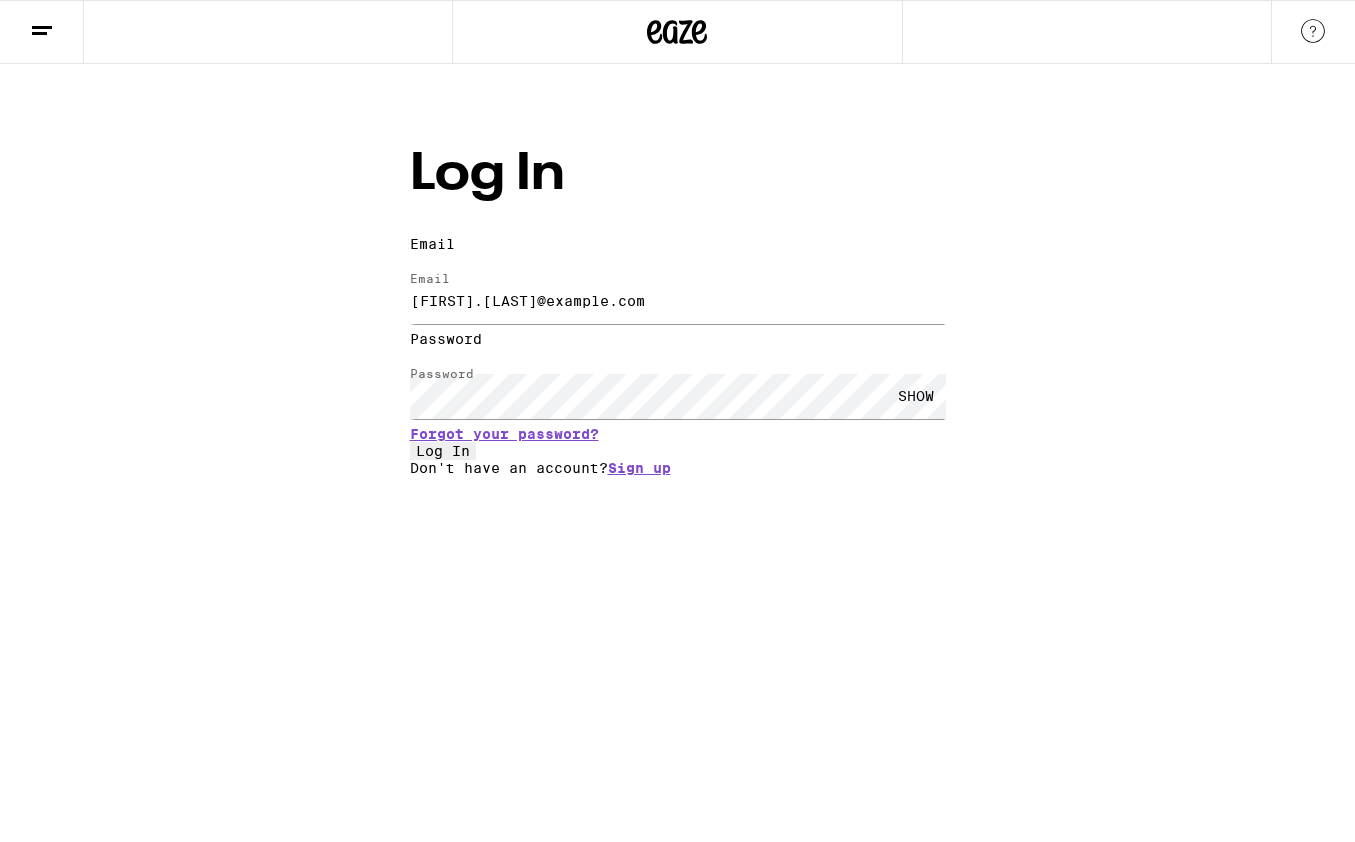 click on "Log In" at bounding box center [443, 451] 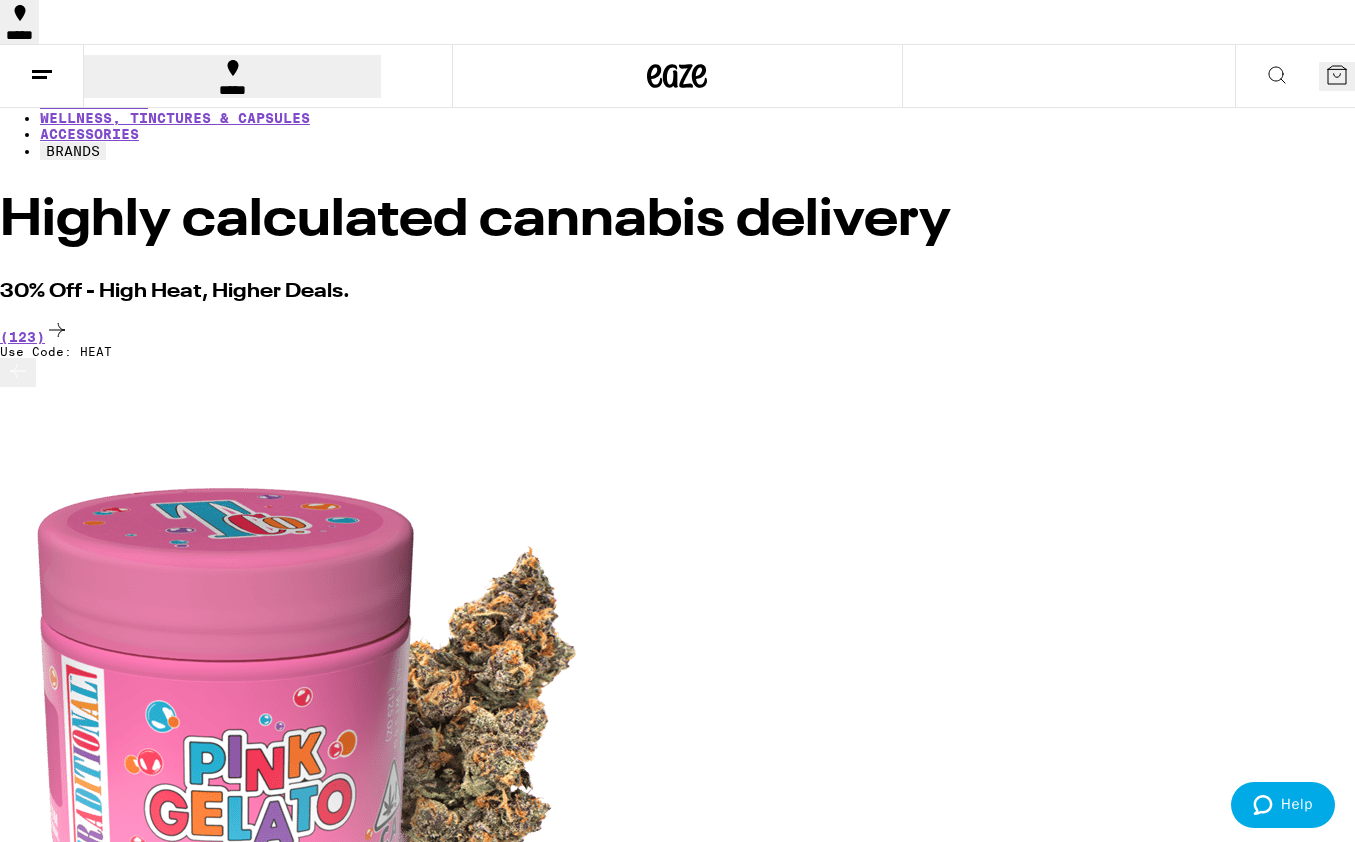 scroll, scrollTop: 0, scrollLeft: 0, axis: both 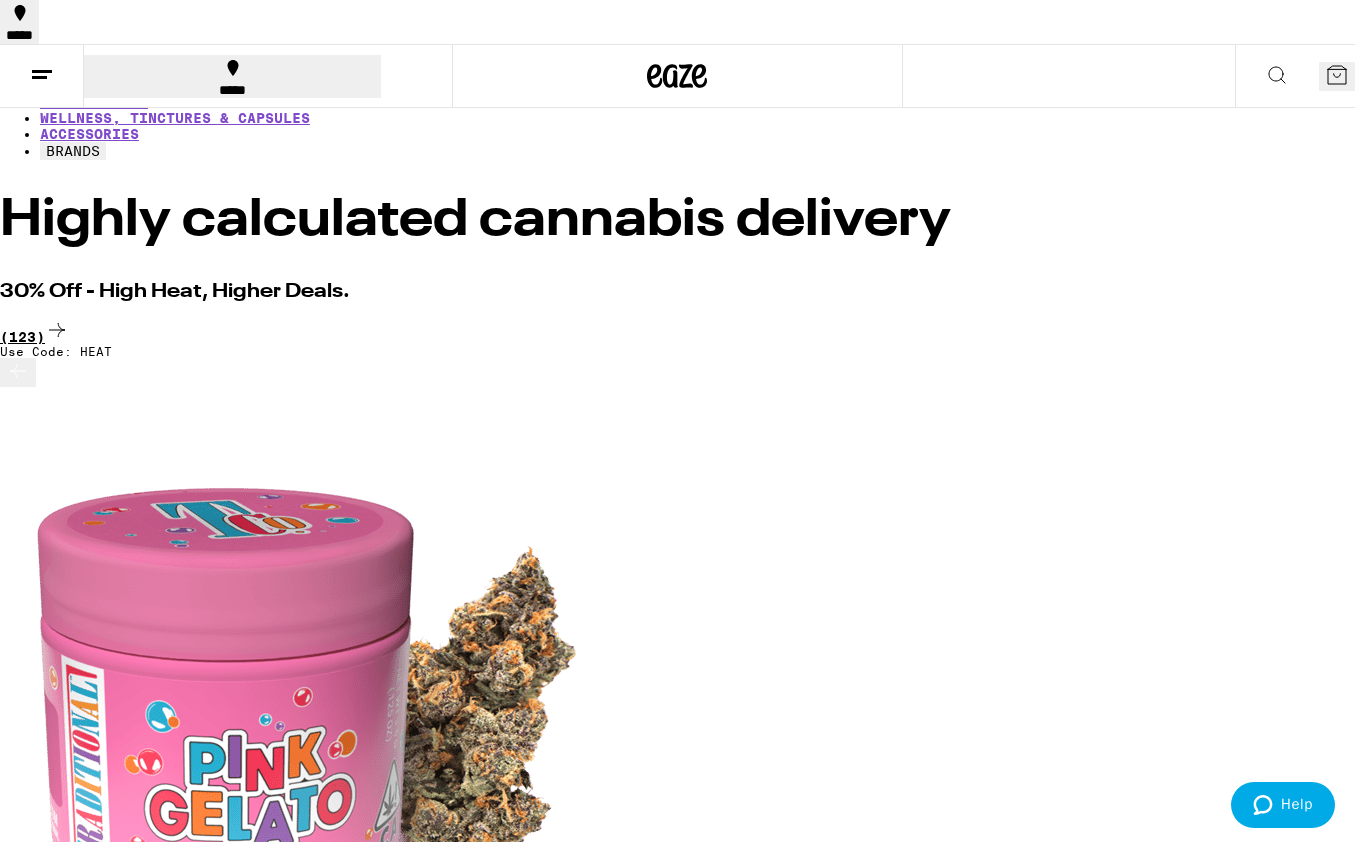 click on "(123)" at bounding box center [677, 331] 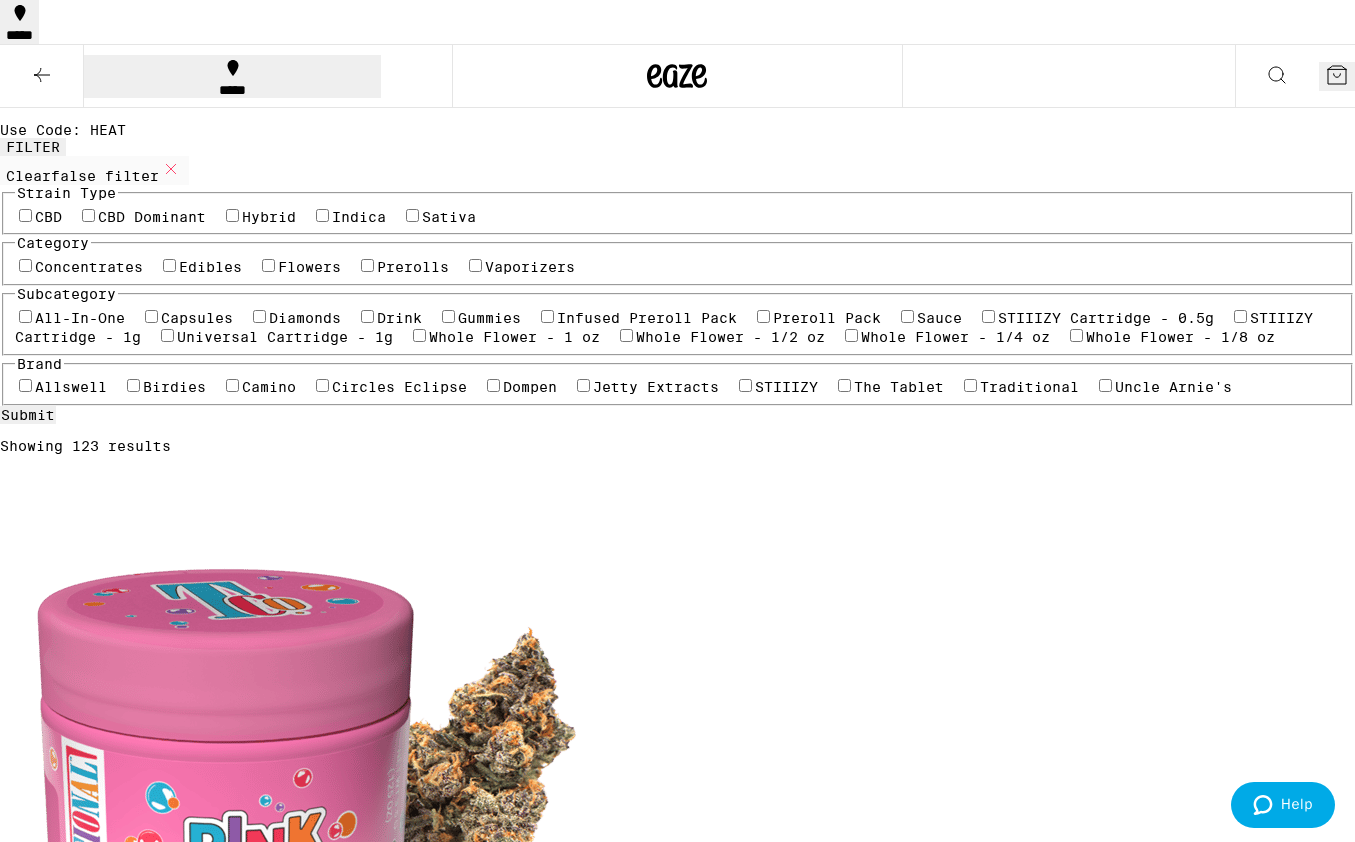 click on "Flowers" at bounding box center (309, 267) 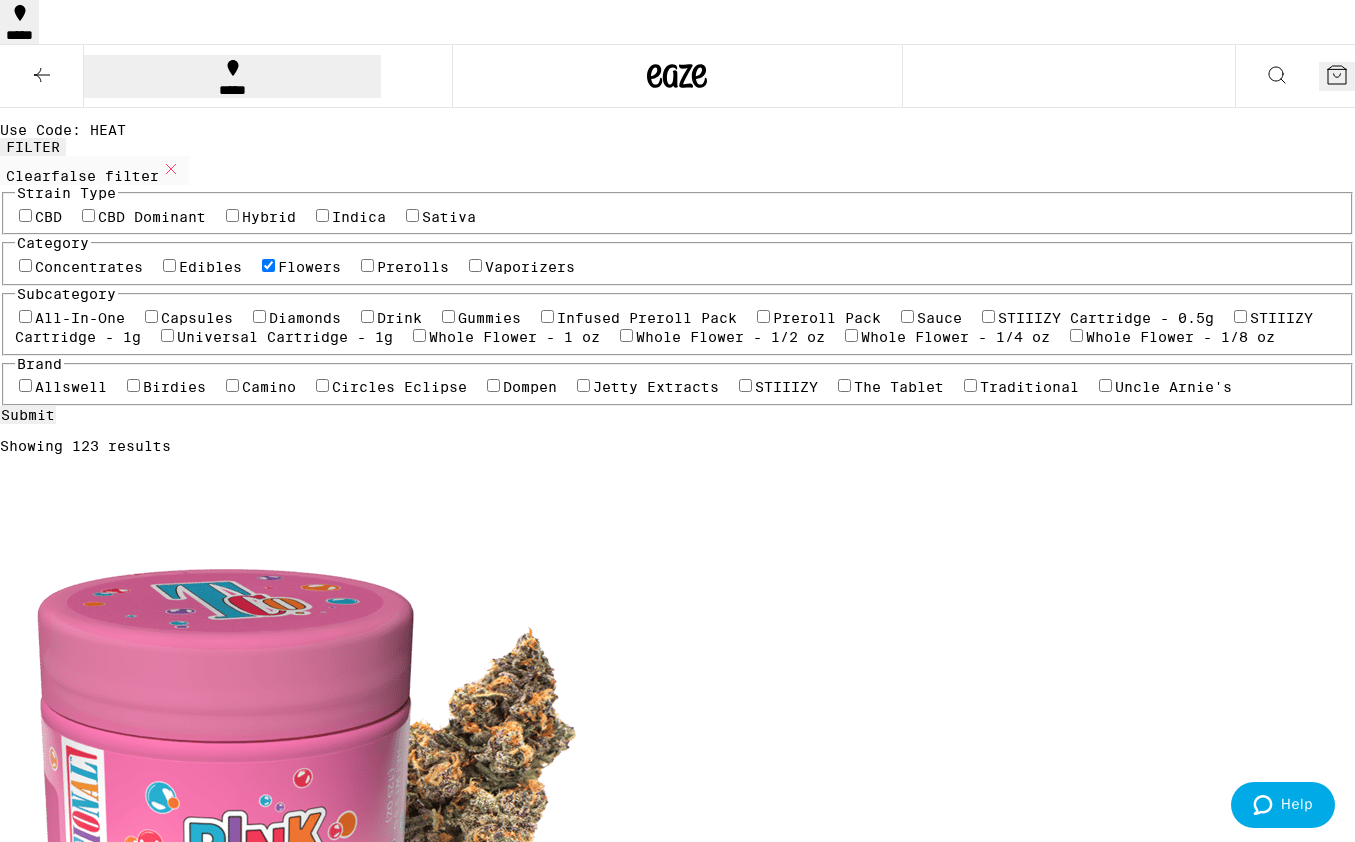 checkbox on "true" 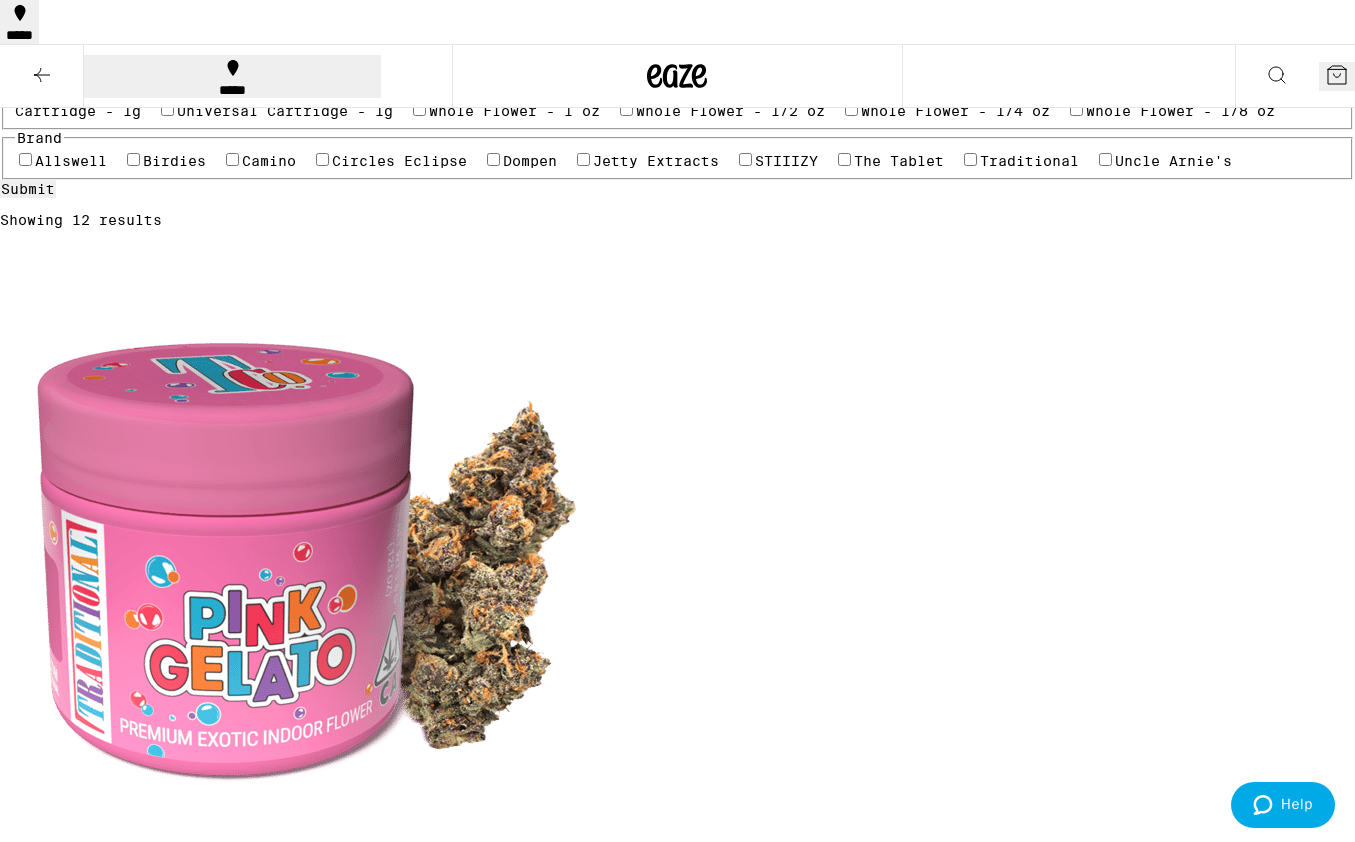 scroll, scrollTop: 249, scrollLeft: 0, axis: vertical 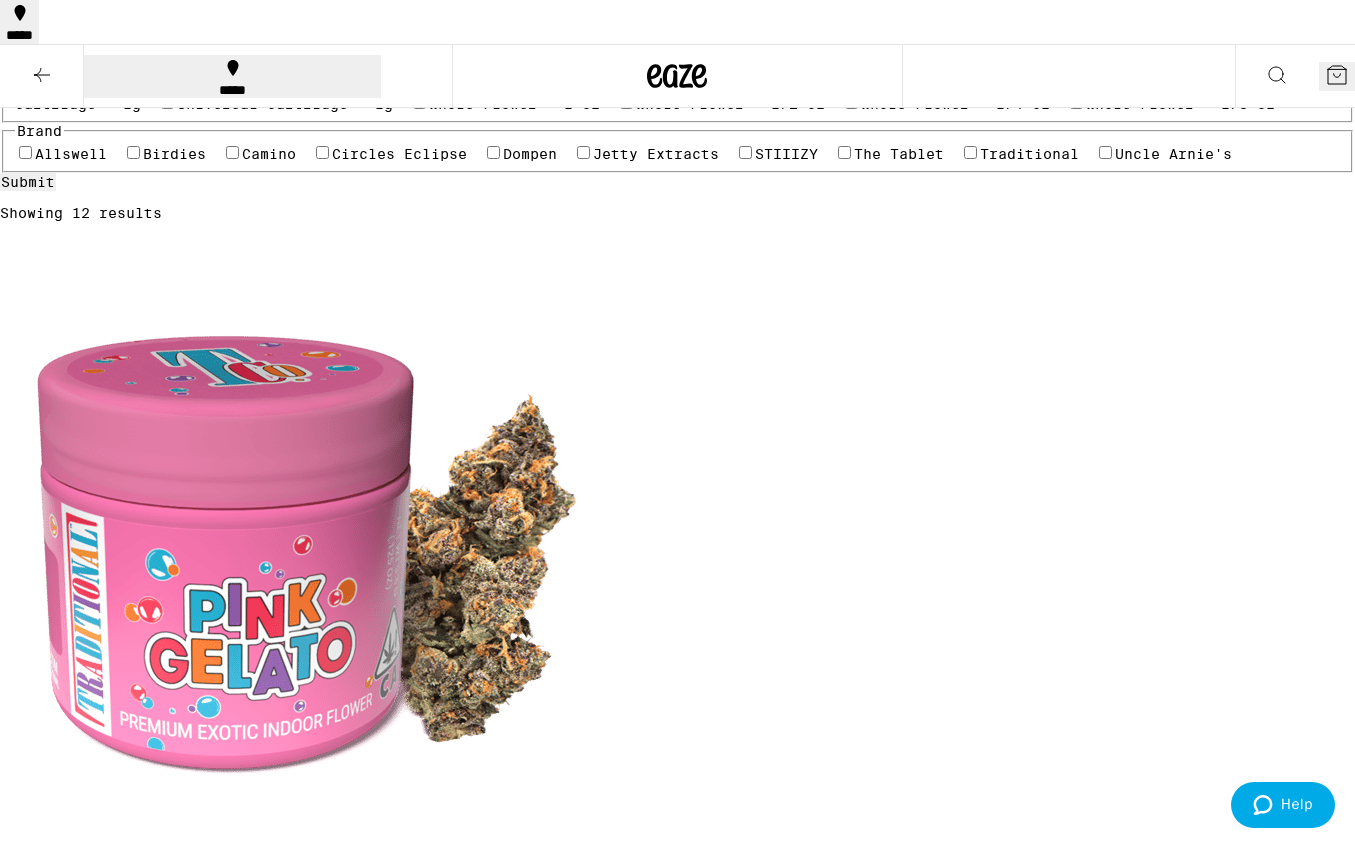 click on "$48" at bounding box center (23, 5686) 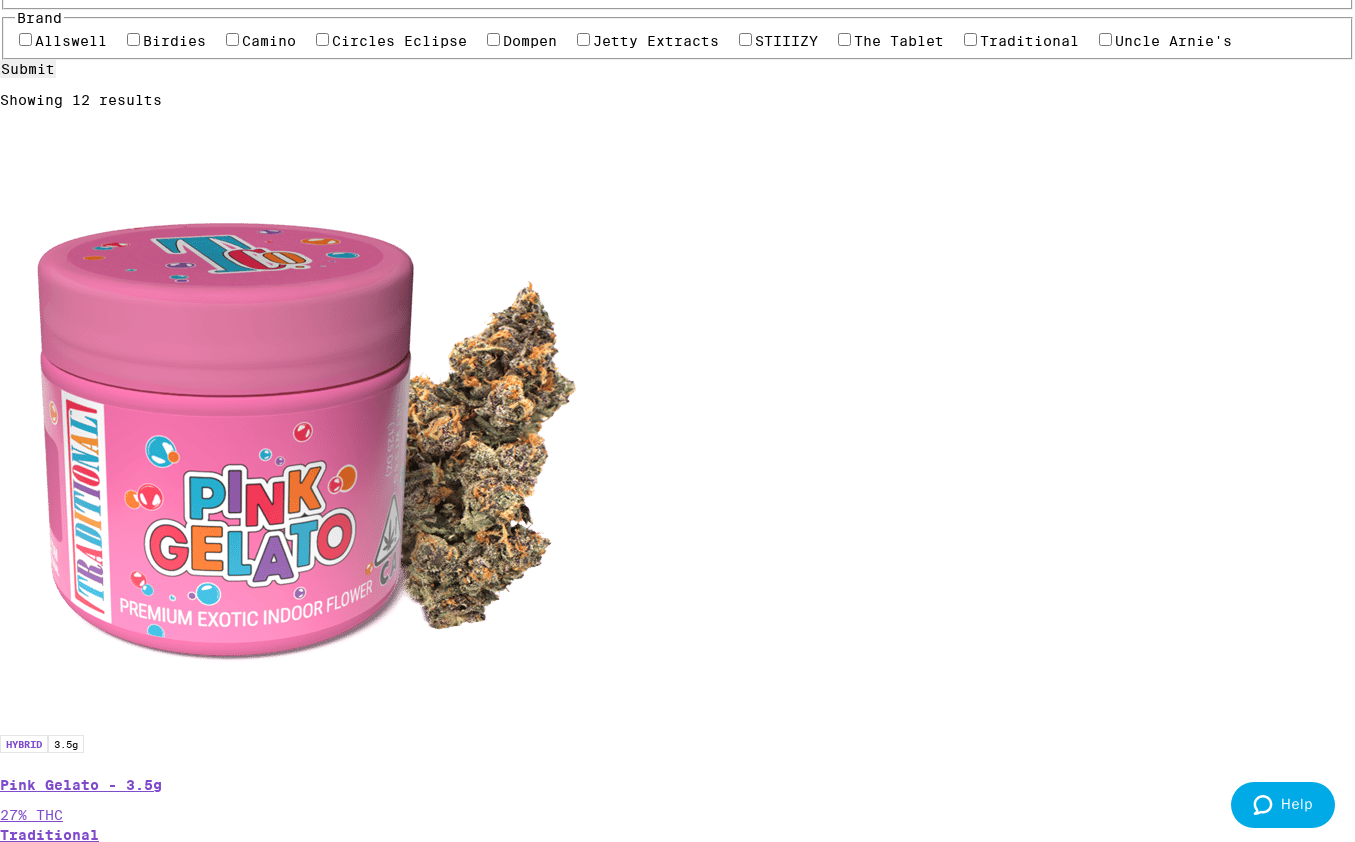 scroll, scrollTop: 492, scrollLeft: 0, axis: vertical 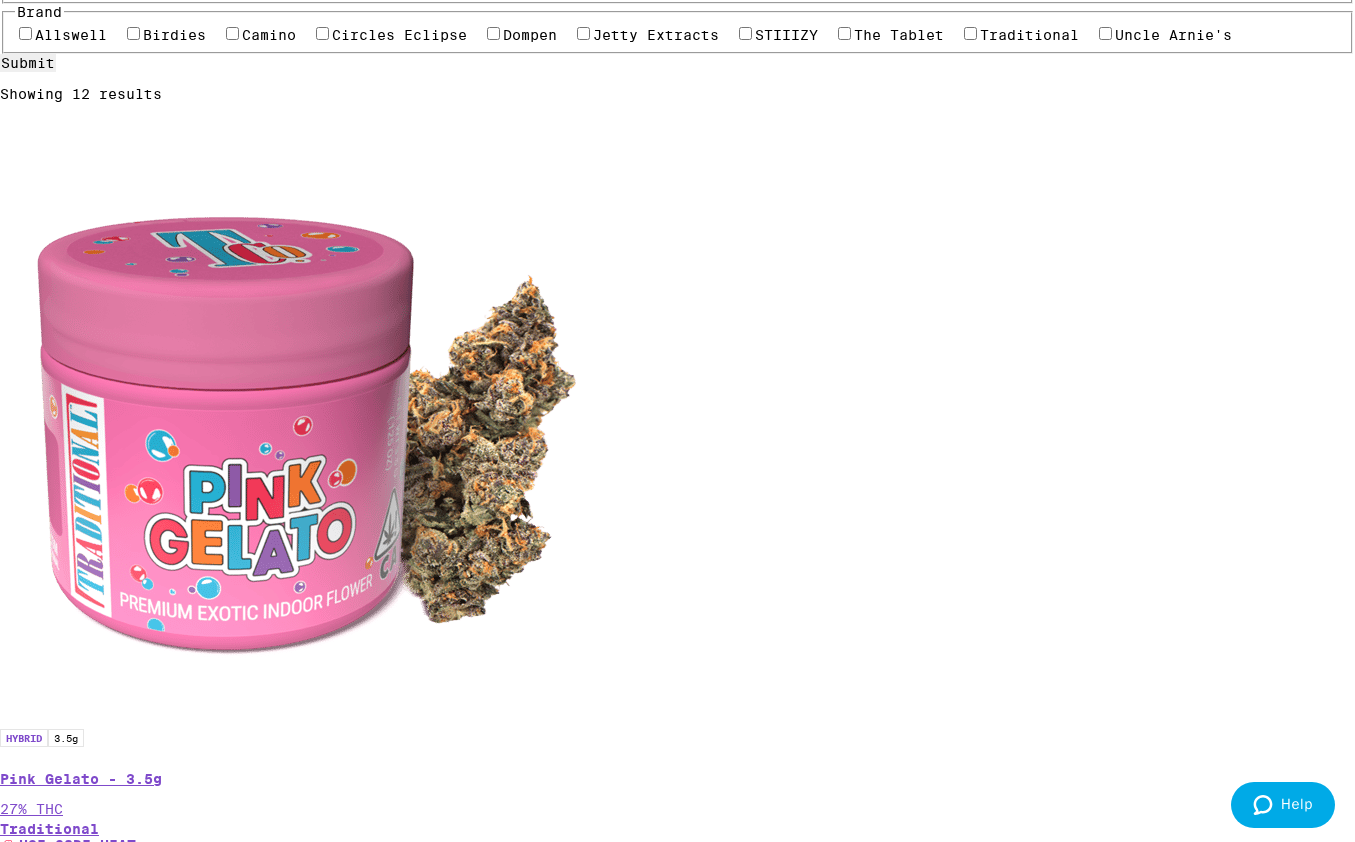click on "Party Parrot - 28g" at bounding box center (677, 4689) 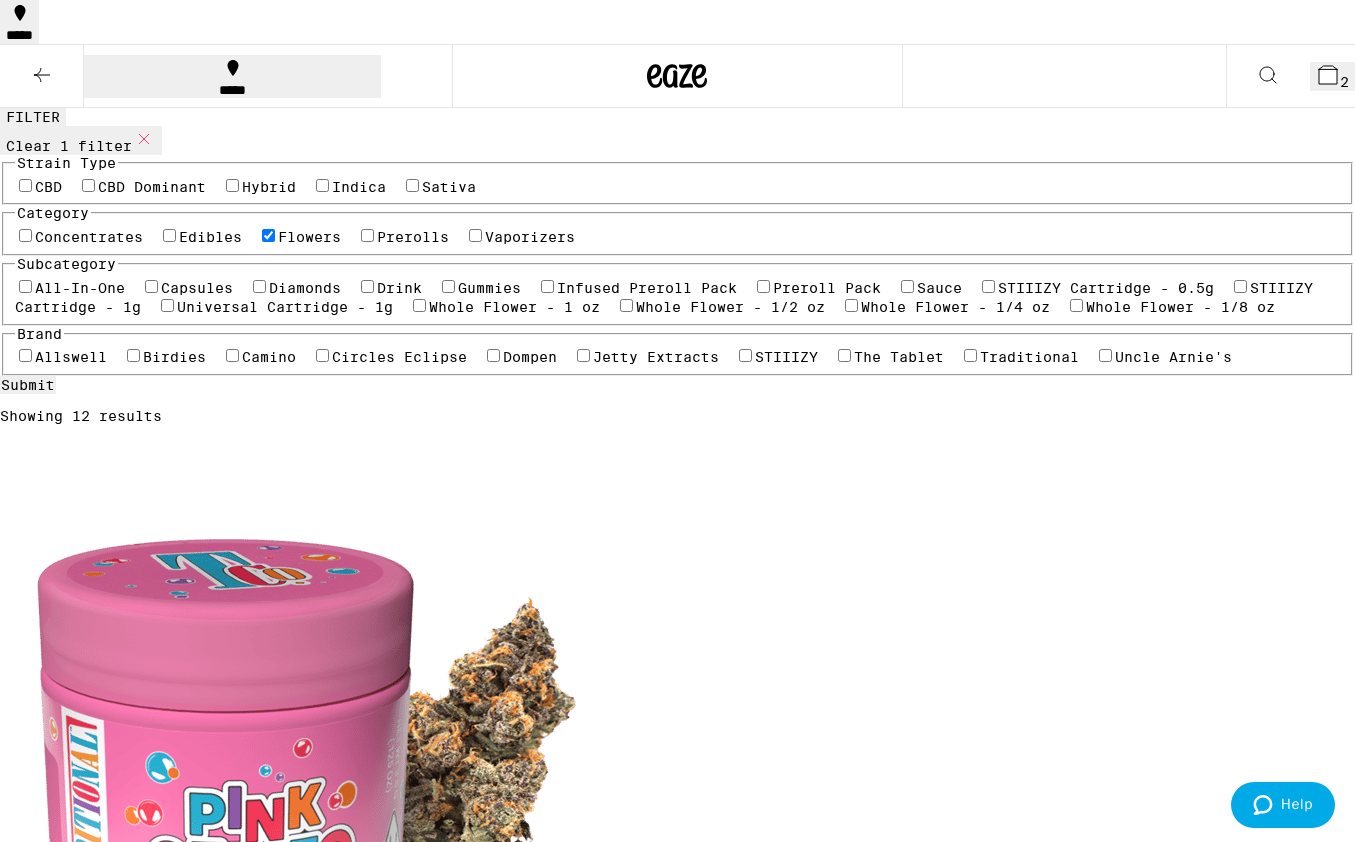scroll, scrollTop: 0, scrollLeft: 0, axis: both 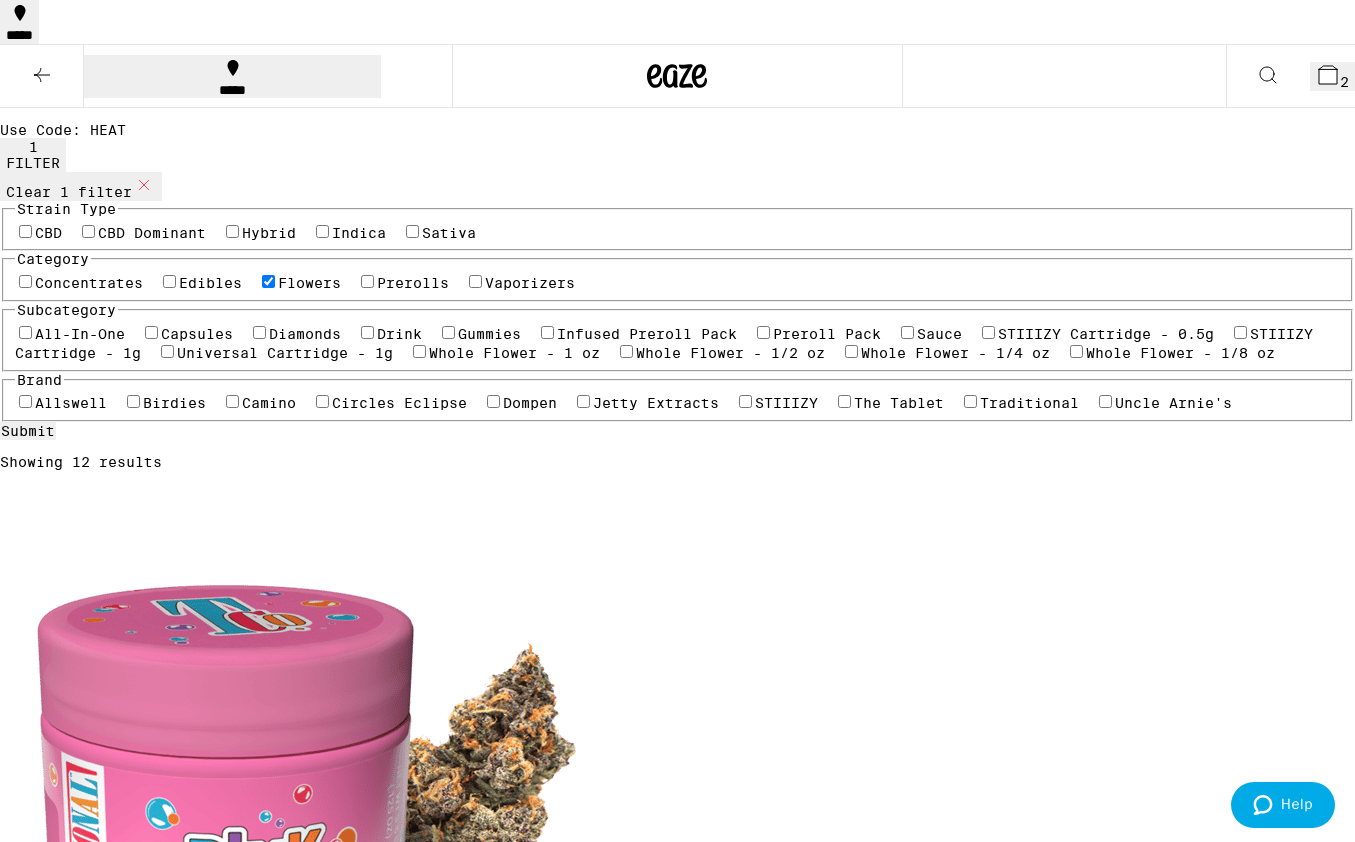 click 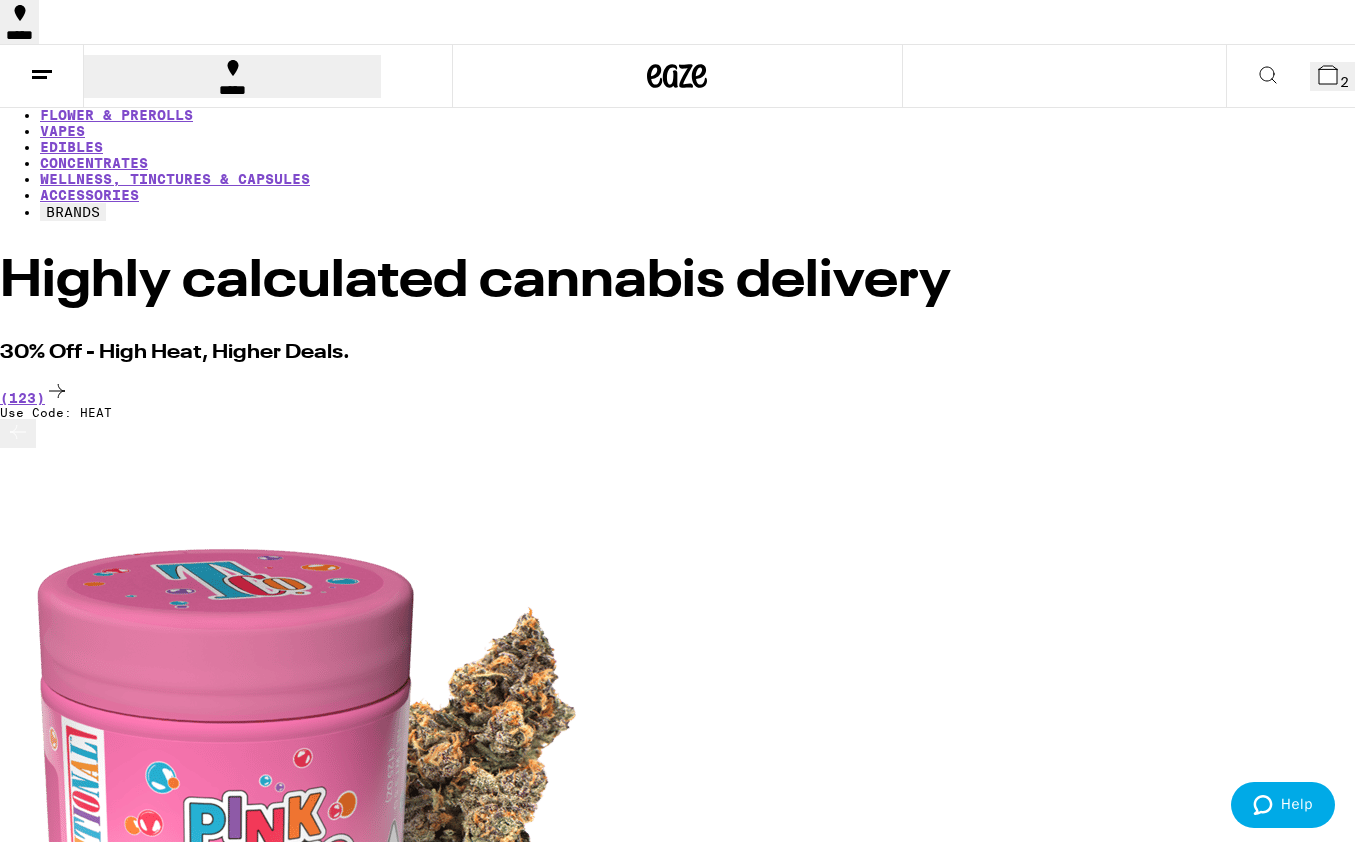 scroll, scrollTop: 0, scrollLeft: 0, axis: both 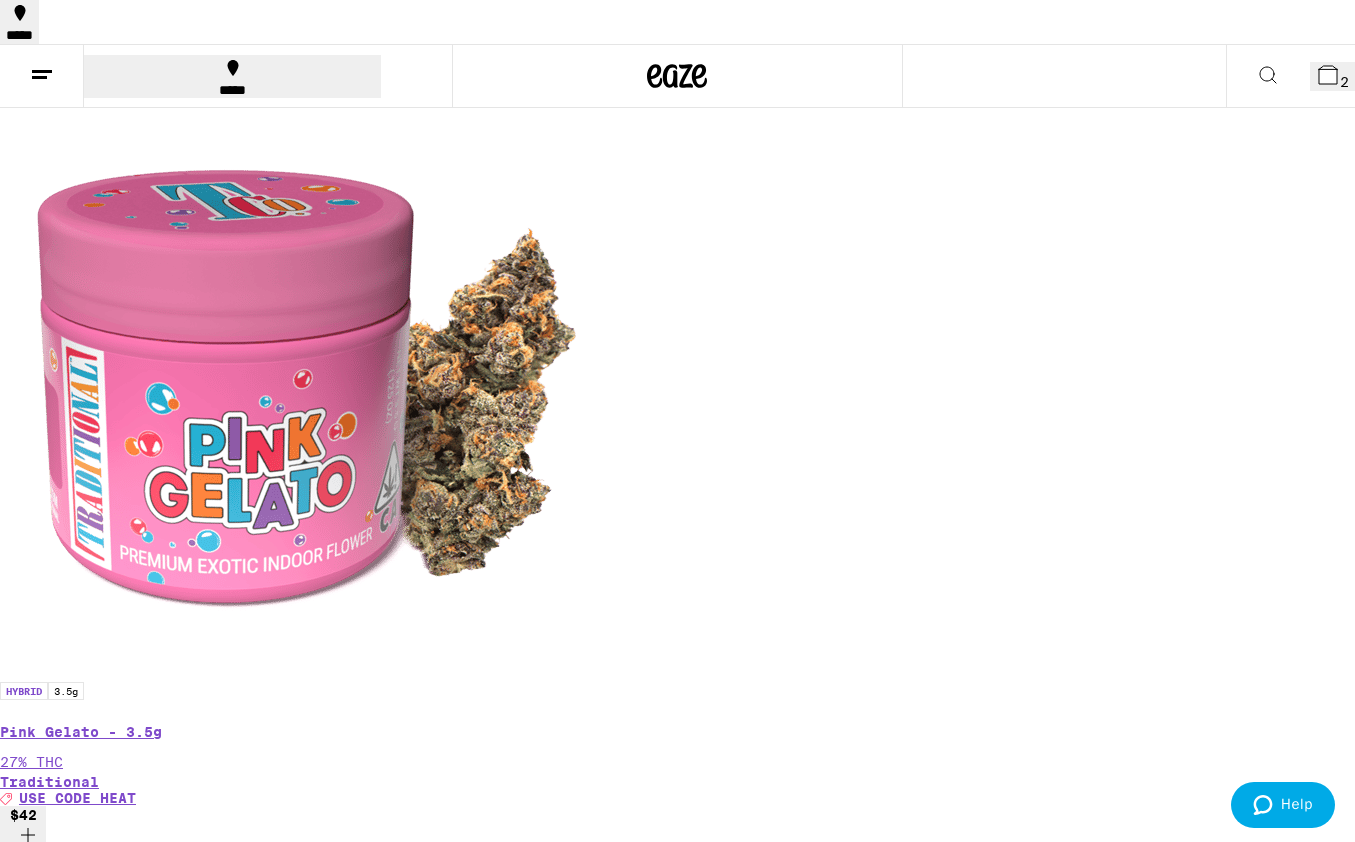click on "HYBRID 3.5g Pink Gelato - 3.5g 27% THC Traditional Deal Created with Sketch. USE CODE HEAT $42 HYBRID 7g Gelato Infused - 7g 42% THC STIIIZY Deal Created with Sketch. USE CODE HEAT $48 INDICA 7g Watermelon Z Infused - 7g 40% THC STIIIZY Deal Created with Sketch. USE CODE HEAT $48 INDICA 7g King Louis XIII Infused - 7g 42% THC STIIIZY Deal Created with Sketch. USE CODE HEAT $48 SATIVA 7g Blue Dream Infused - 7g 44% THC STIIIZY Deal Created with Sketch. USE CODE HEAT $48 HYBRID 1g Bruschetta Sidecar Solventless AIO - 1g 80% THC Jetty Extracts Deal Created with Sketch. USE CODE HEAT $60 INDICA Blackberry Dream10:10:10 Deep Sleep Gummies 100mg THC Camino Deal Created with Sketch. USE CODE HEAT $20 INDICA Midnight Blueberry 5:1 Sleep Gummies 100mg THC Camino Deal Created with Sketch. USE CODE HEAT $20 SATIVA Tropical Burst Energy Sour Gummies 100mg THC Camino Deal Created with Sketch. USE CODE HEAT $20 HYBRID Mango Serenity 1:1 THC:CBD Gummies 100mg THC: 98mg CBD Camino Deal Created with Sketch. USE CODE HEAT $20" at bounding box center [677, 4370] 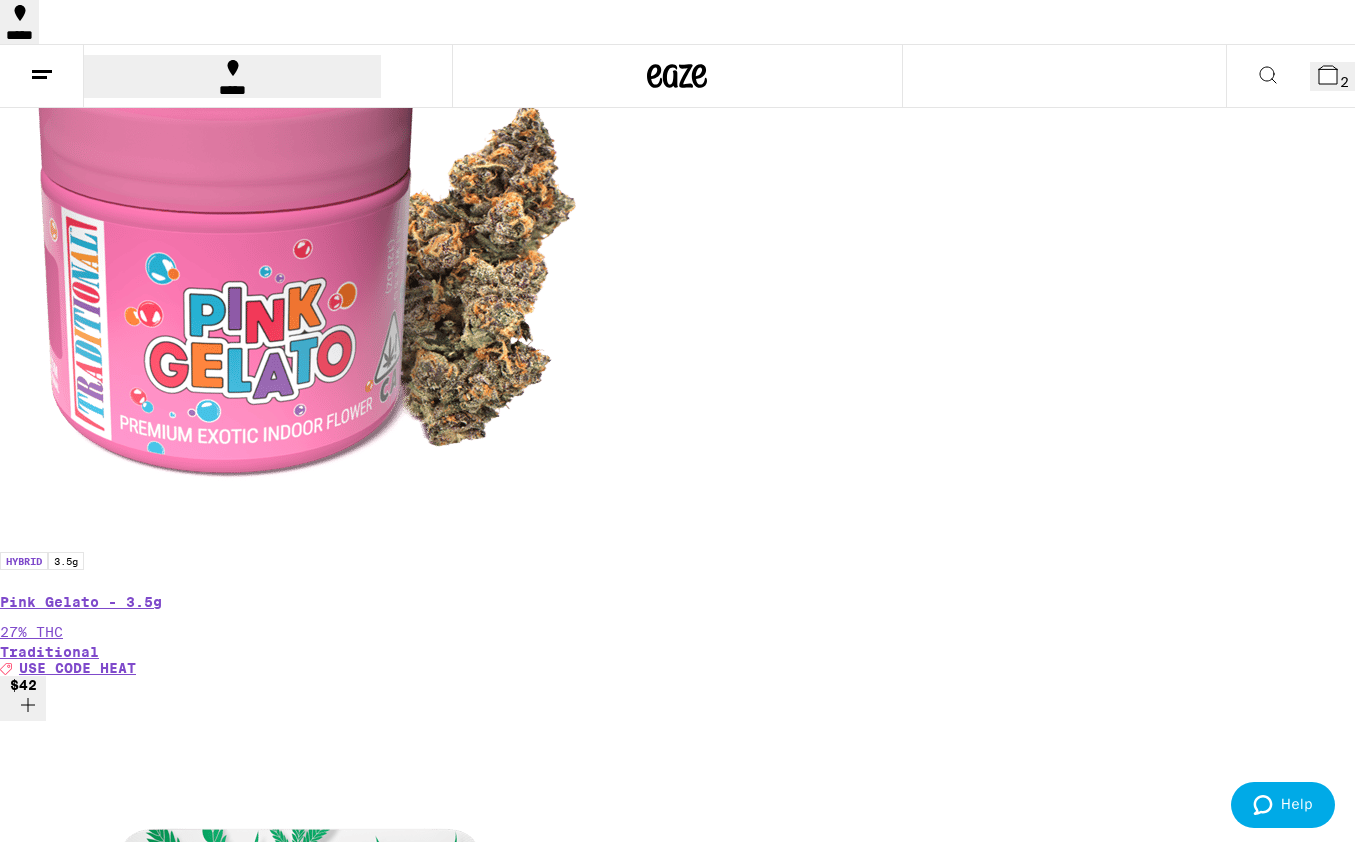 click on "(7)" at bounding box center [677, 8636] 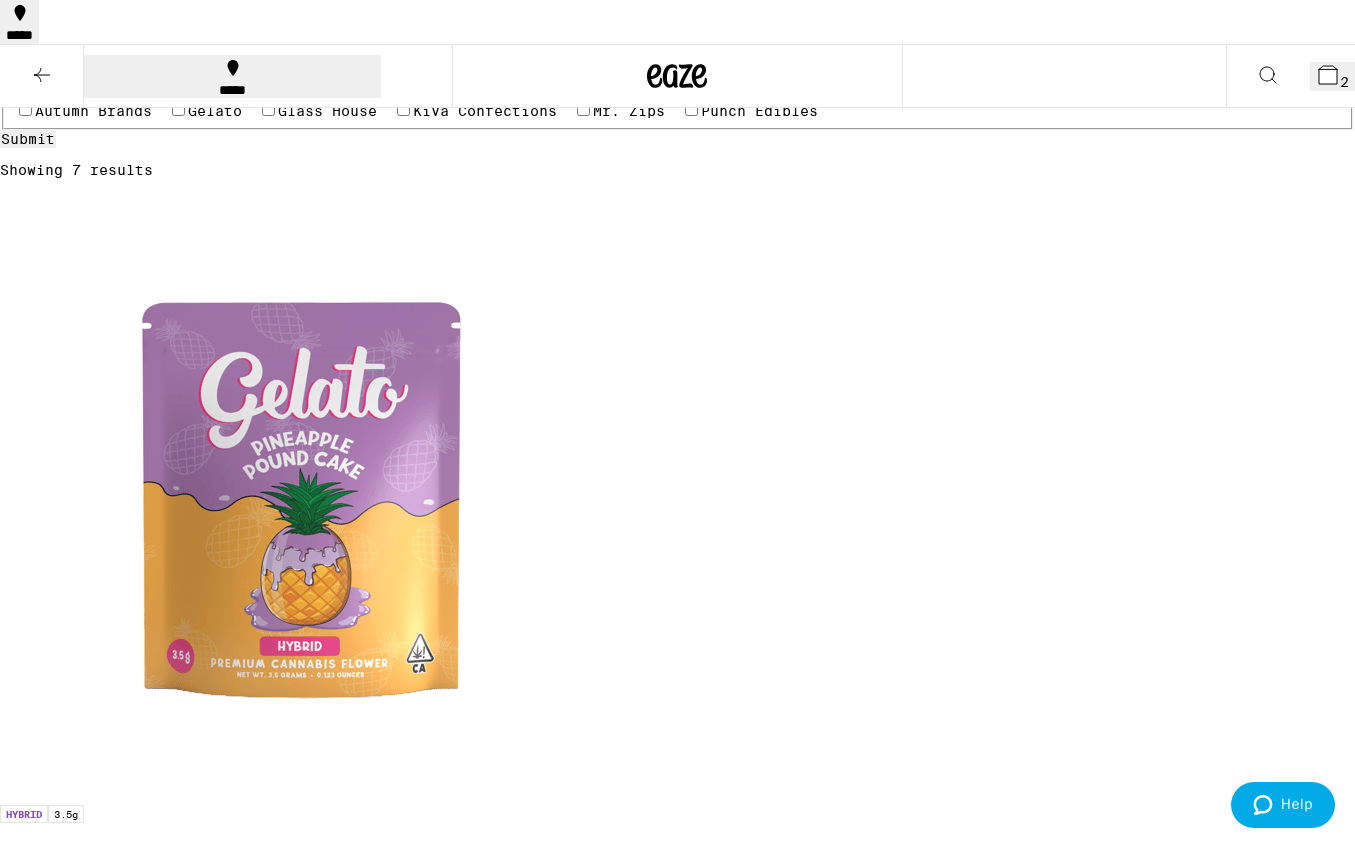 scroll, scrollTop: 265, scrollLeft: 0, axis: vertical 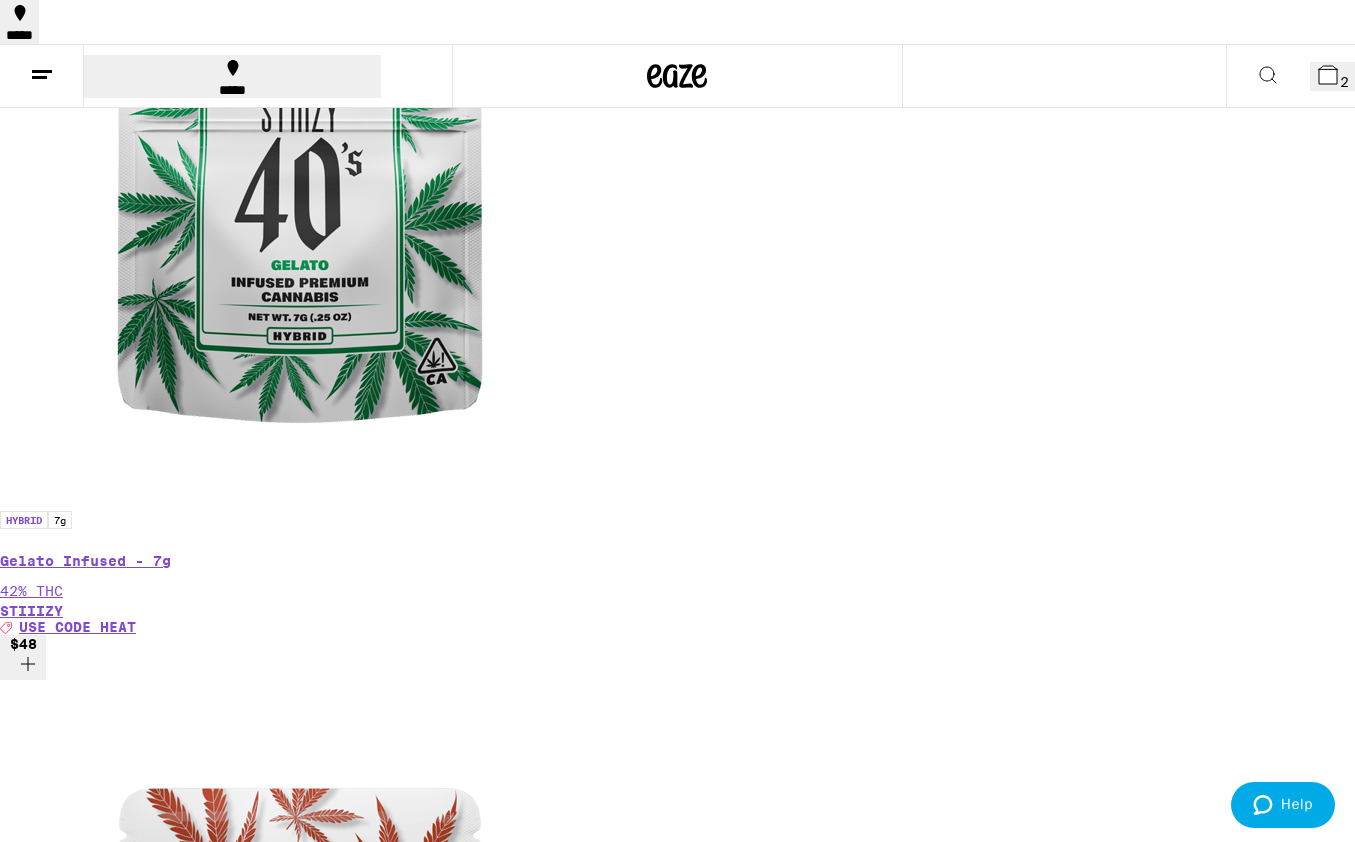 click on "(151)" at bounding box center (677, 21695) 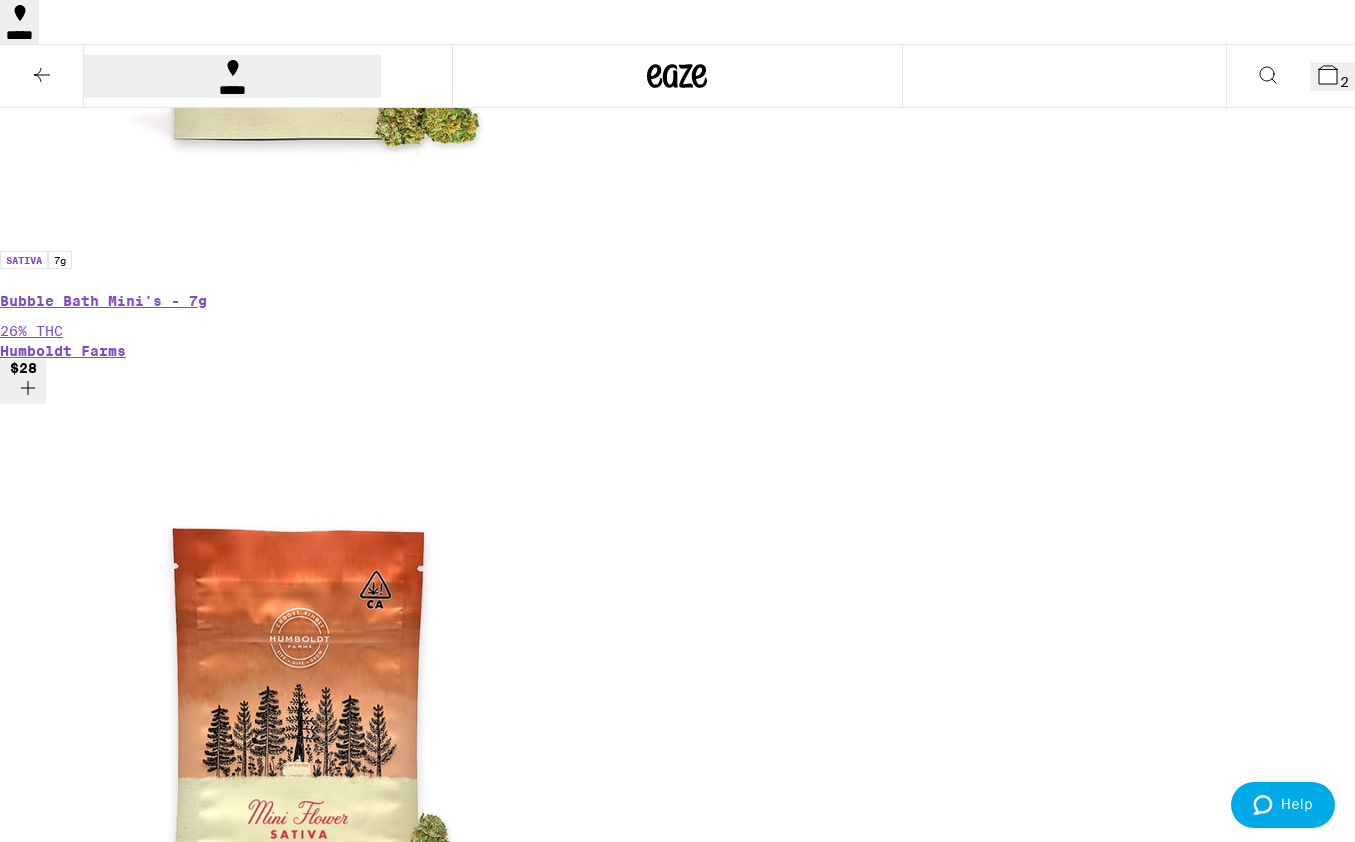 scroll, scrollTop: 5429, scrollLeft: 0, axis: vertical 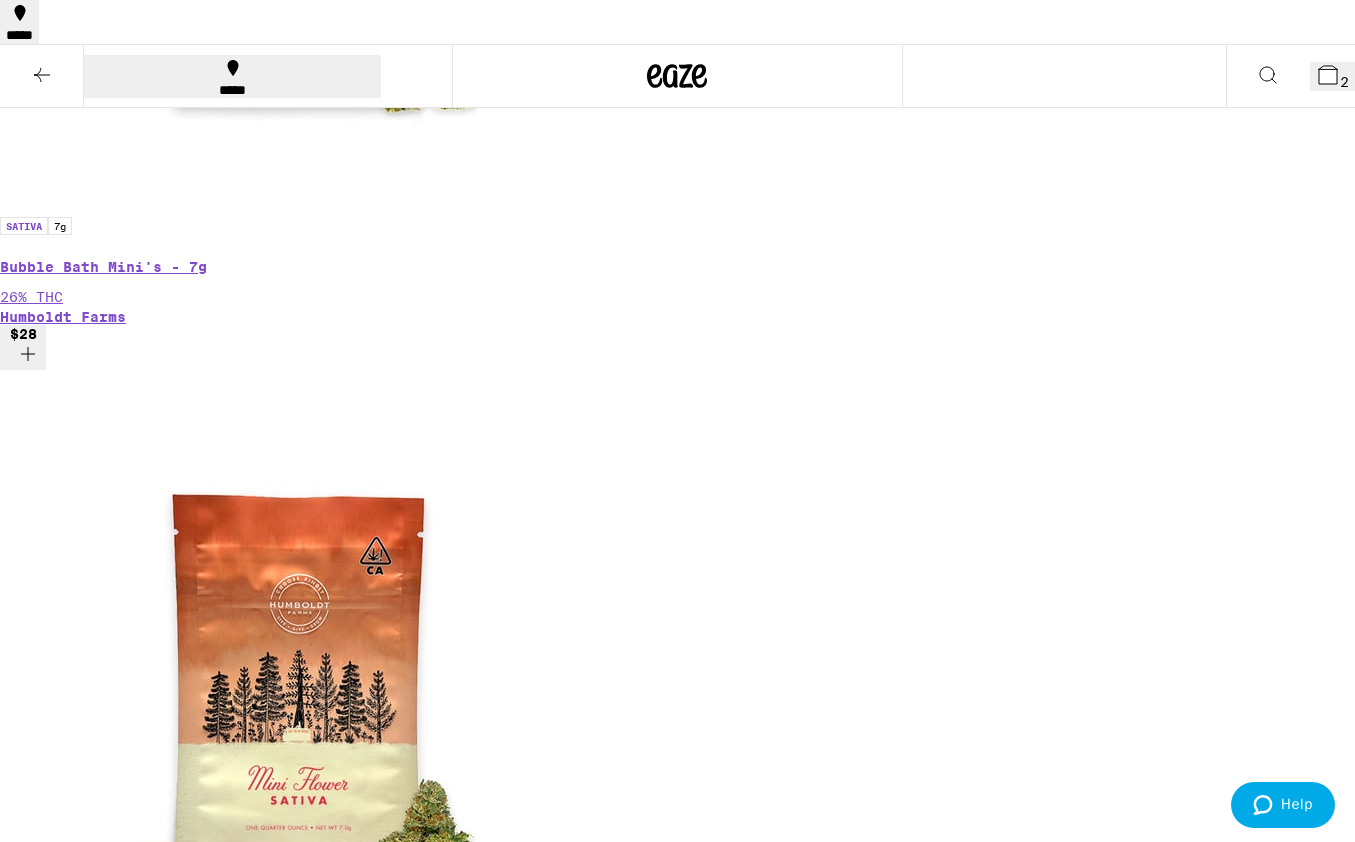 click at bounding box center (0, 15625) 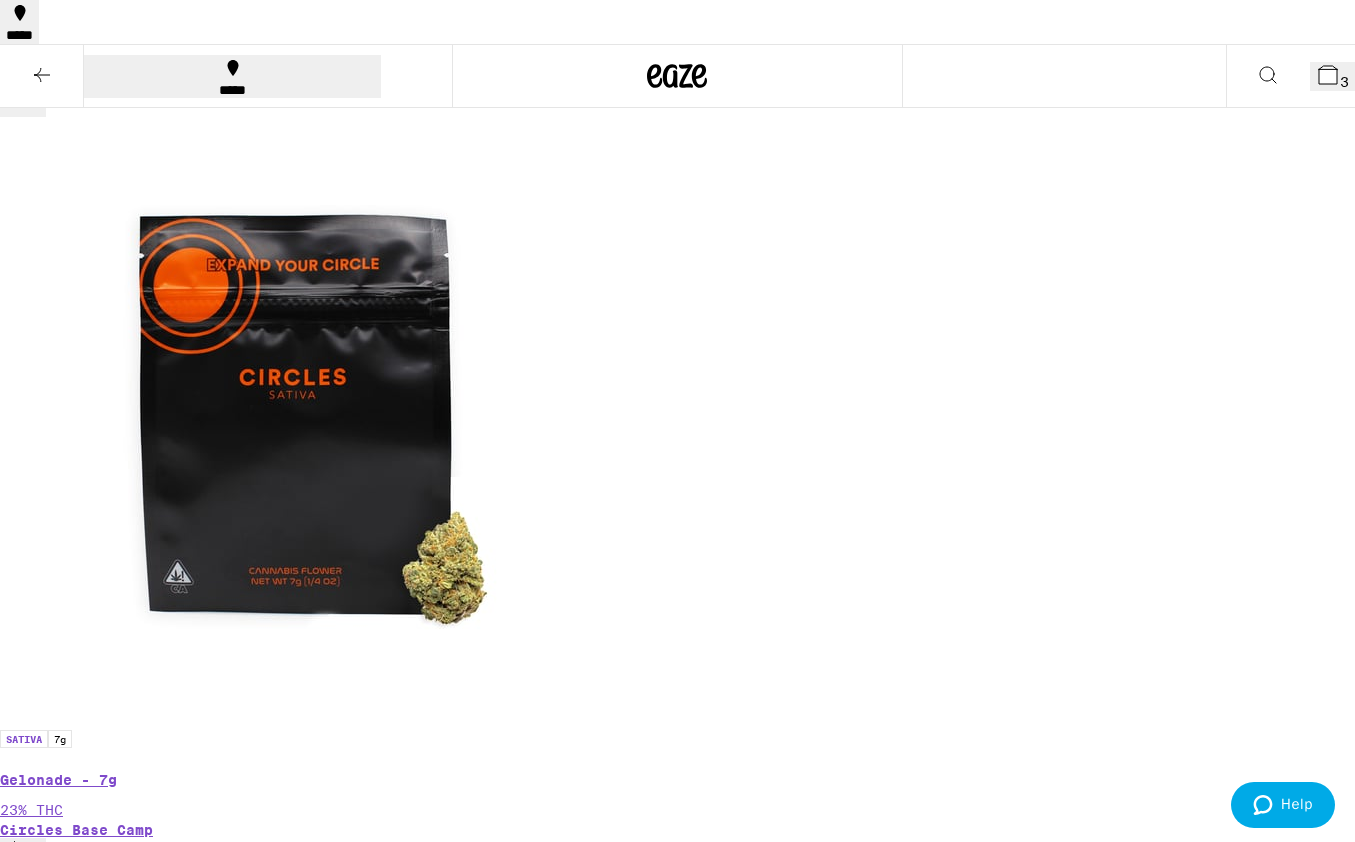 scroll, scrollTop: 8745, scrollLeft: 0, axis: vertical 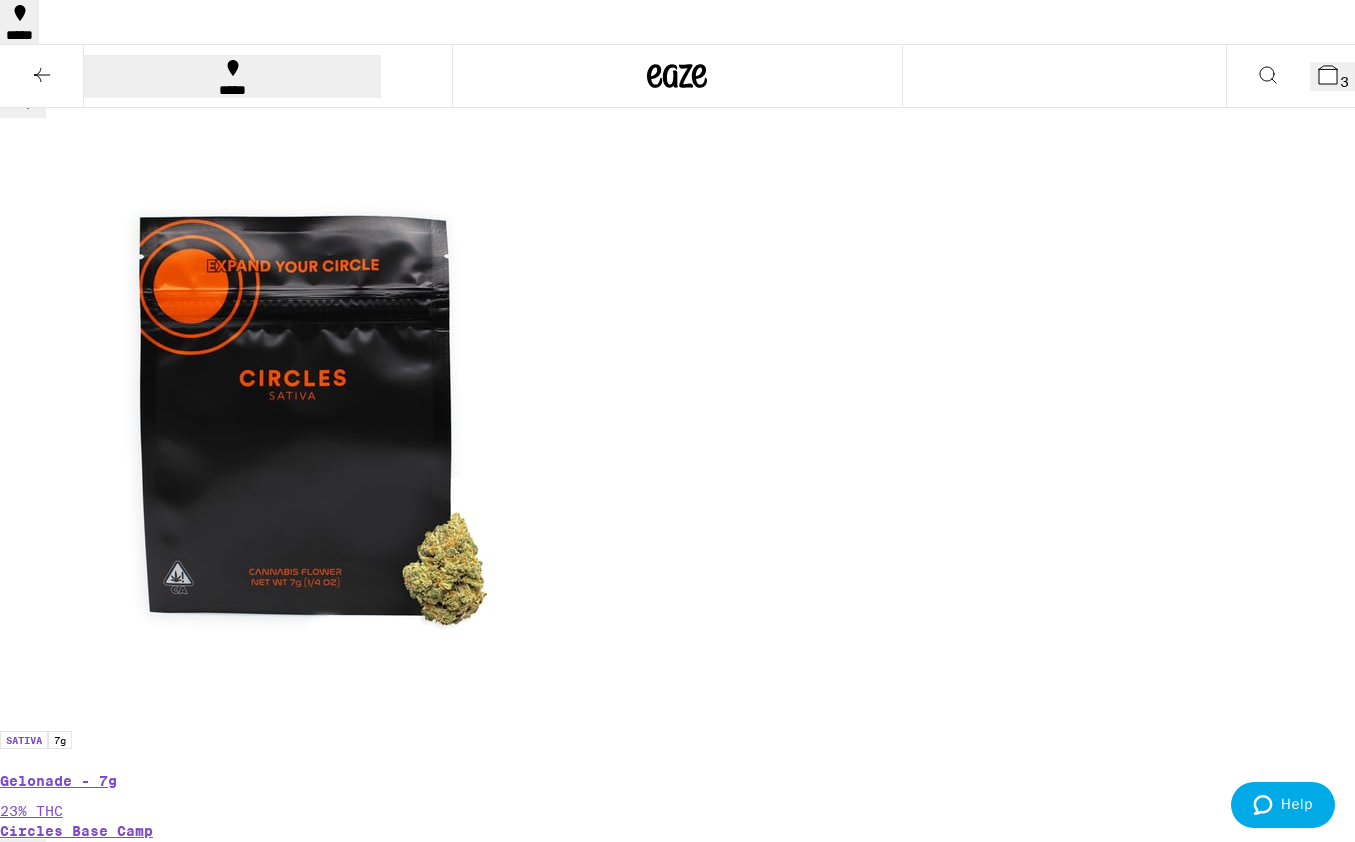 click at bounding box center [0, 25546] 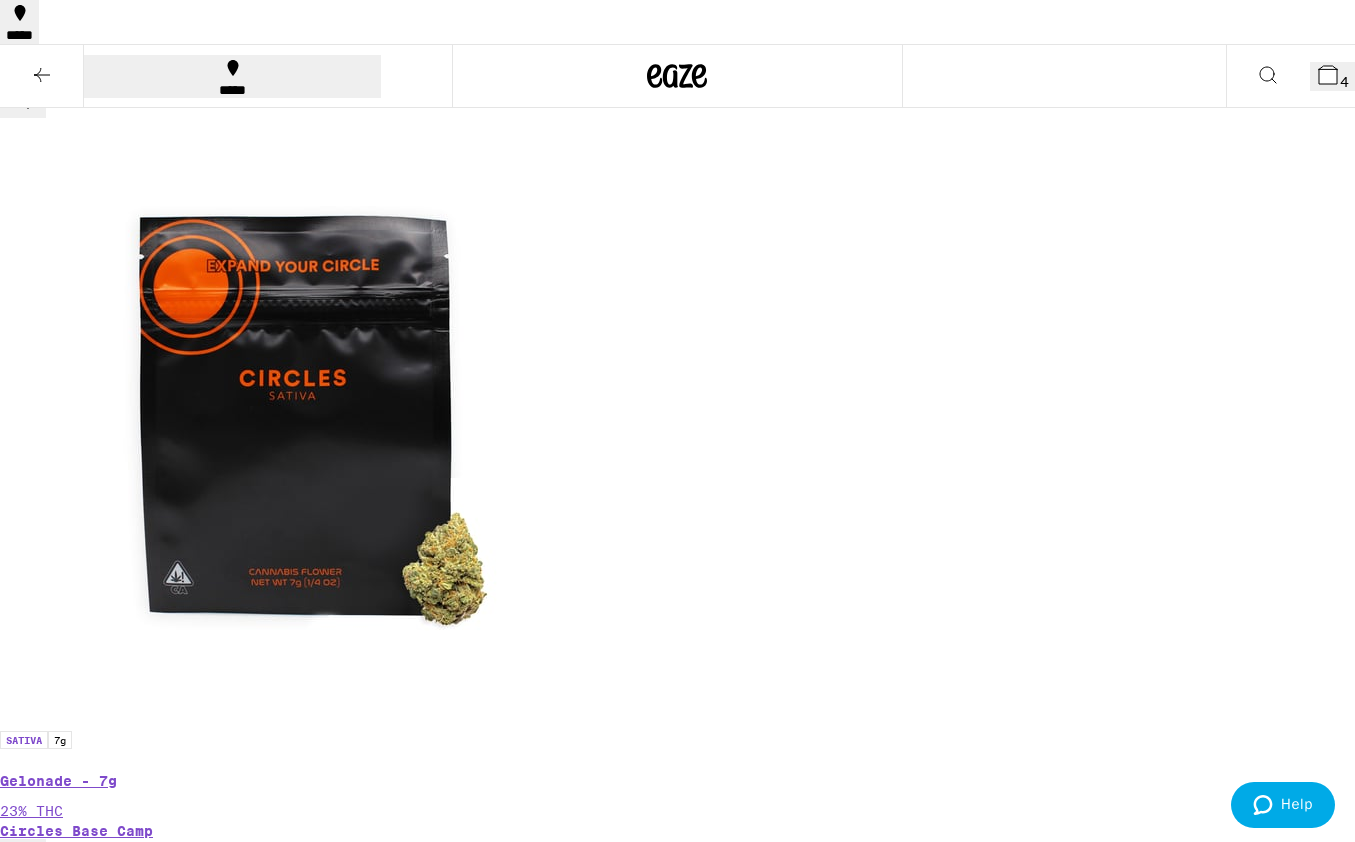 click at bounding box center (0, 25367) 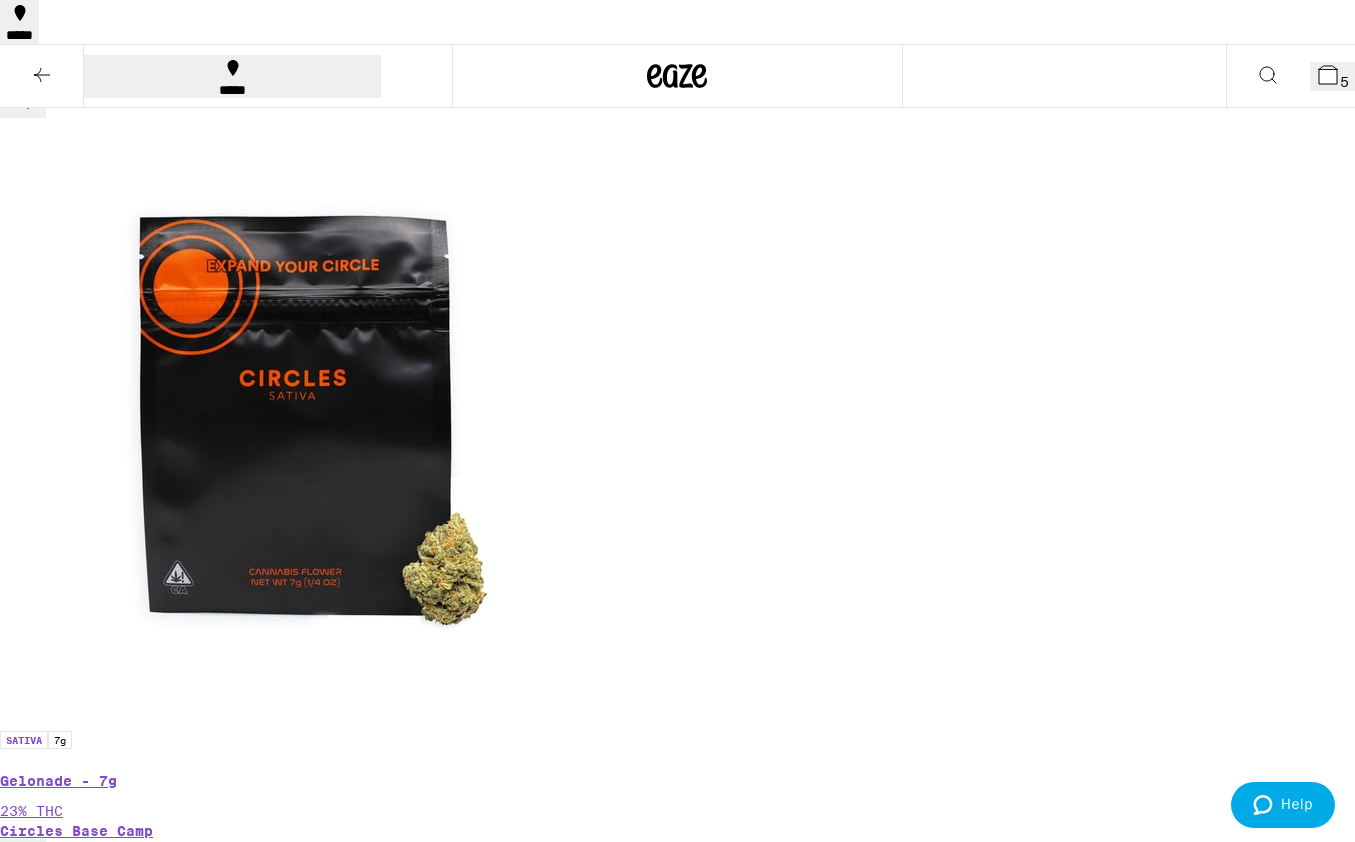 click on "5" at bounding box center (1332, 76) 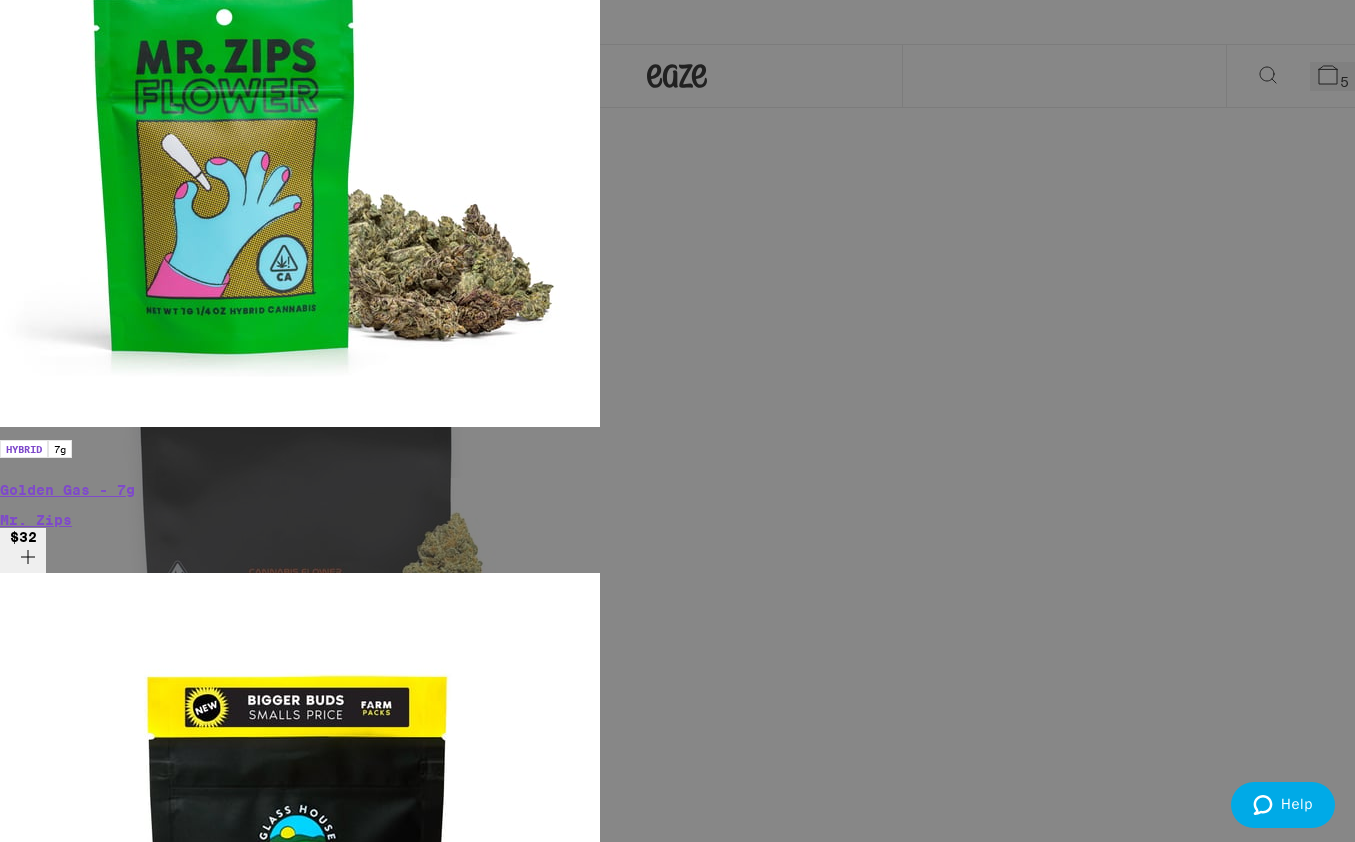 click 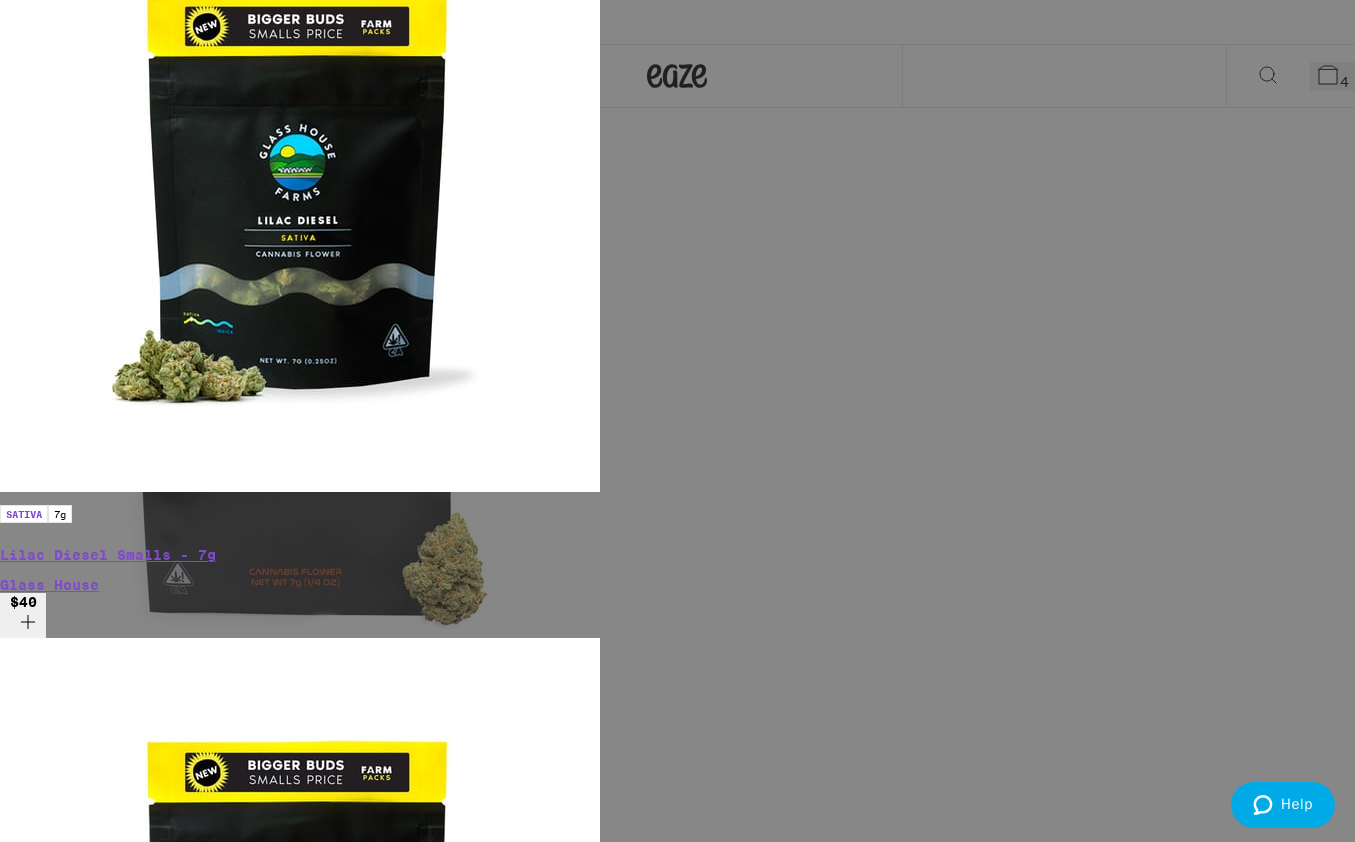 click 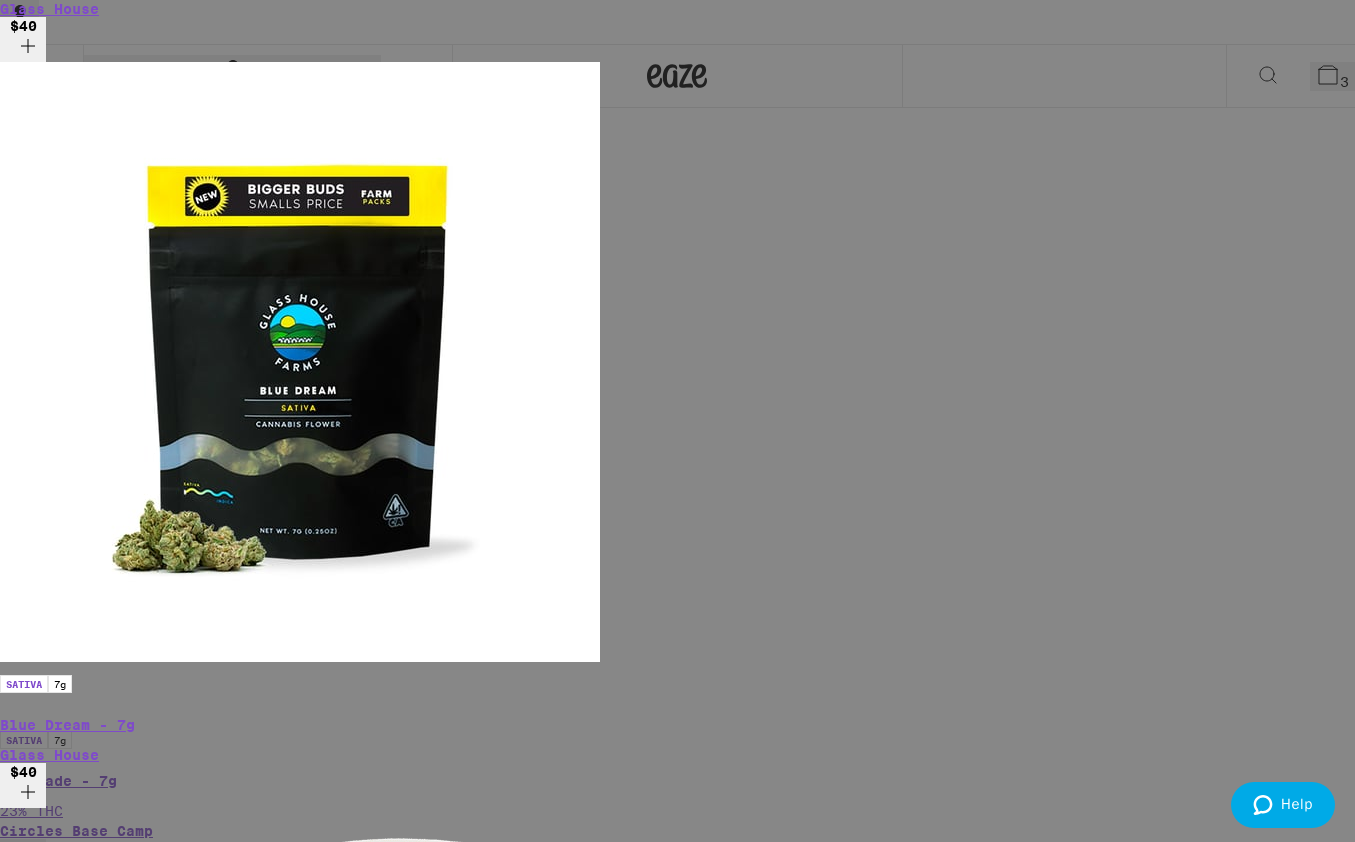 click 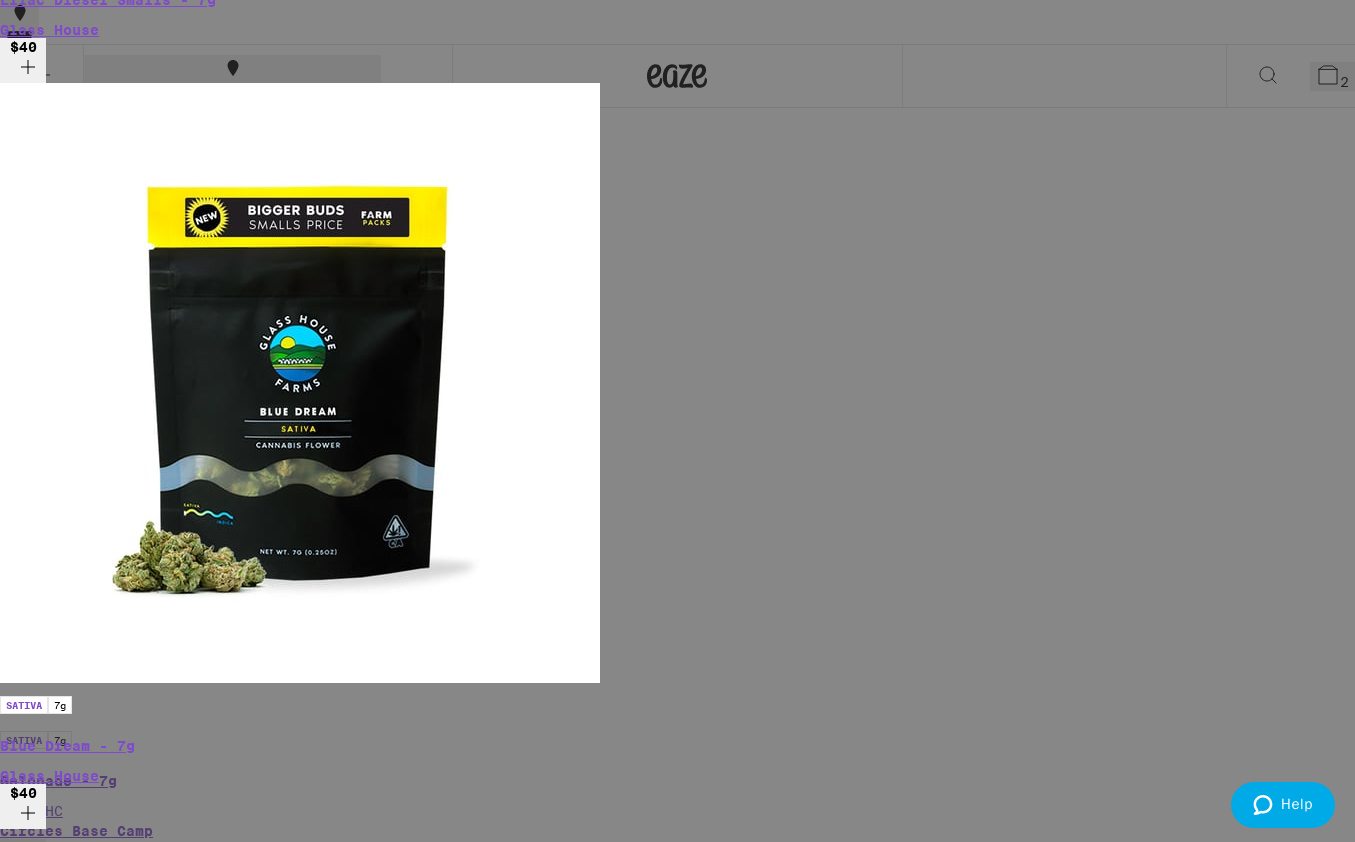 click on "Apply Promo" at bounding box center (55, 5043) 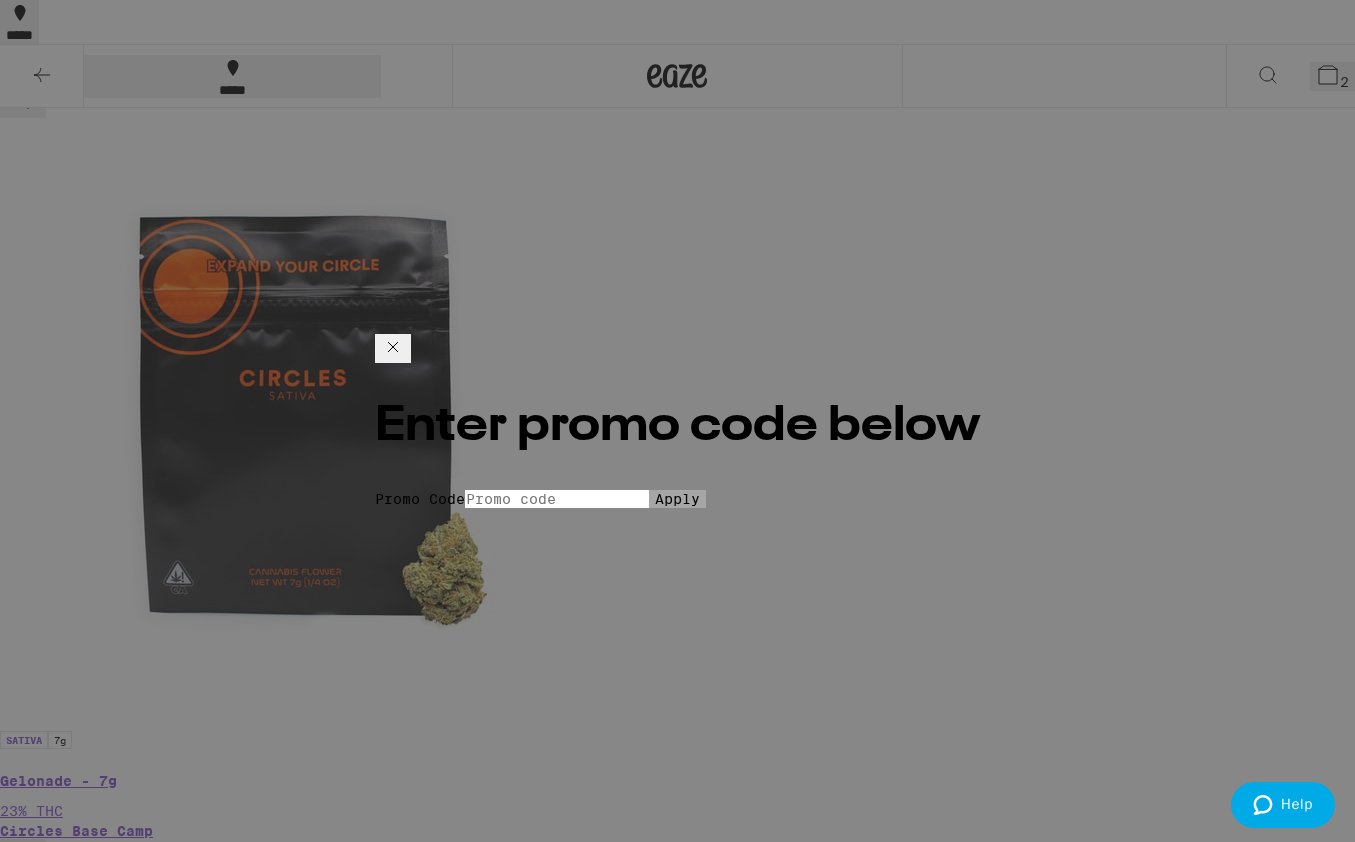 click on "Promo Code" at bounding box center (557, 499) 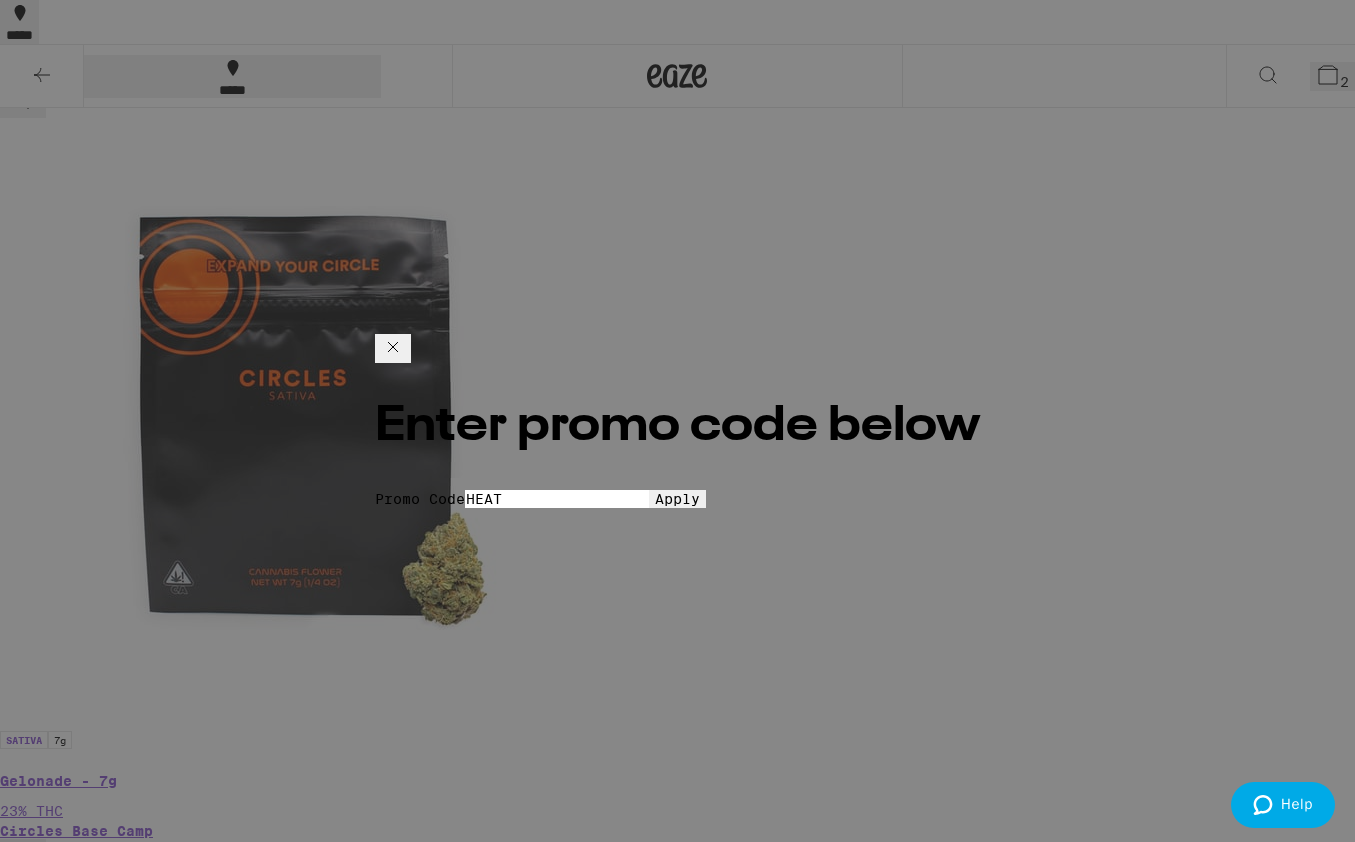 type on "HEAT" 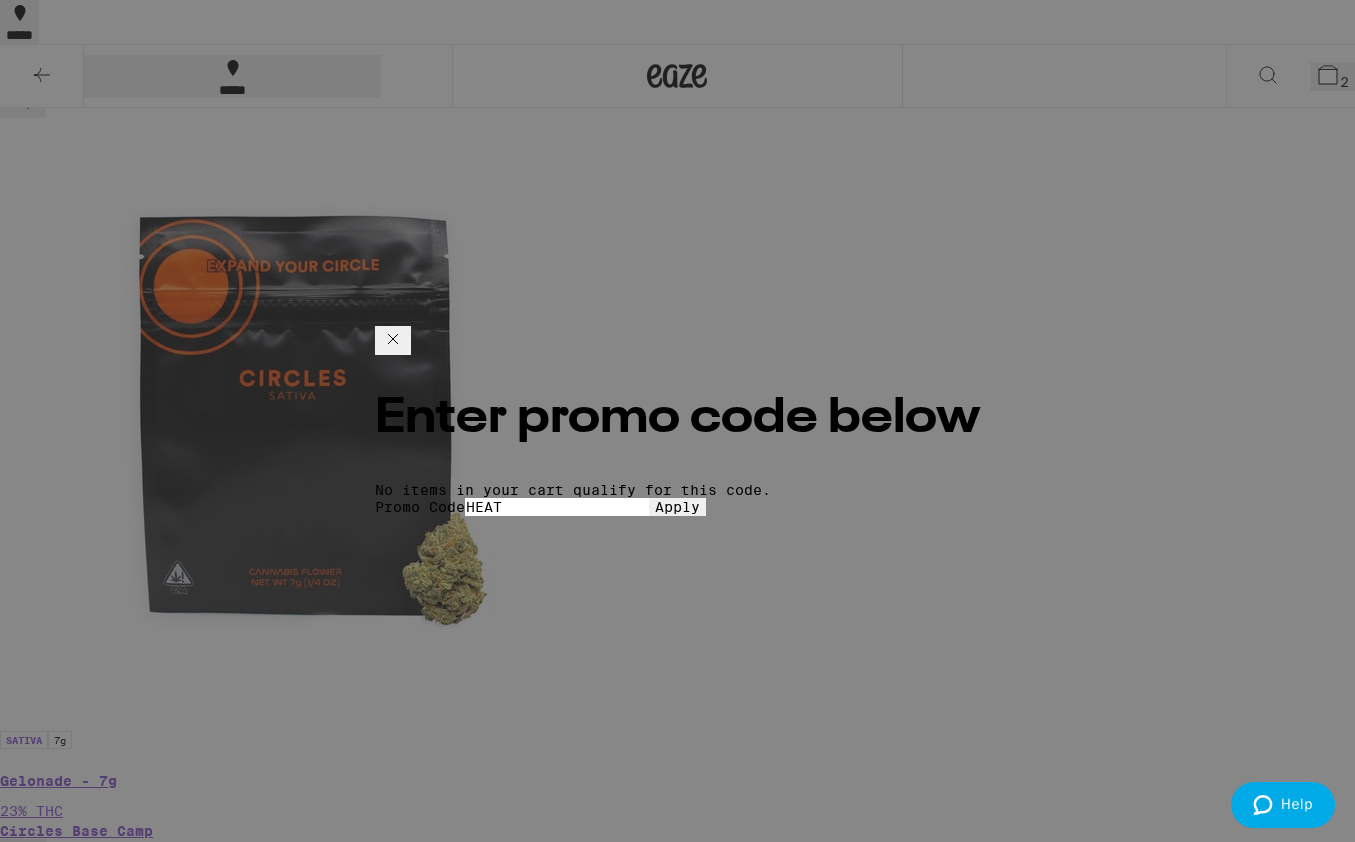 click 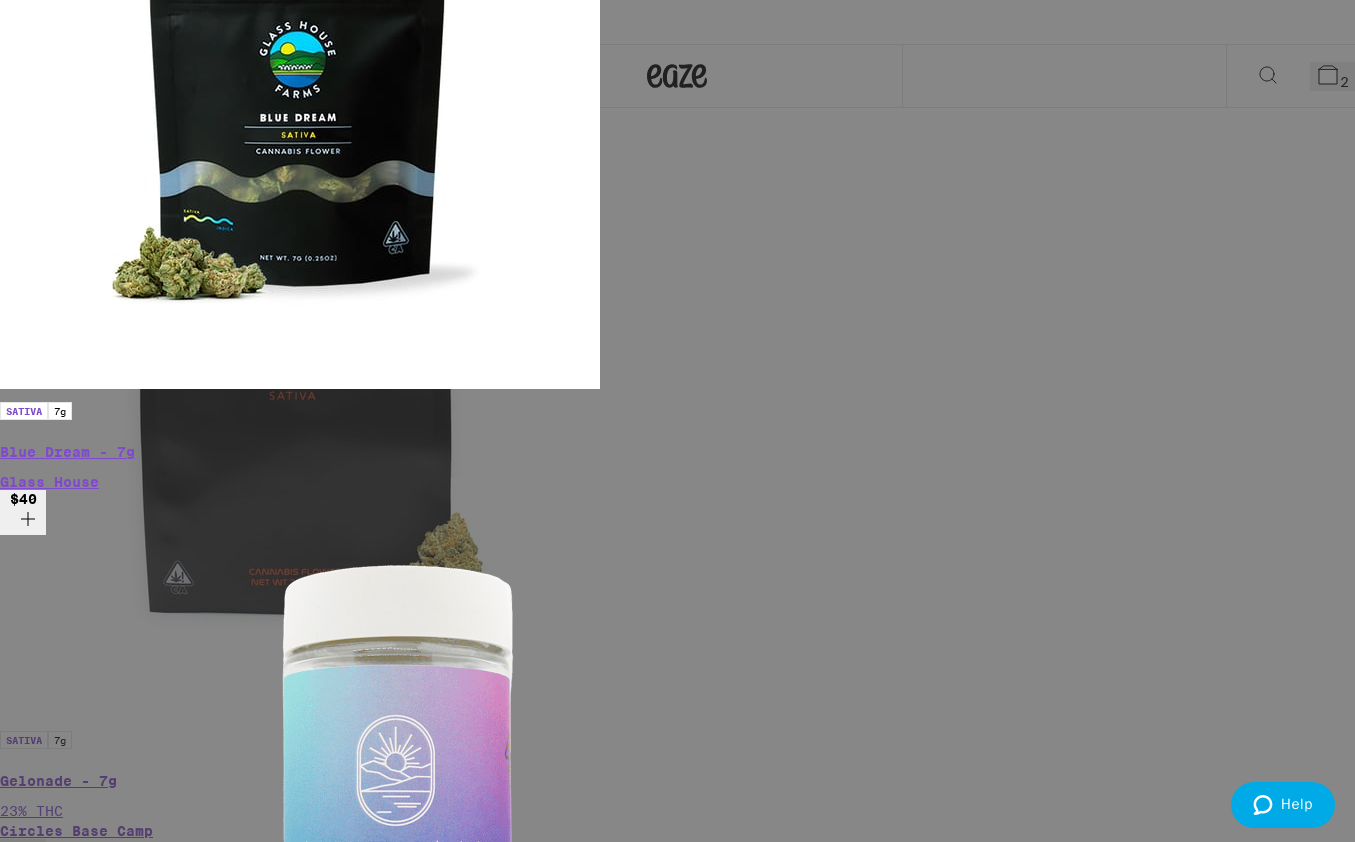 click on "Checkout" at bounding box center (153, 5336) 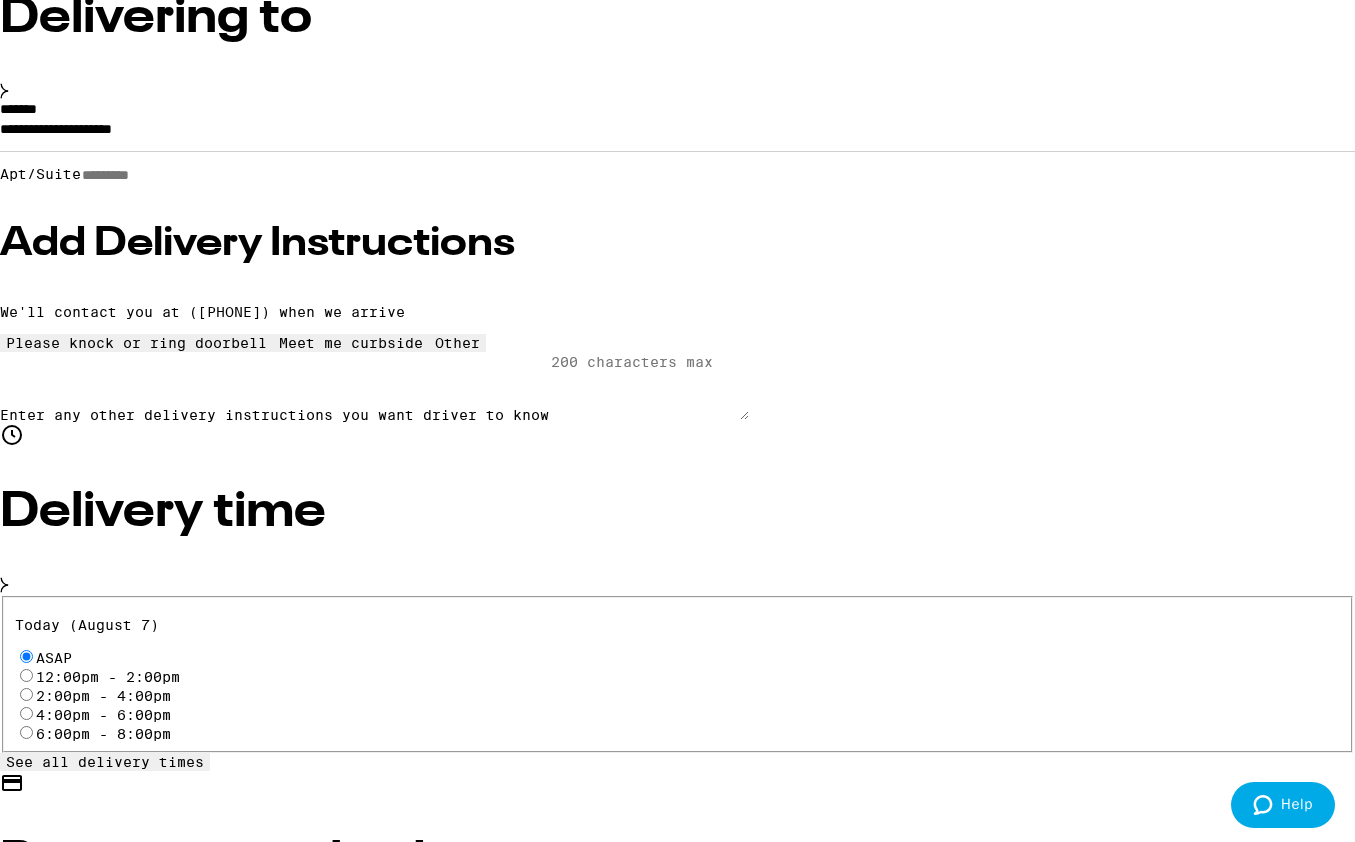 scroll, scrollTop: 0, scrollLeft: 0, axis: both 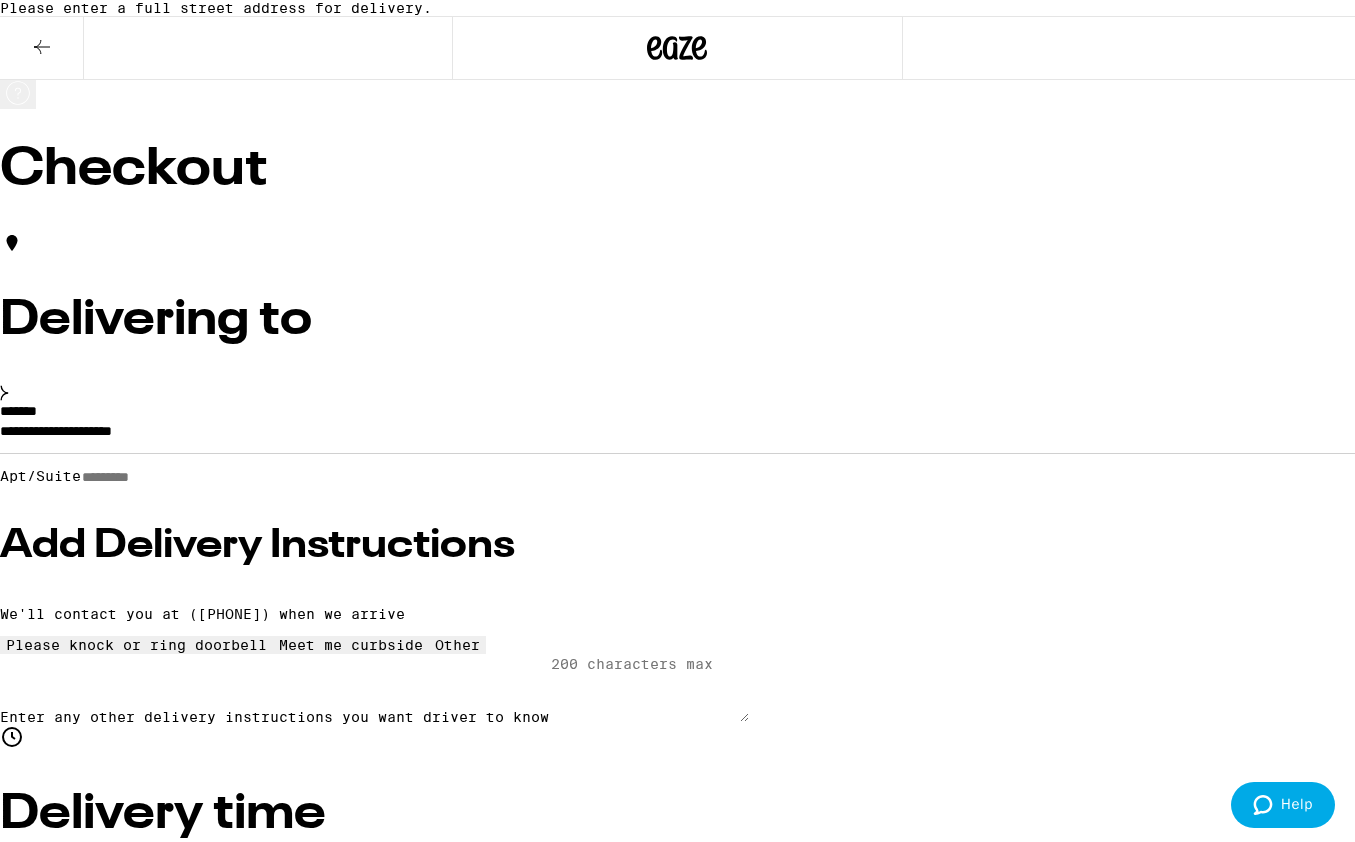 click 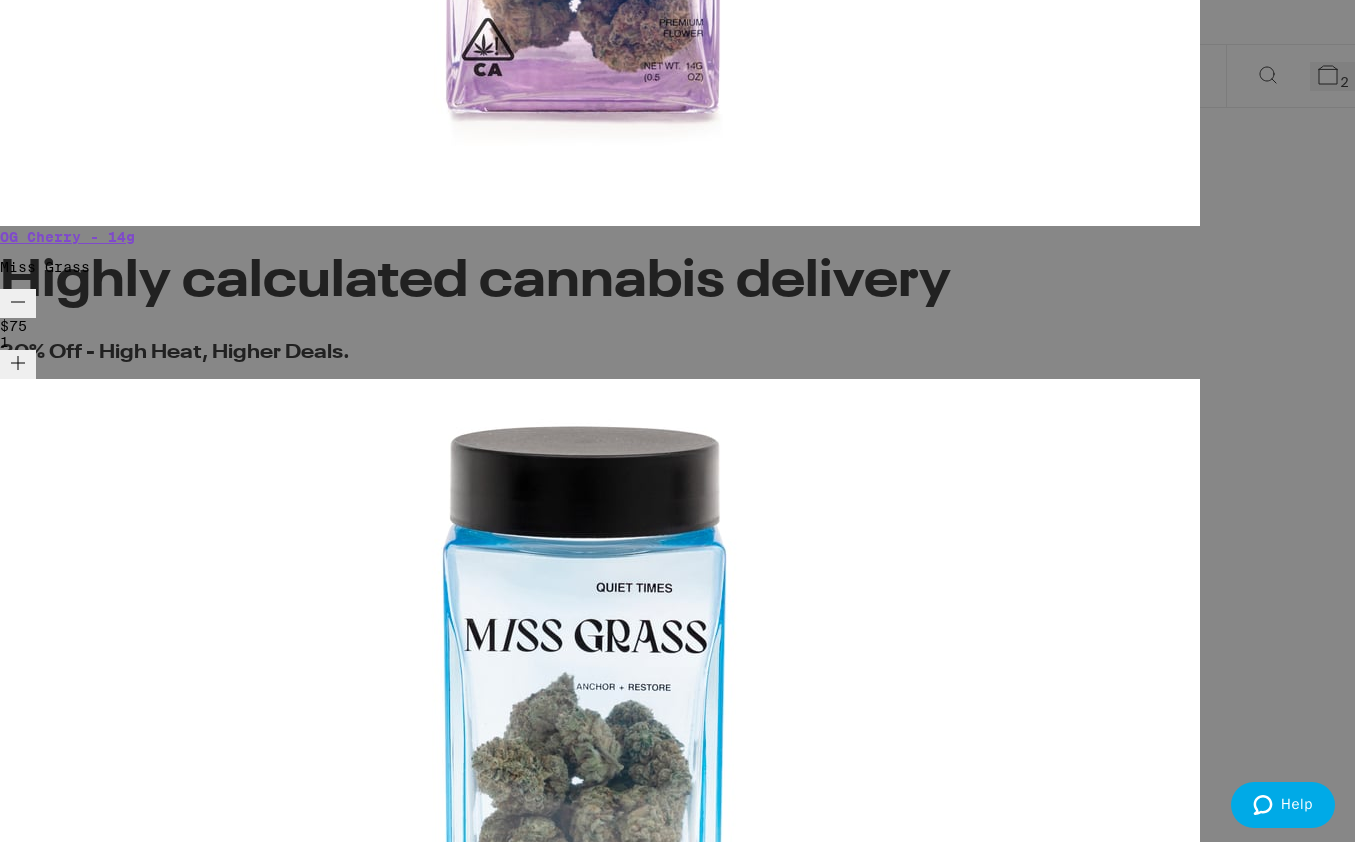 click 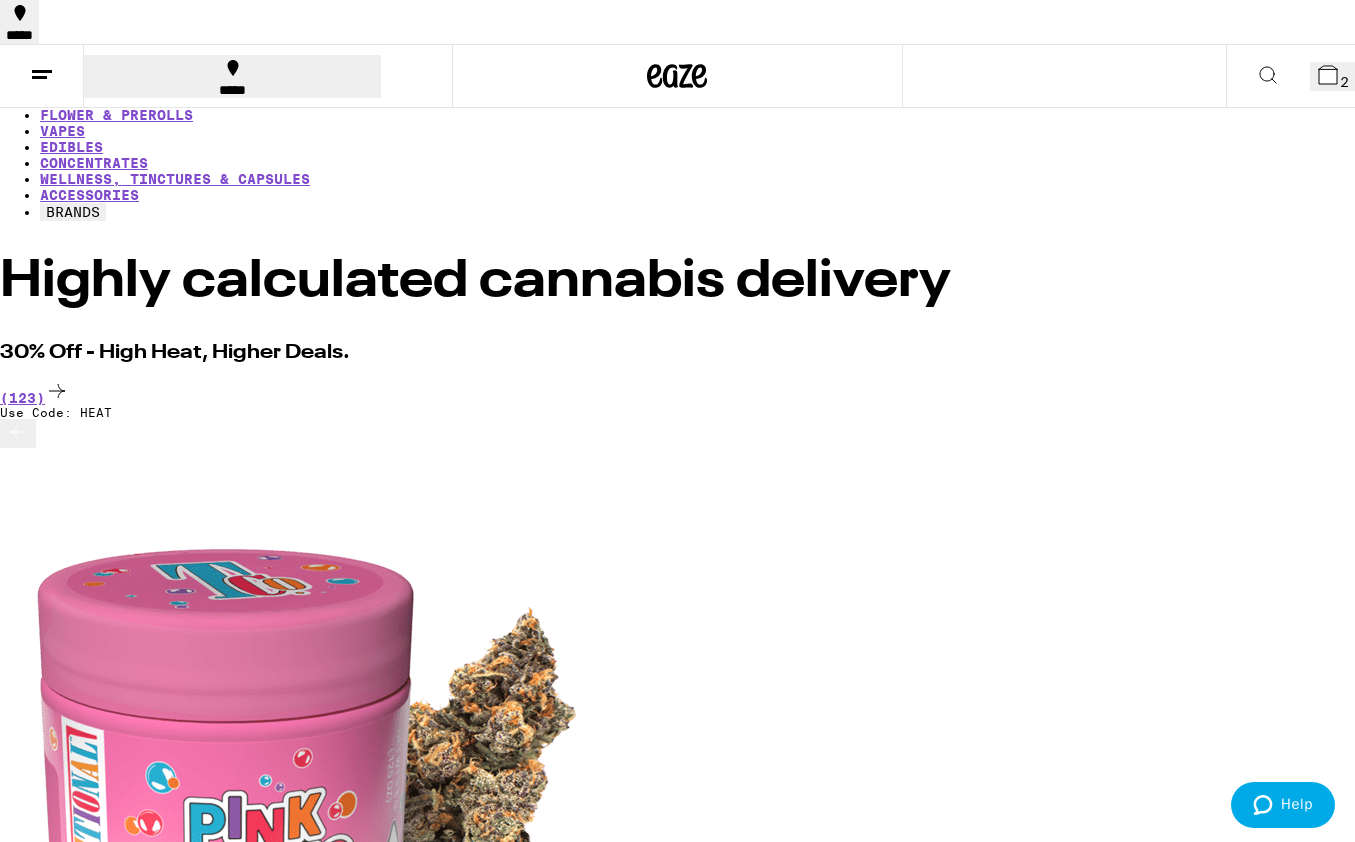 scroll, scrollTop: 0, scrollLeft: 0, axis: both 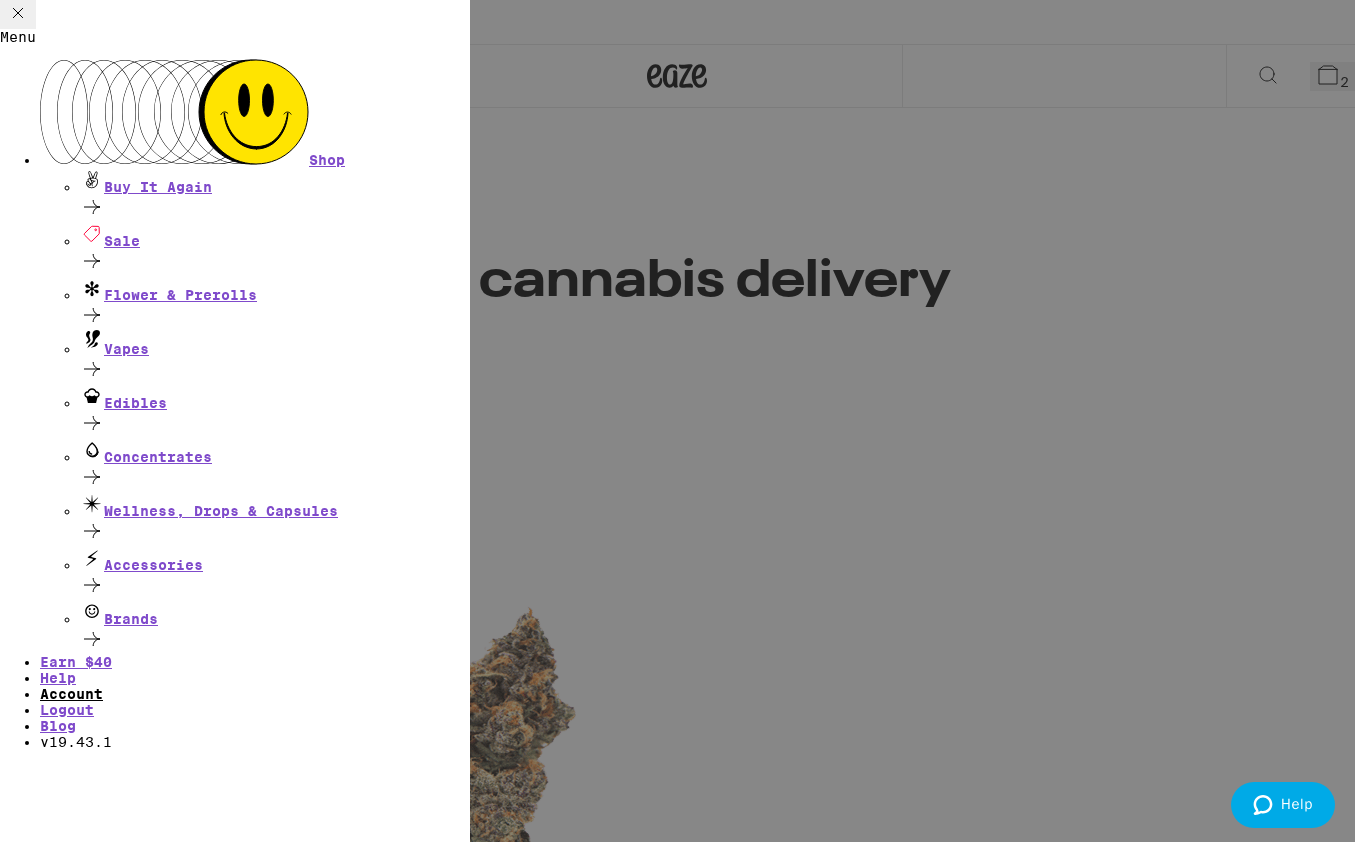 click on "Account" at bounding box center [71, 694] 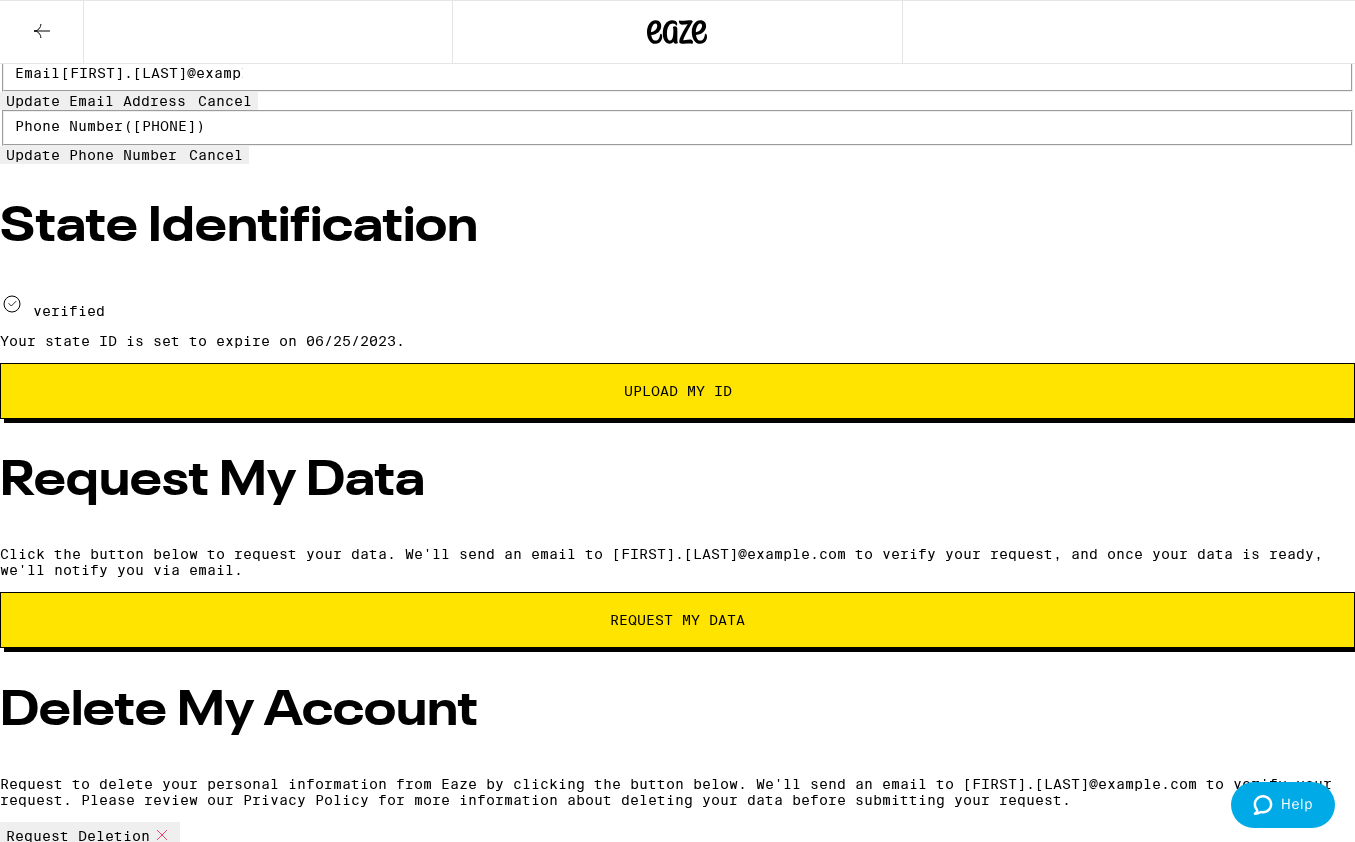 scroll, scrollTop: 0, scrollLeft: 0, axis: both 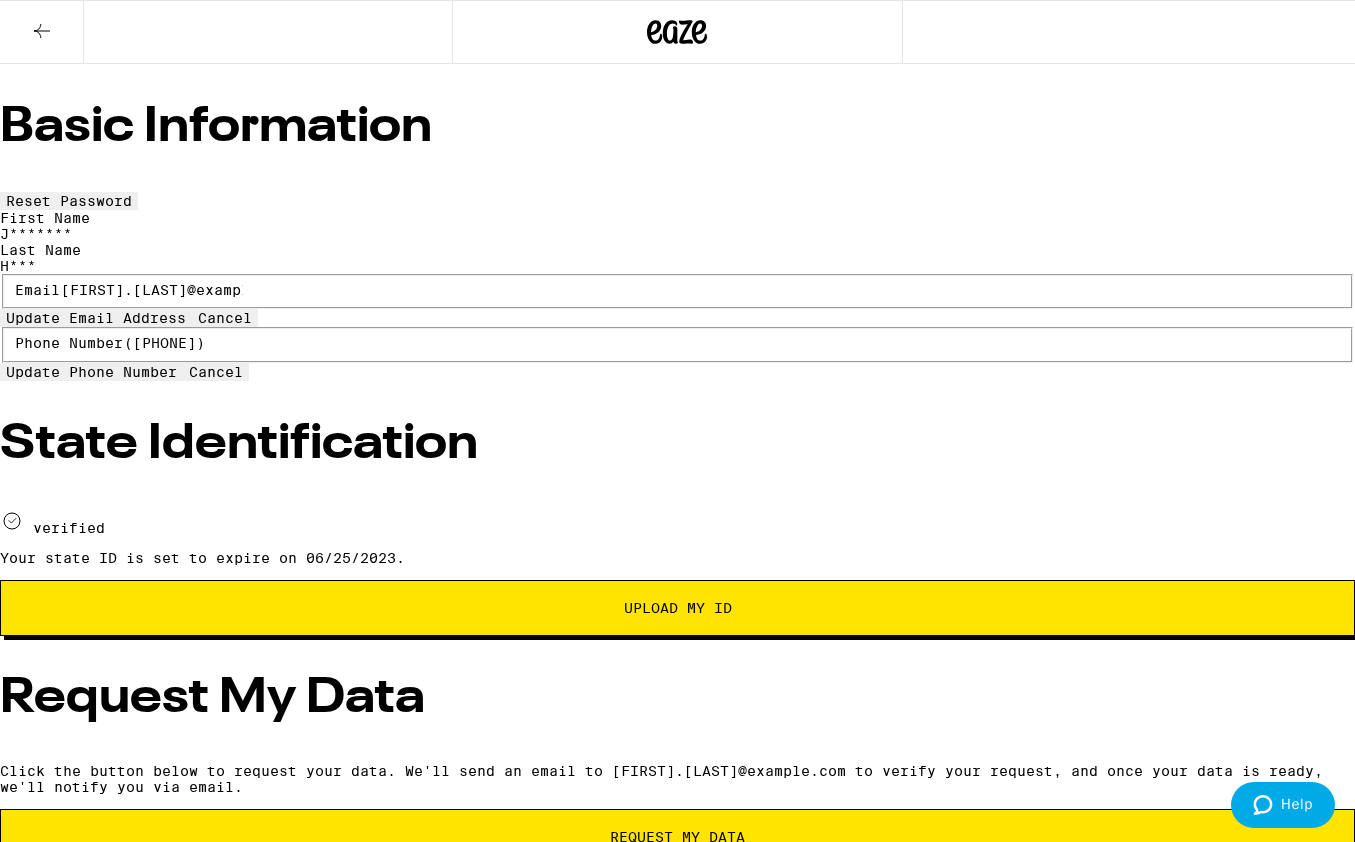 click on "Upload My ID" at bounding box center (677, 608) 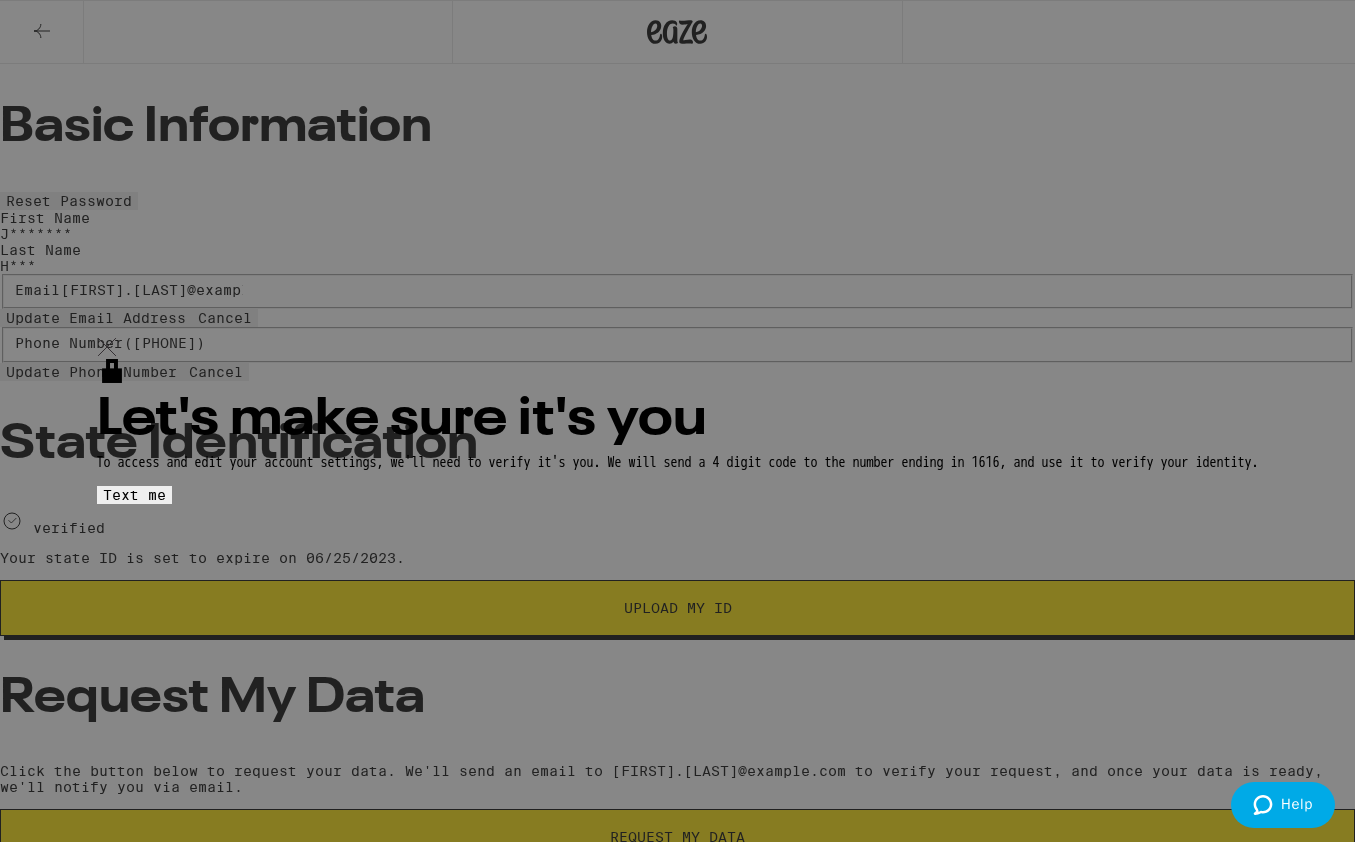 click on "Text me" at bounding box center [134, 495] 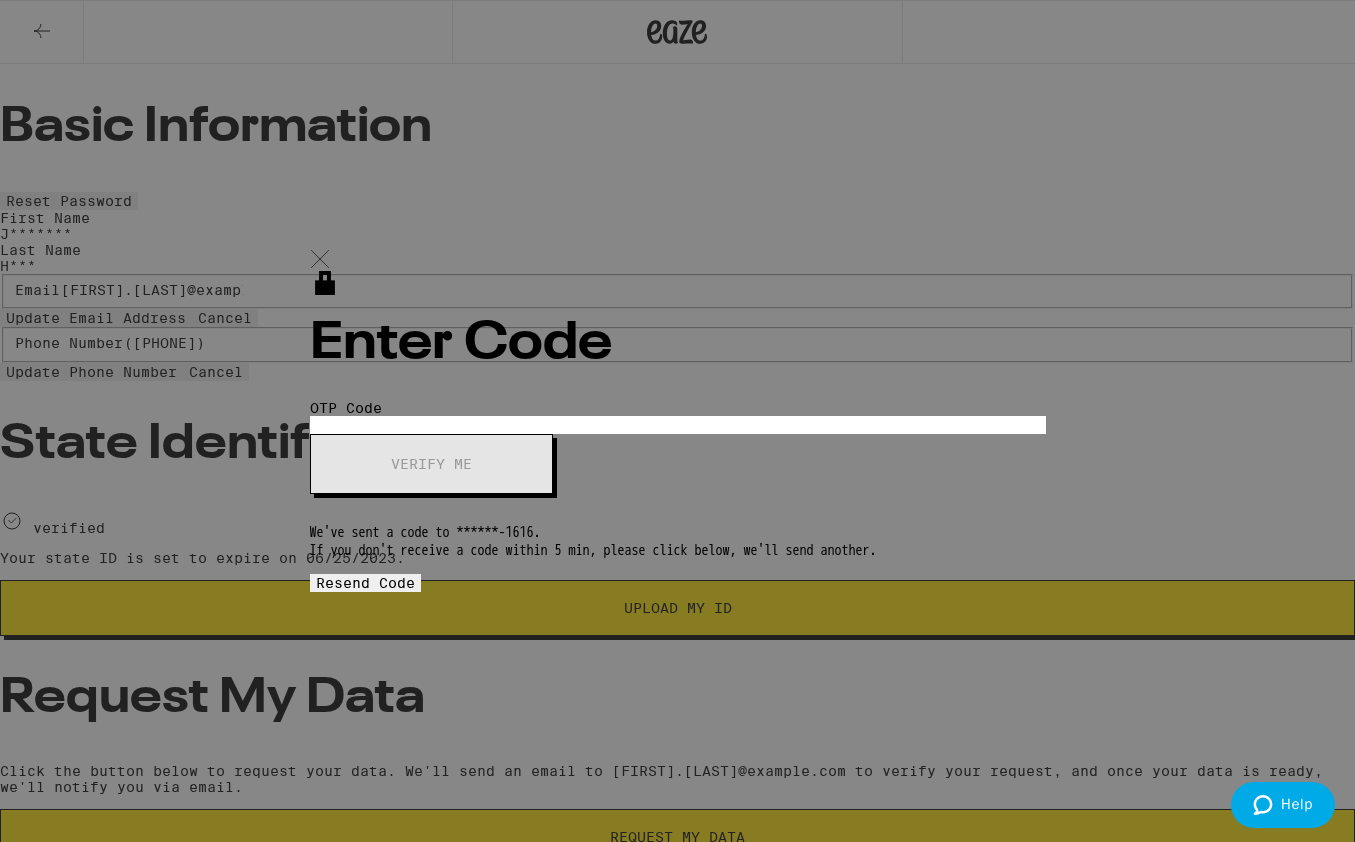 click on "OTP Code" at bounding box center (402, 425) 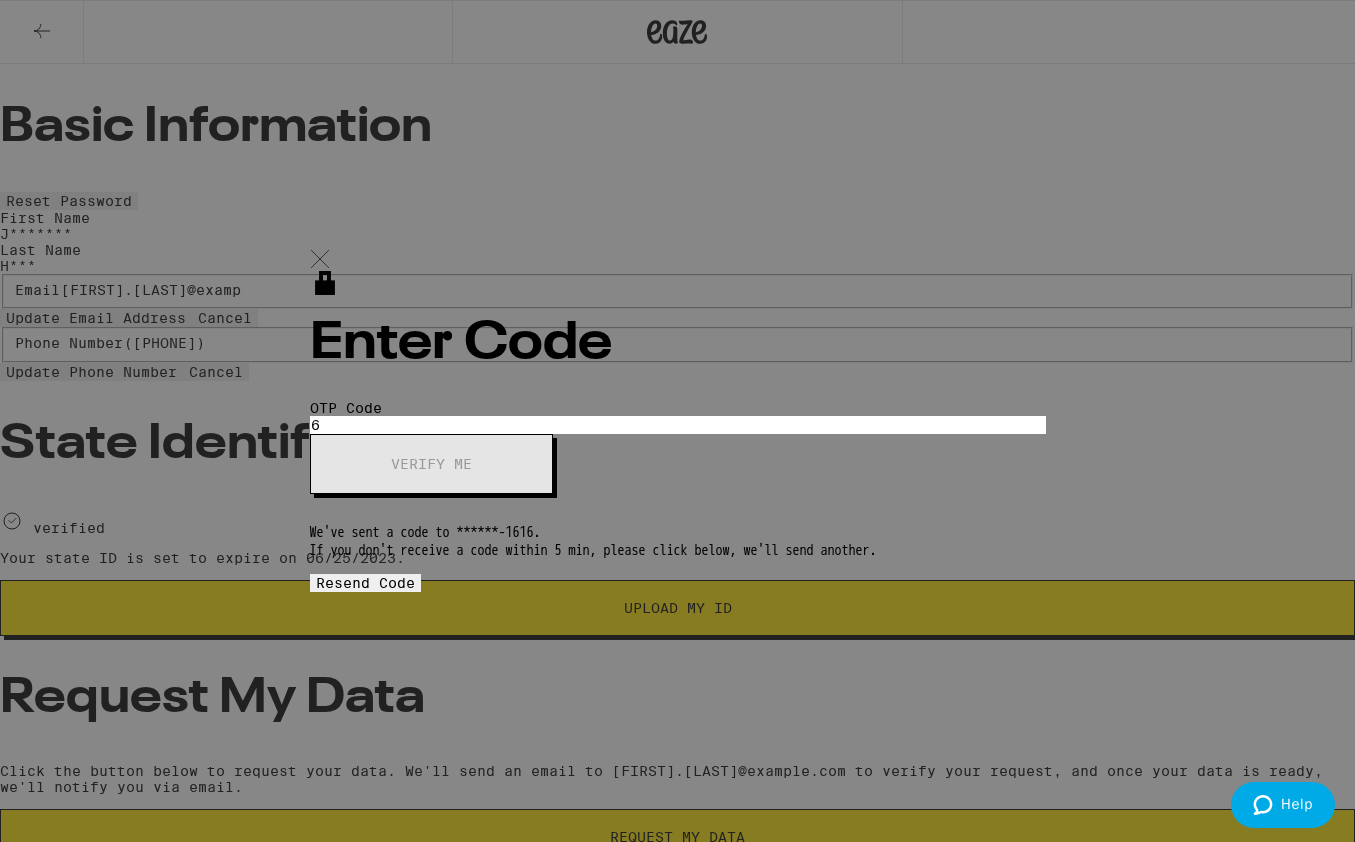 type on "5" 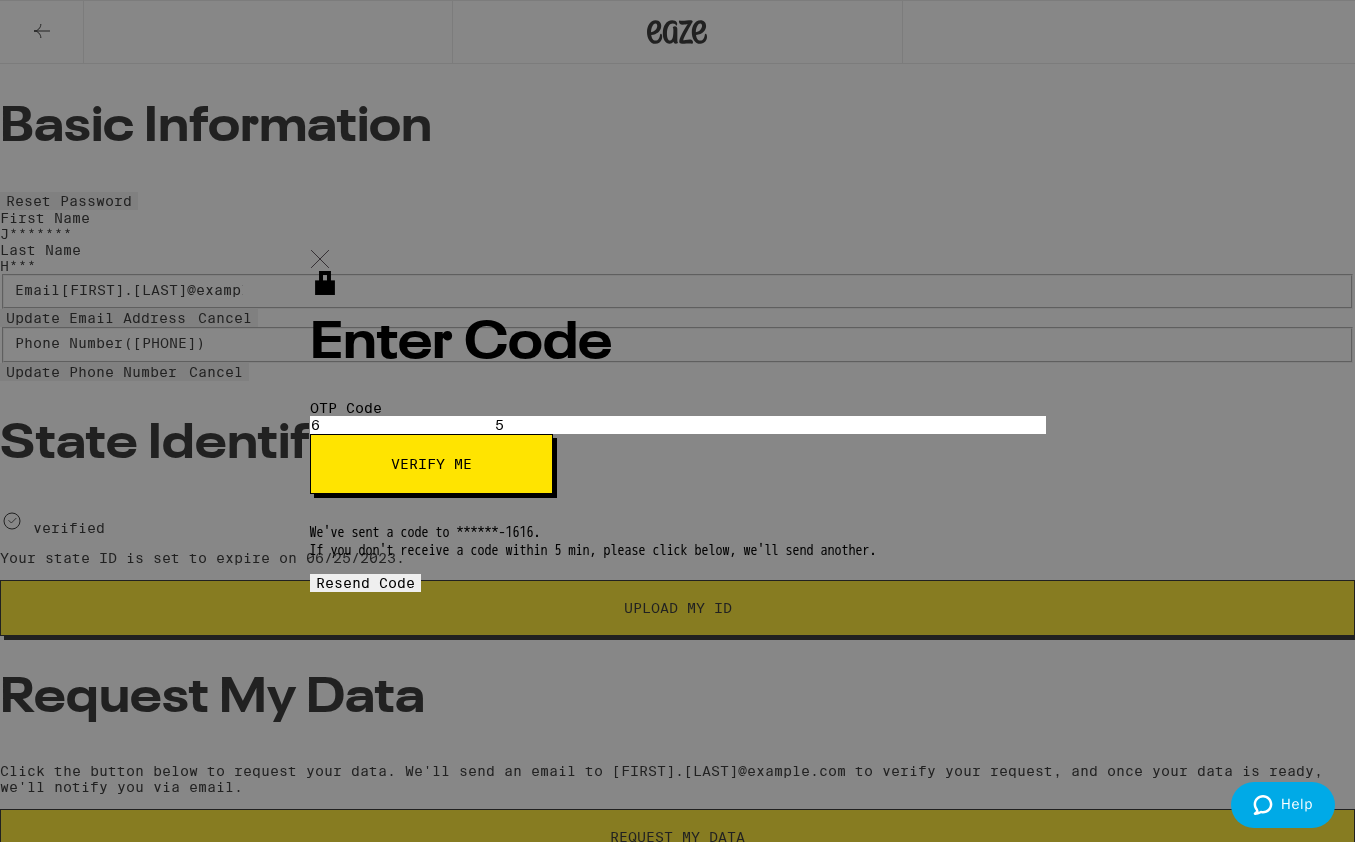 type on "6" 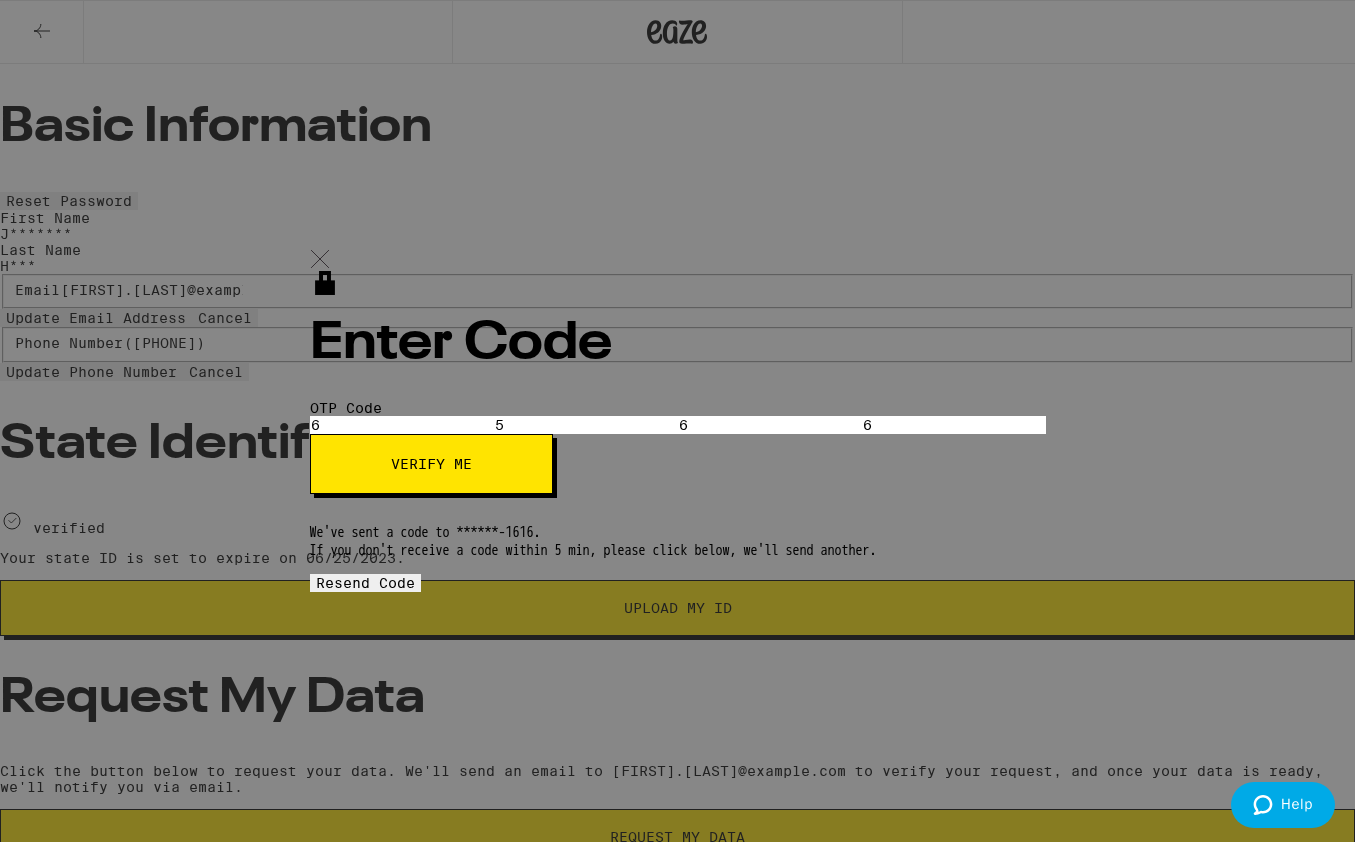 type on "6" 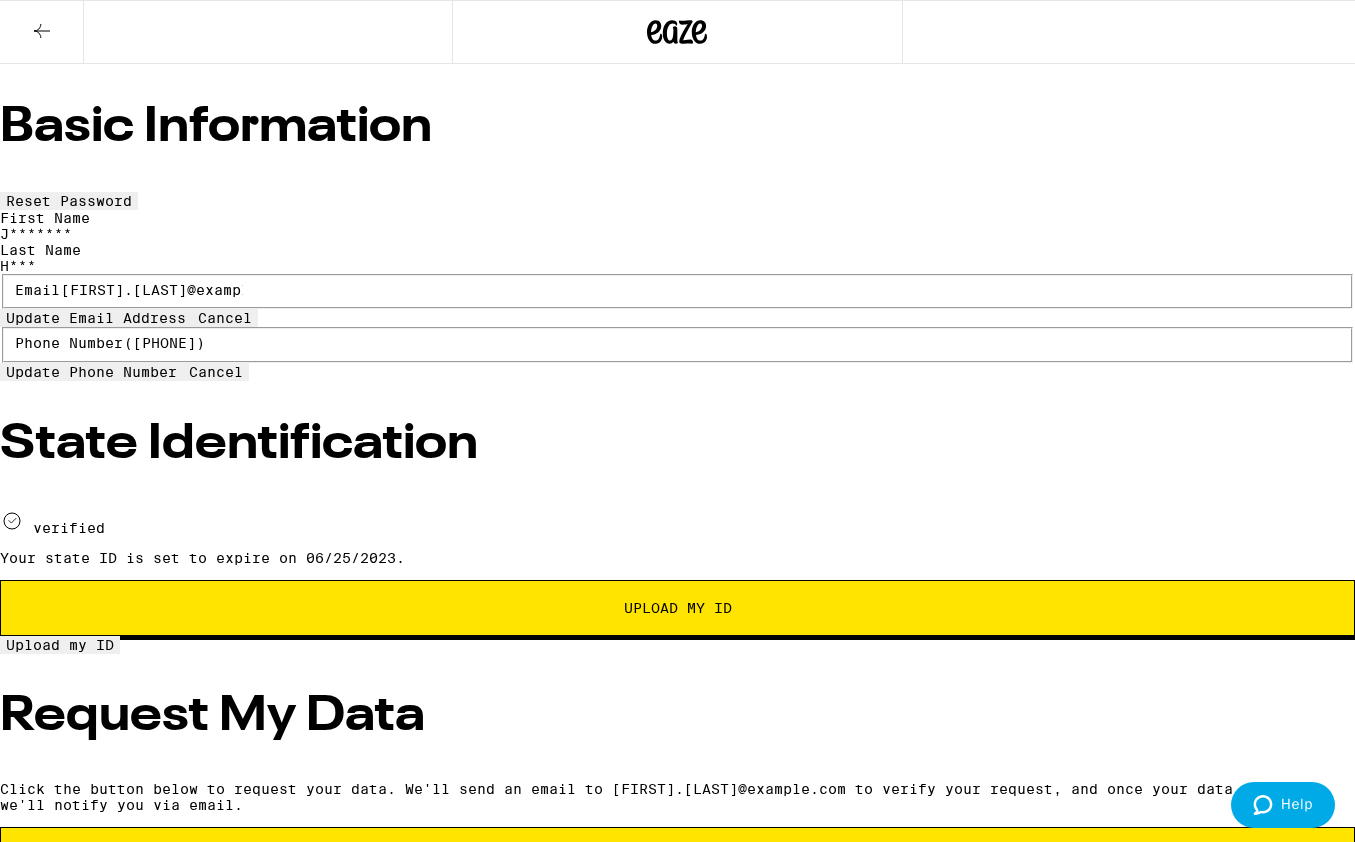 click on "Upload My ID" at bounding box center [678, 608] 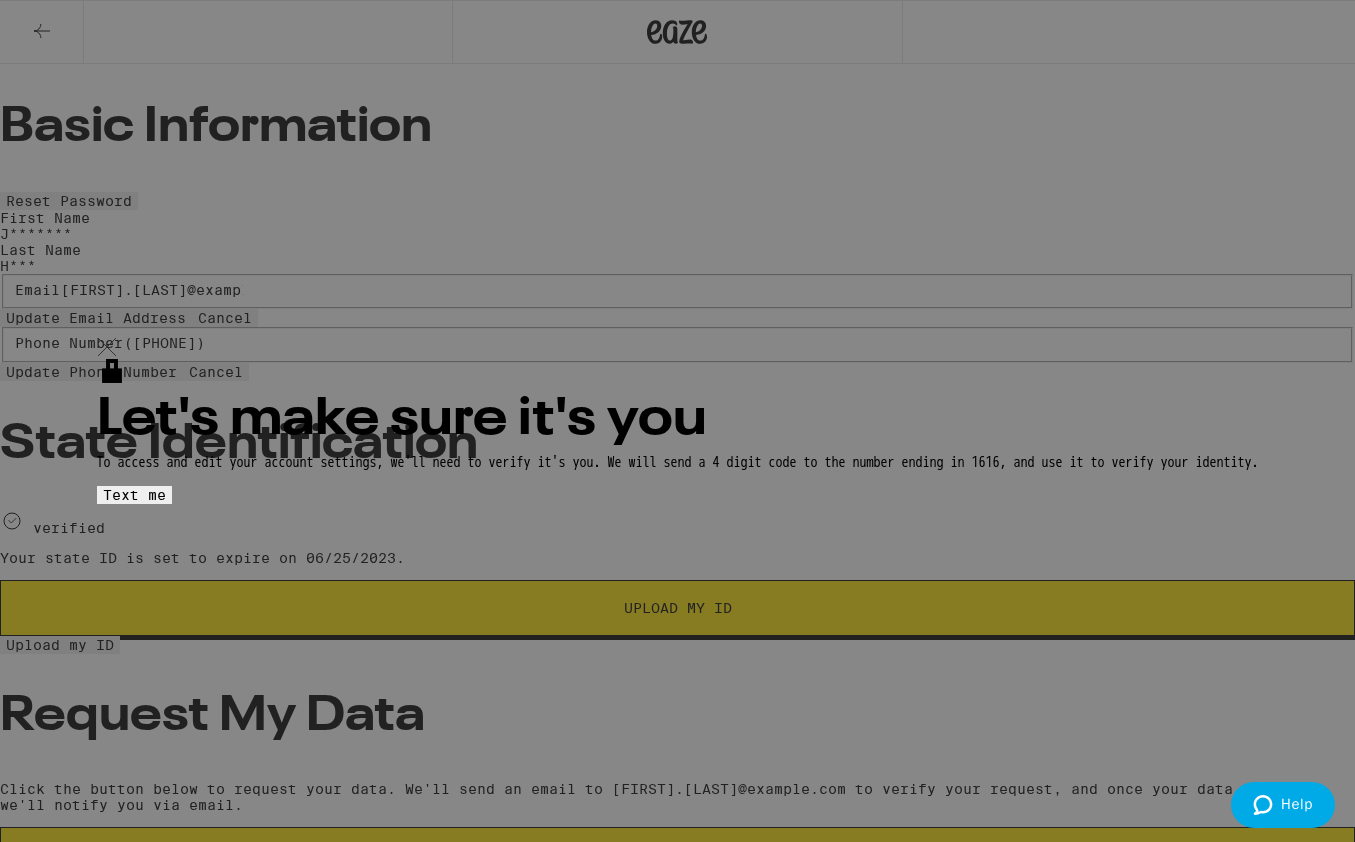 click at bounding box center [678, 348] 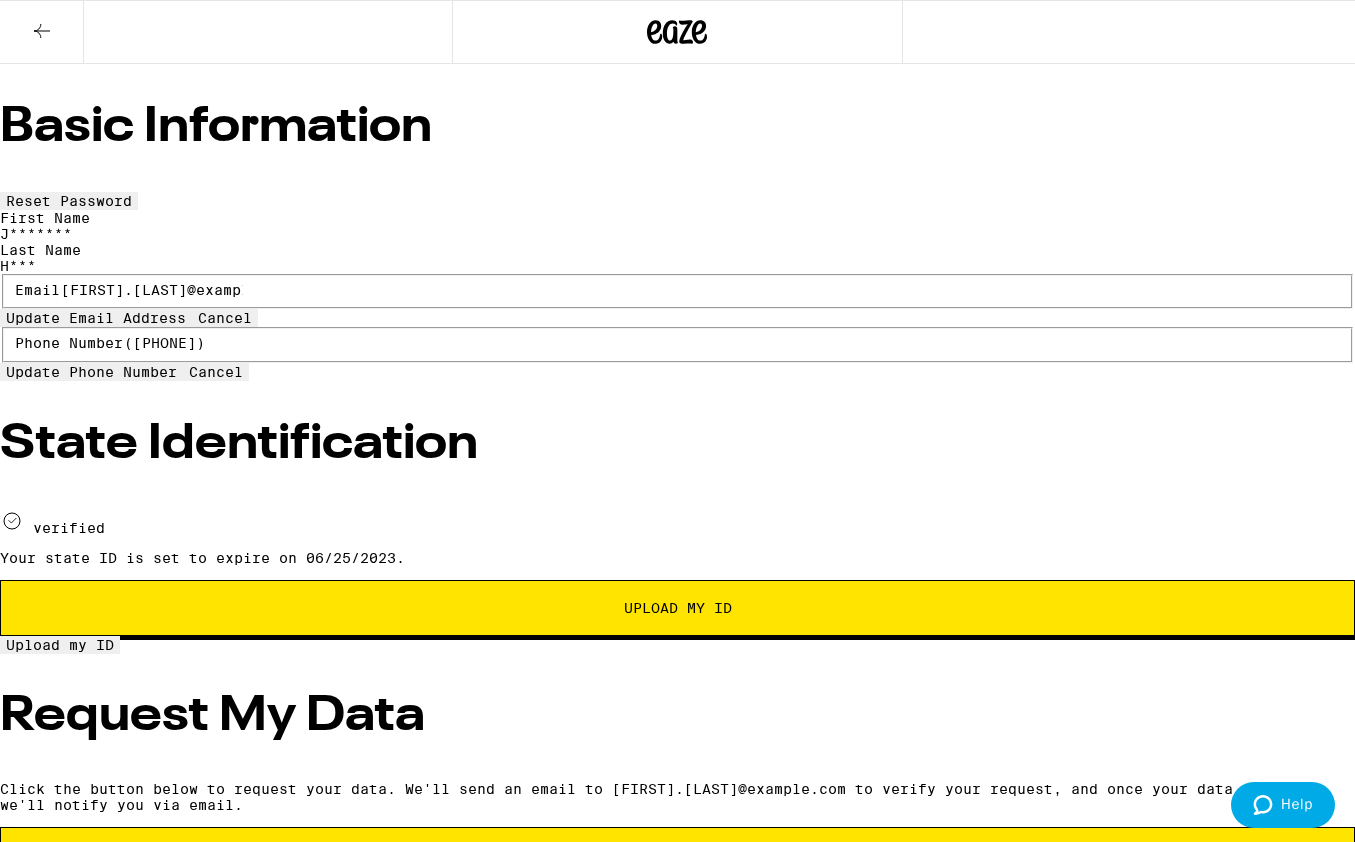 click on "Upload my ID" at bounding box center (60, 645) 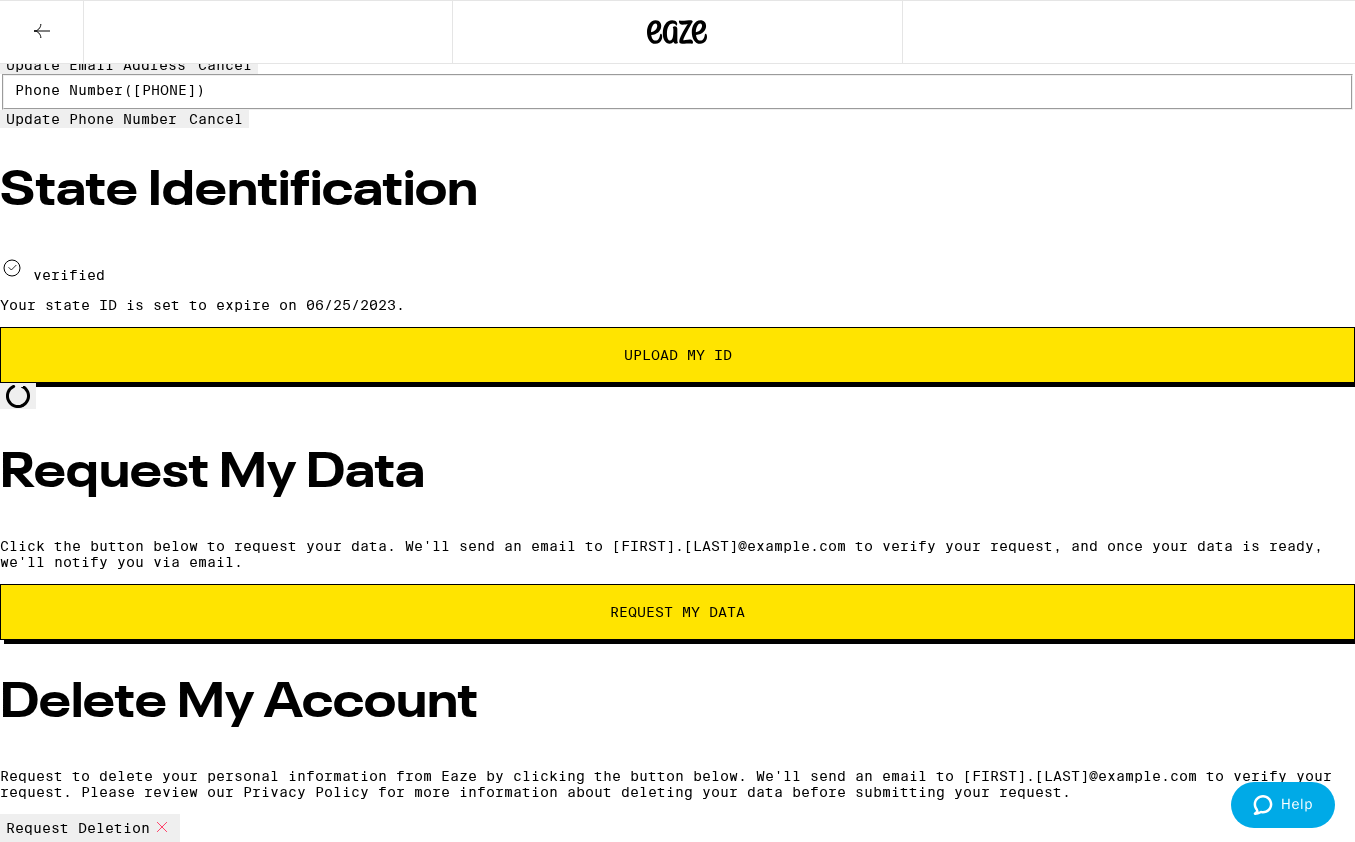 scroll, scrollTop: 275, scrollLeft: 0, axis: vertical 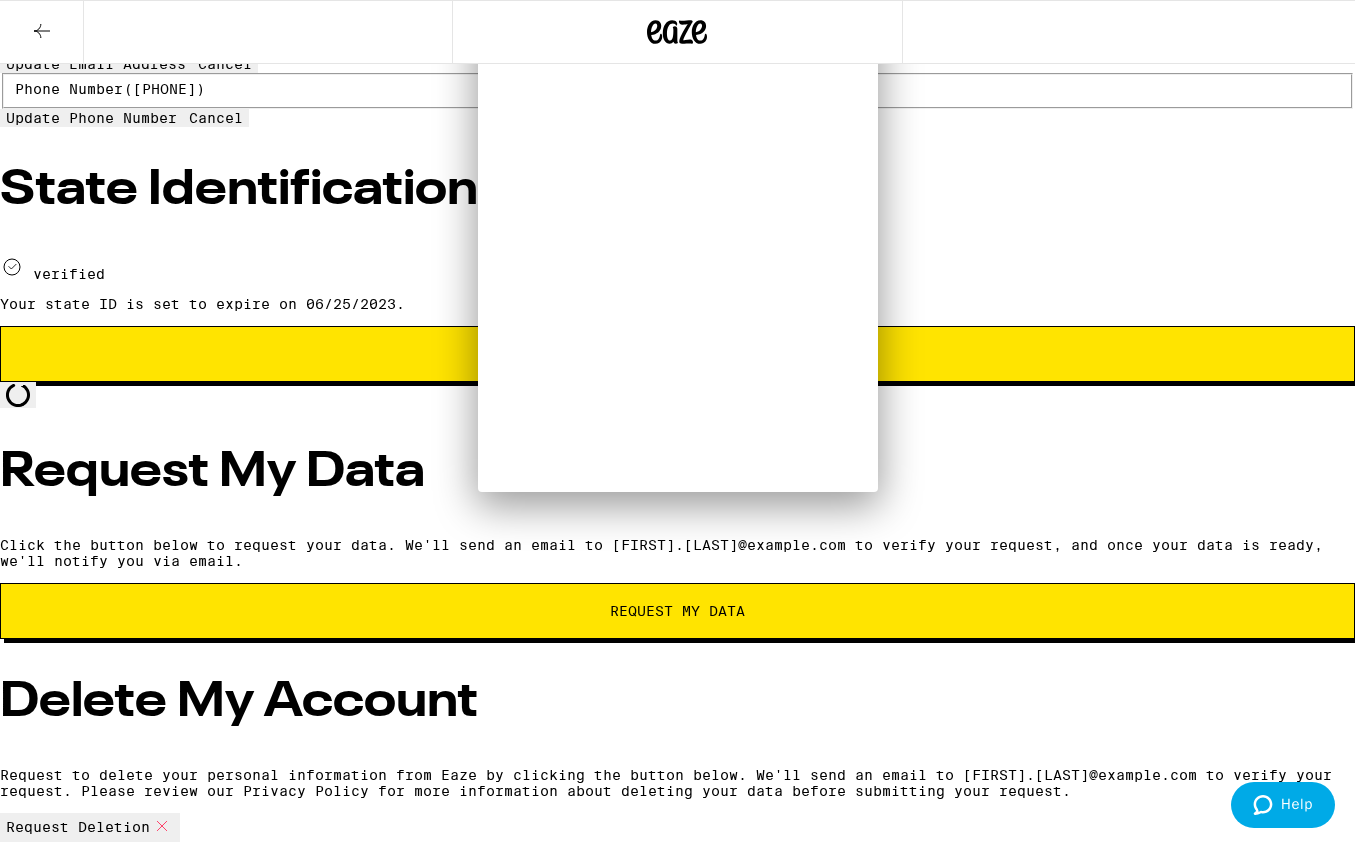 click at bounding box center (677, 842) 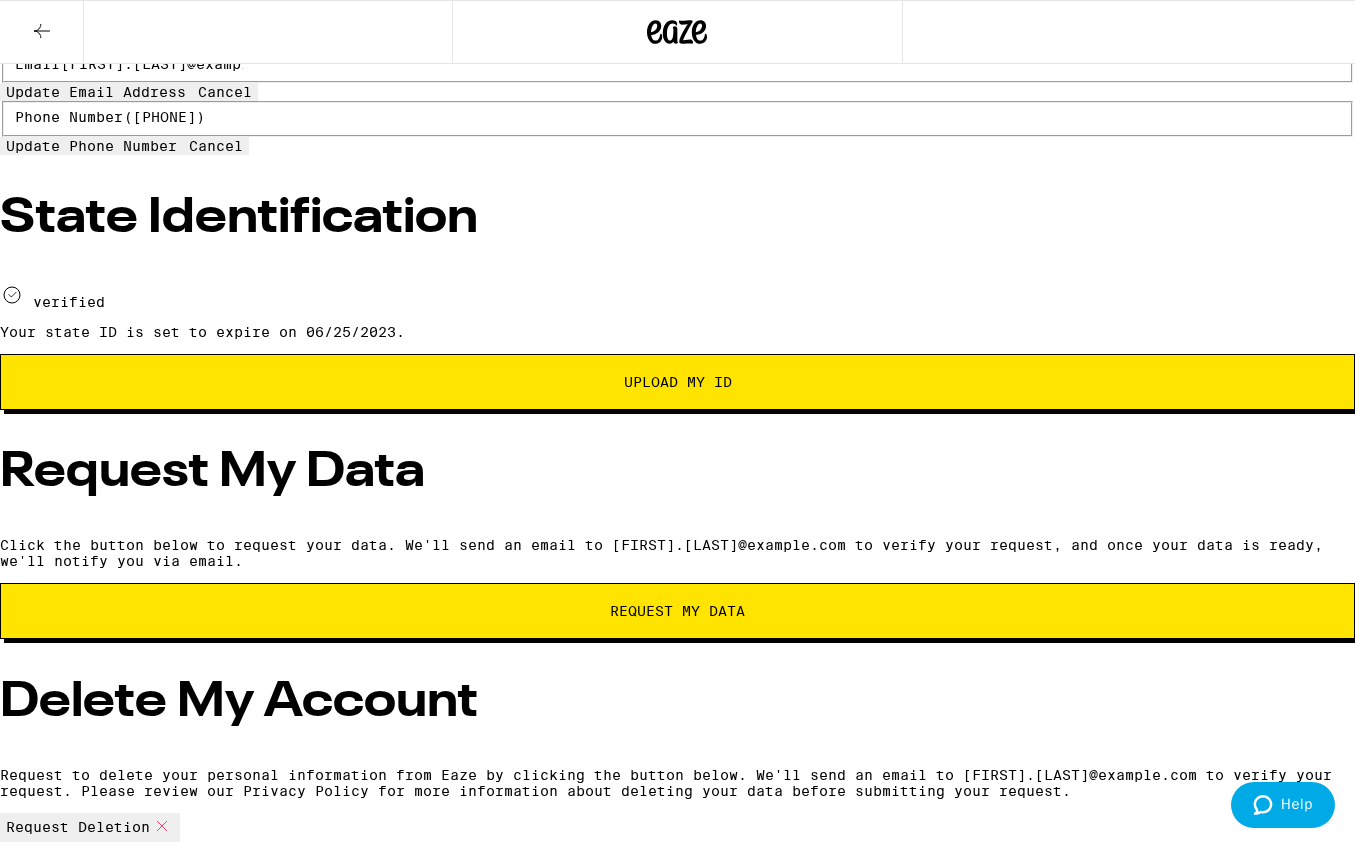 scroll, scrollTop: 217, scrollLeft: 0, axis: vertical 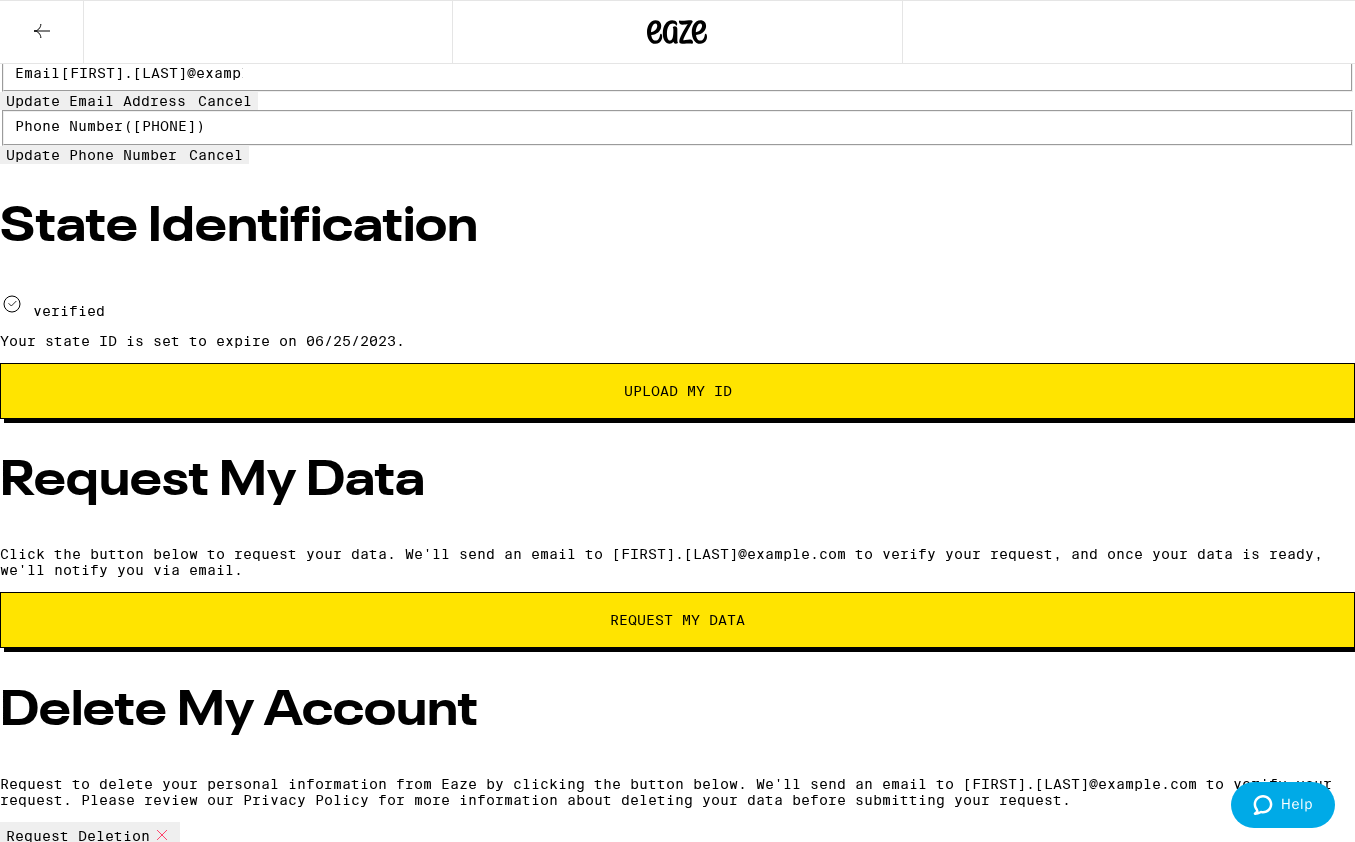 click 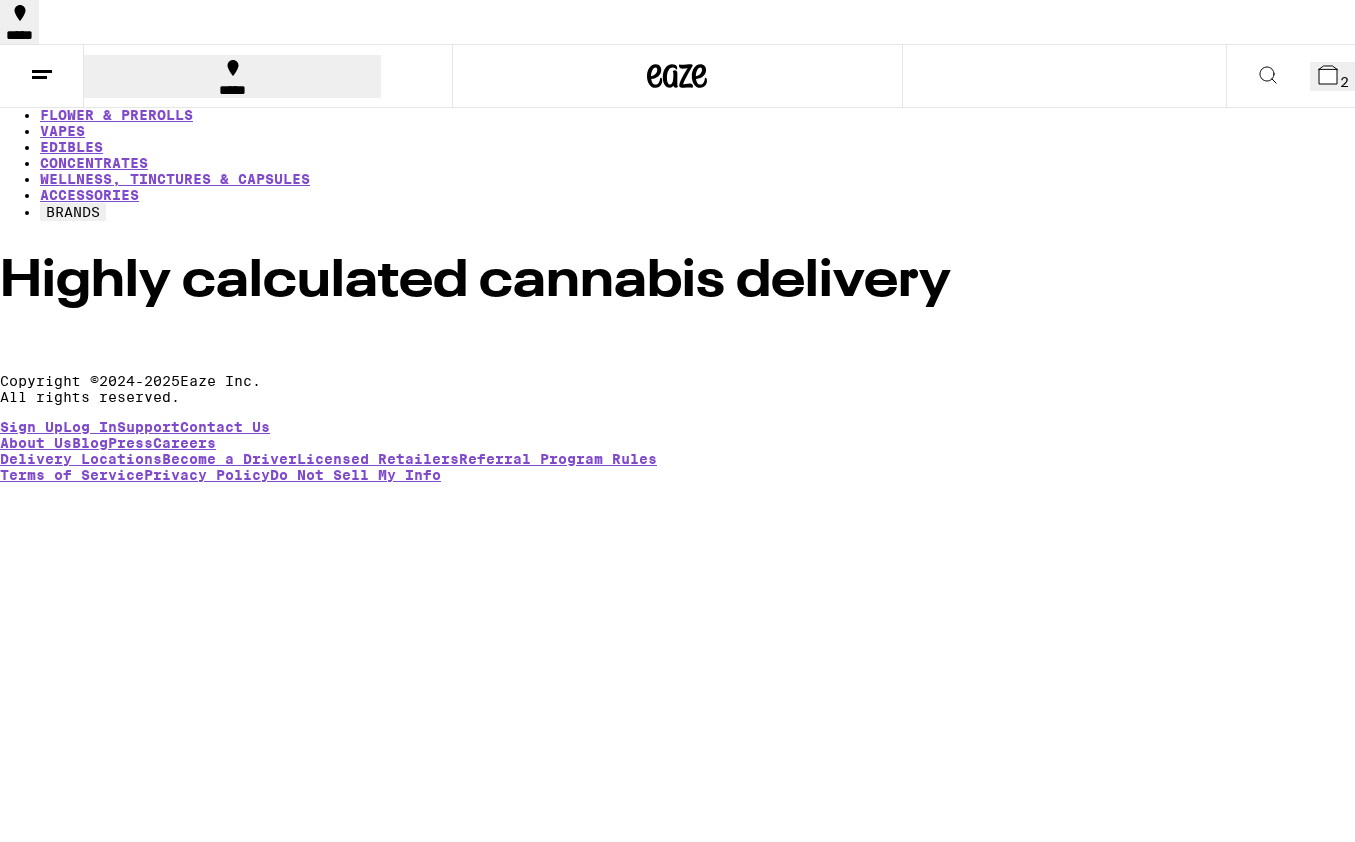 scroll, scrollTop: 0, scrollLeft: 0, axis: both 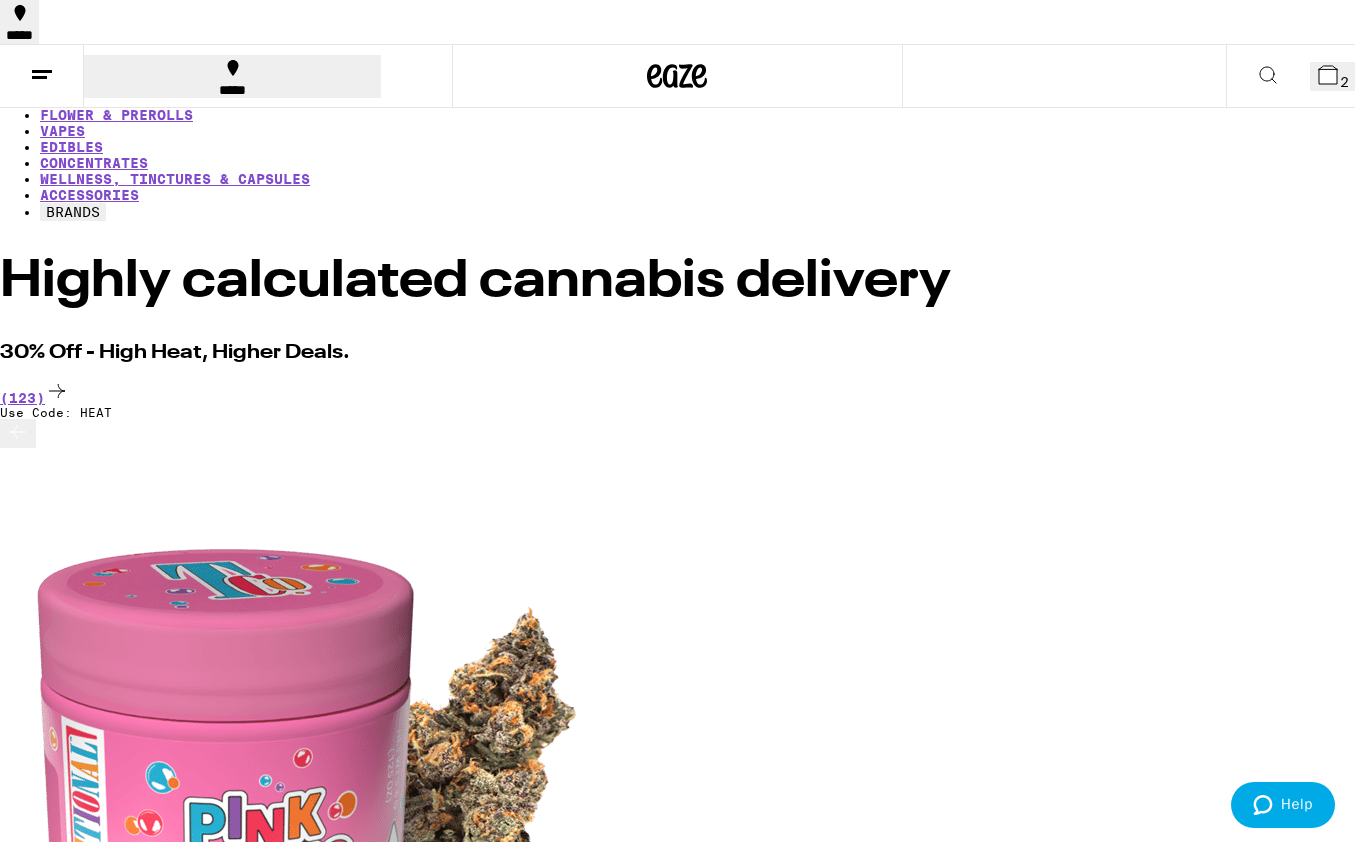 click 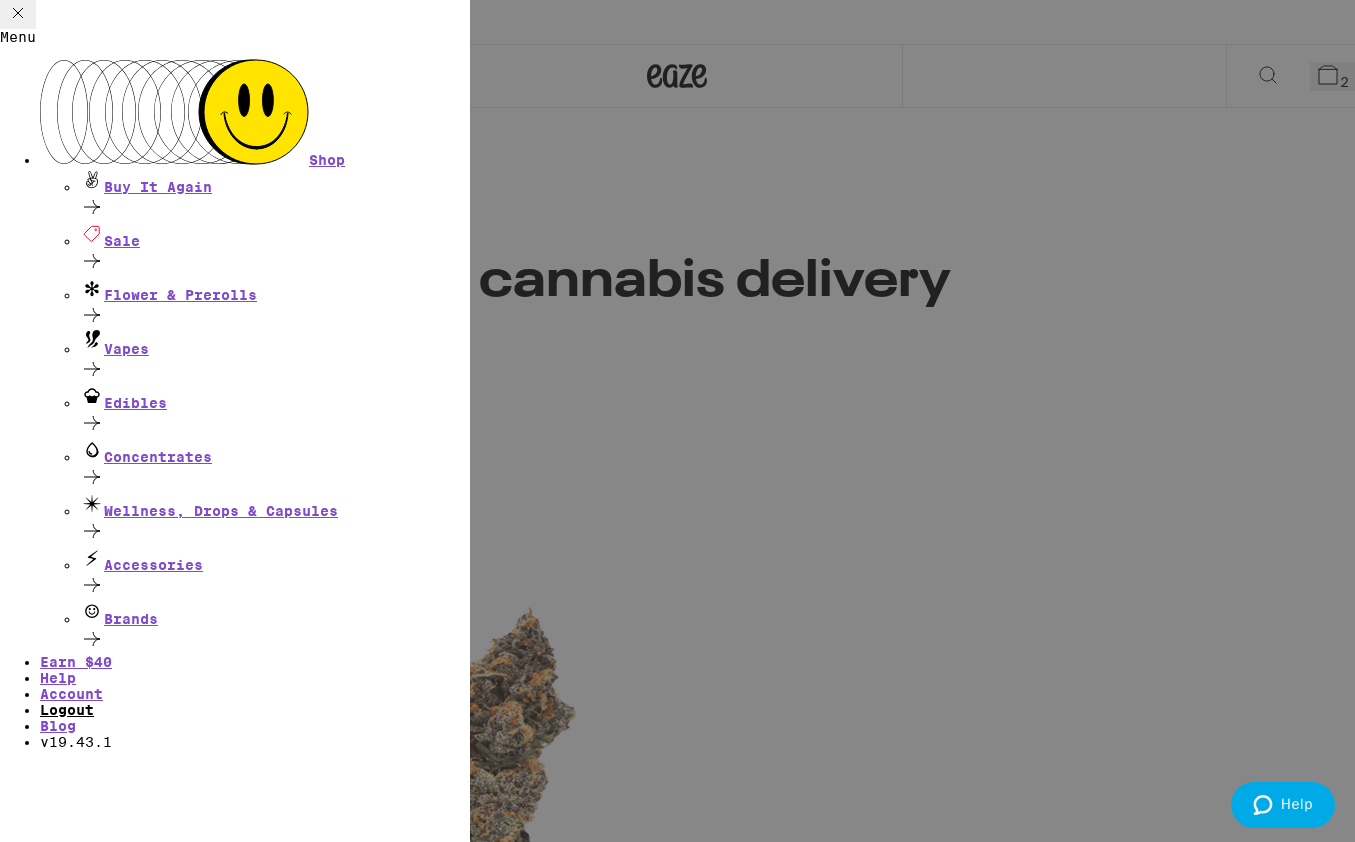 click on "Logout" at bounding box center (67, 710) 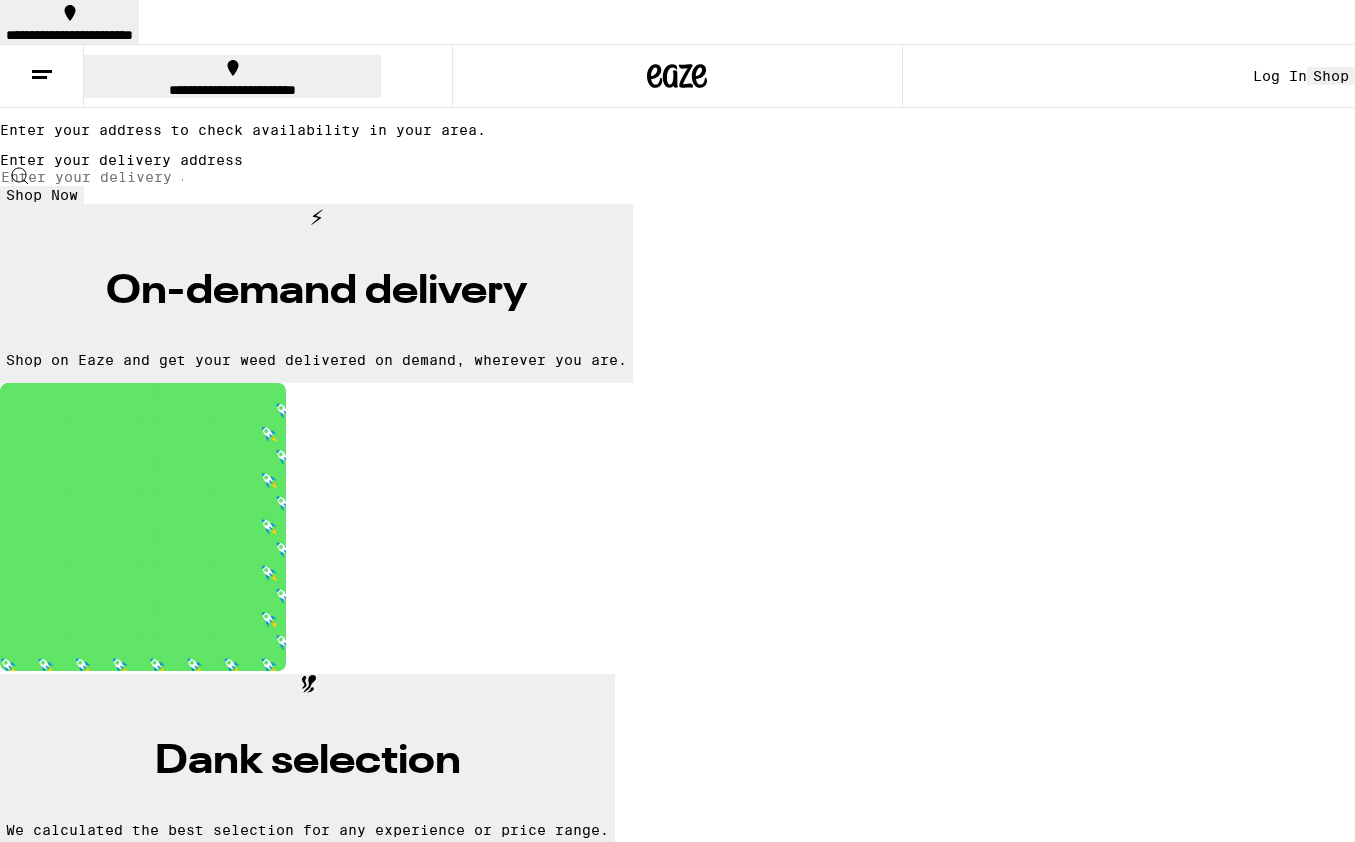 click 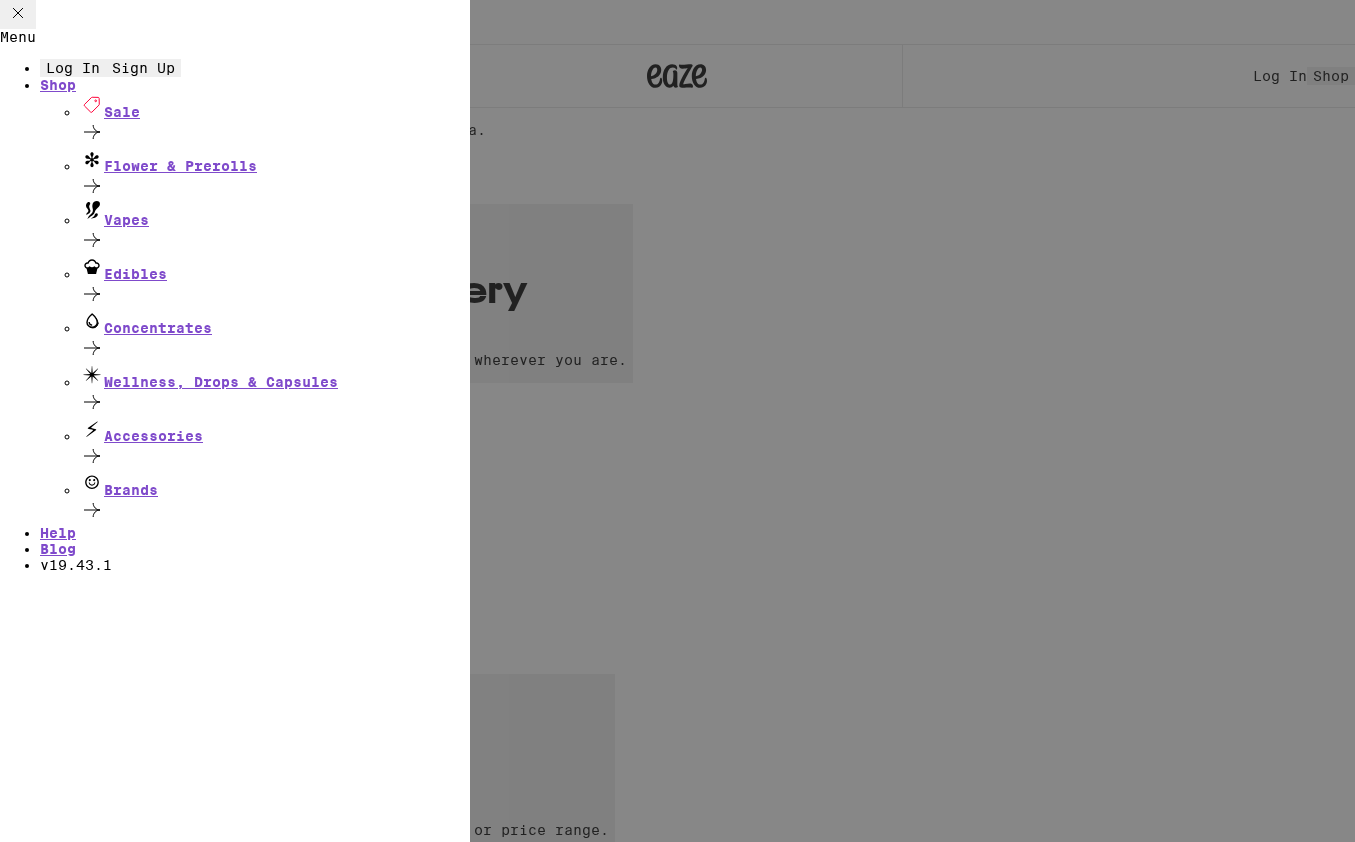 click on "Log In" at bounding box center [73, 68] 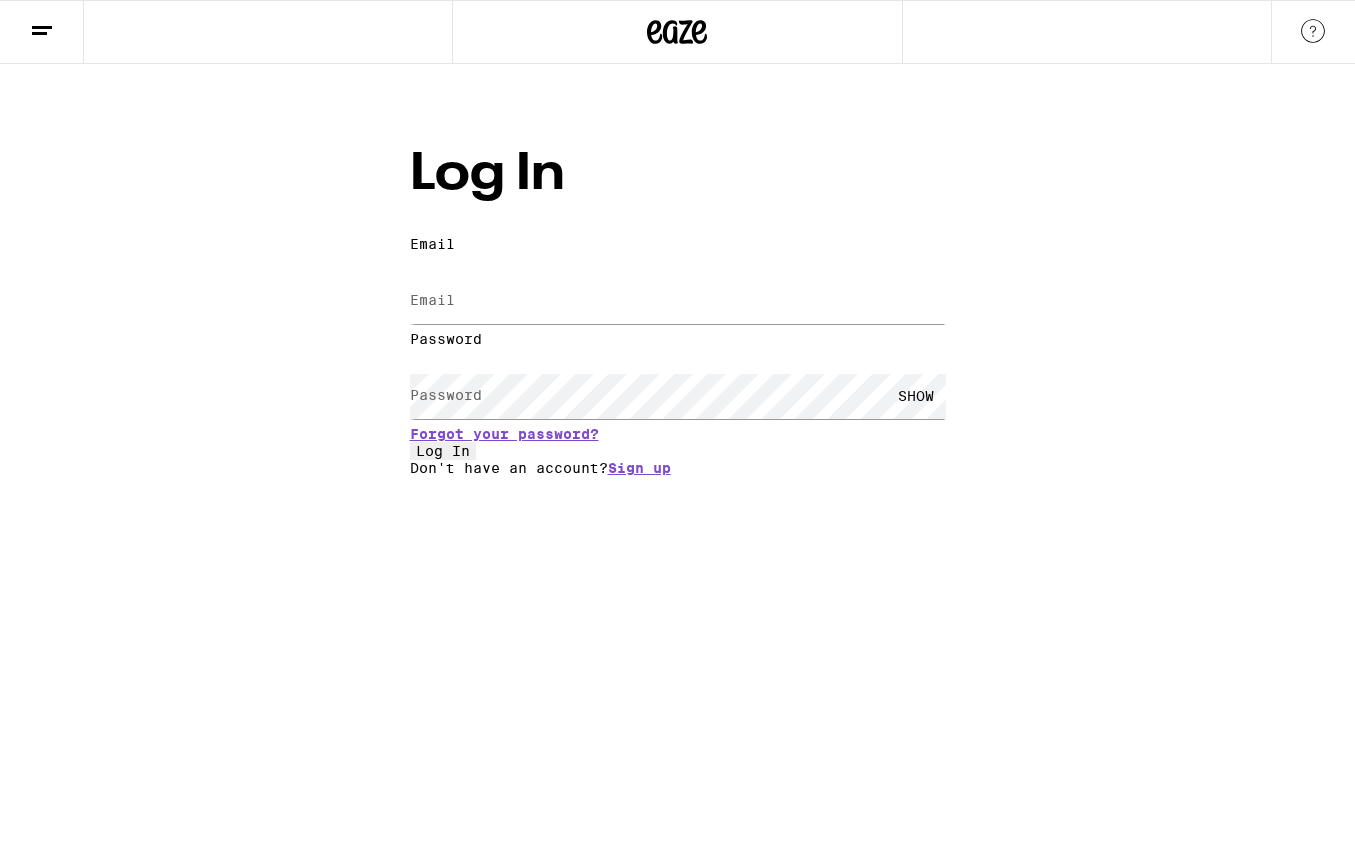 click on "Email" at bounding box center (432, 300) 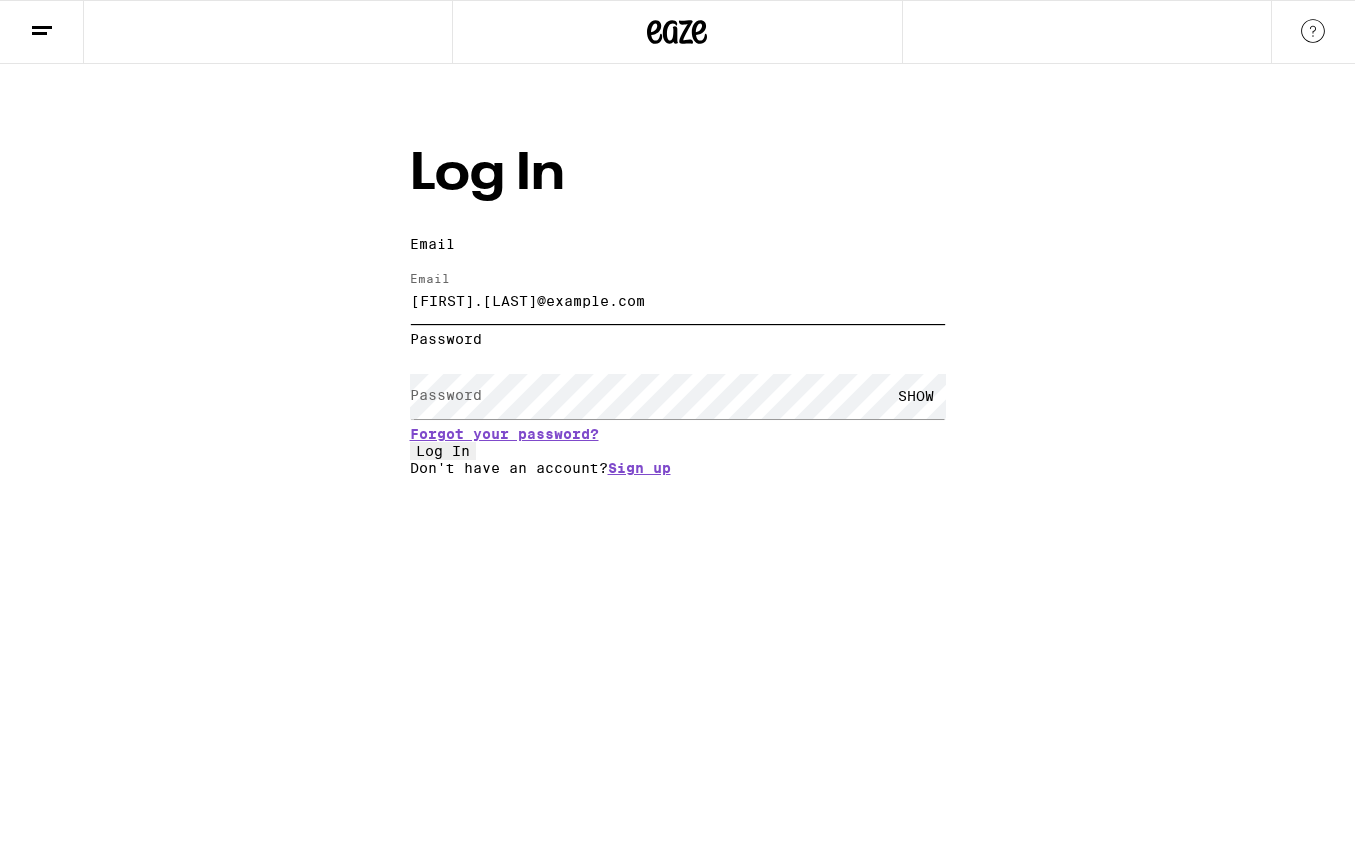 type on "jmhall.net@gmail.com" 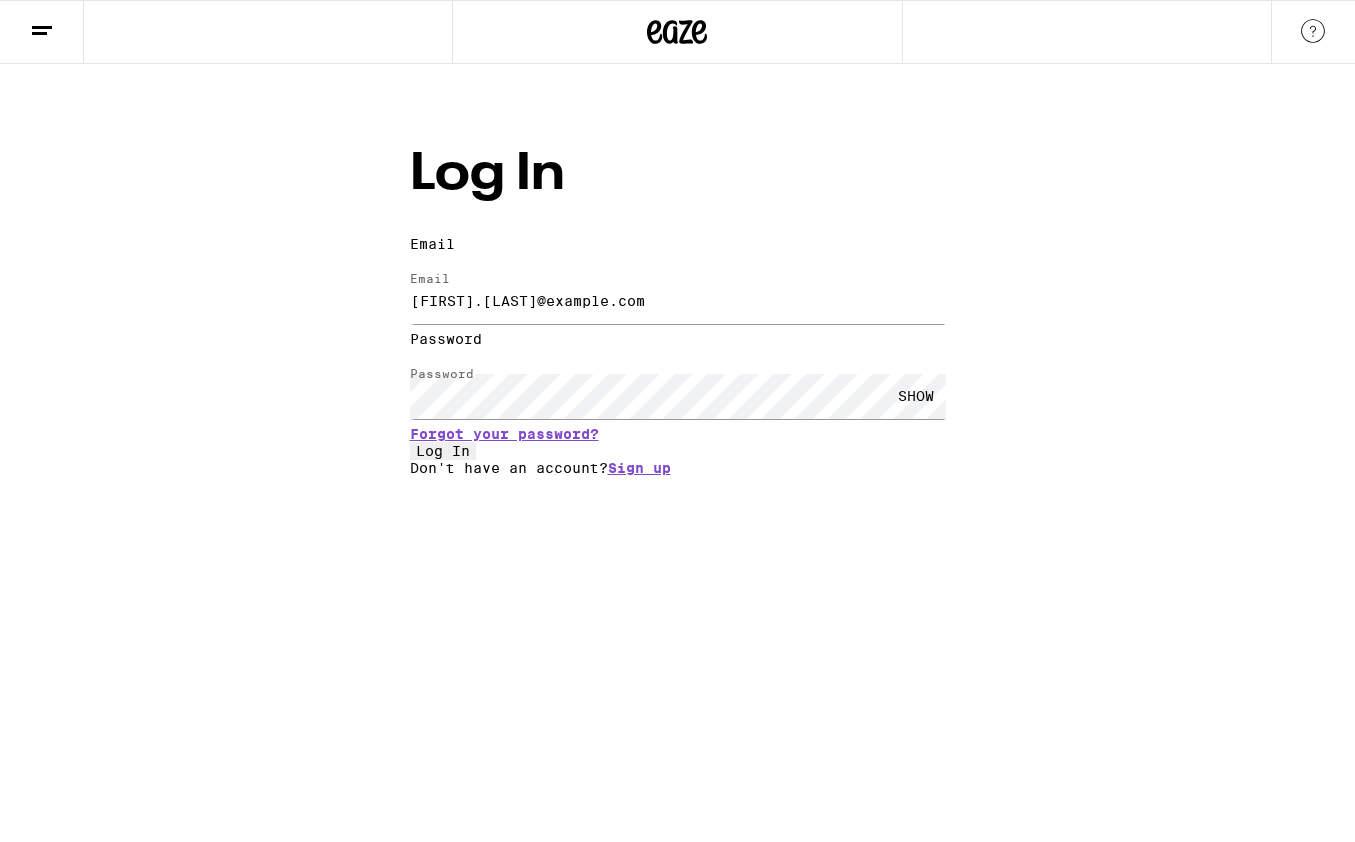click on "Log In" at bounding box center [443, 451] 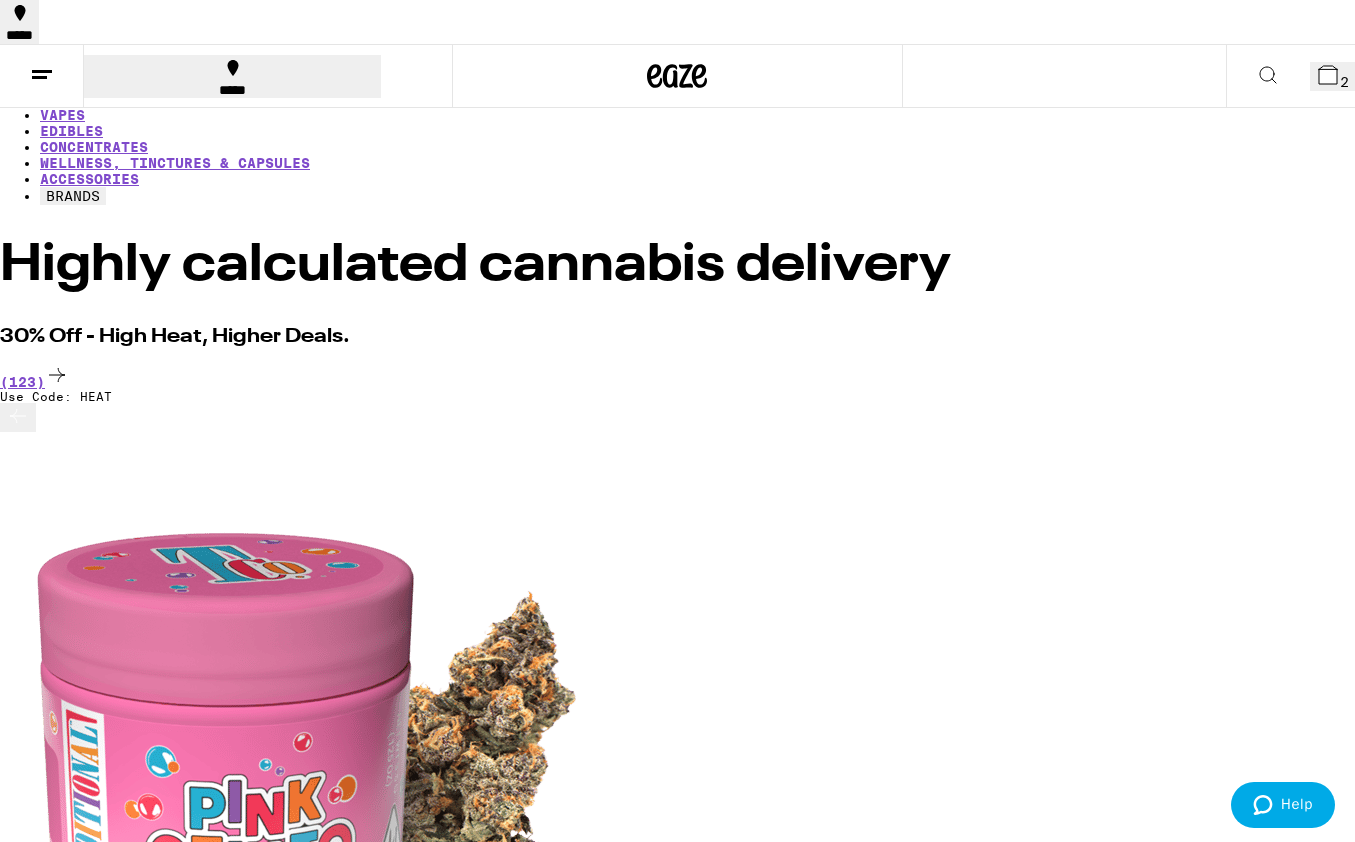 scroll, scrollTop: 0, scrollLeft: 0, axis: both 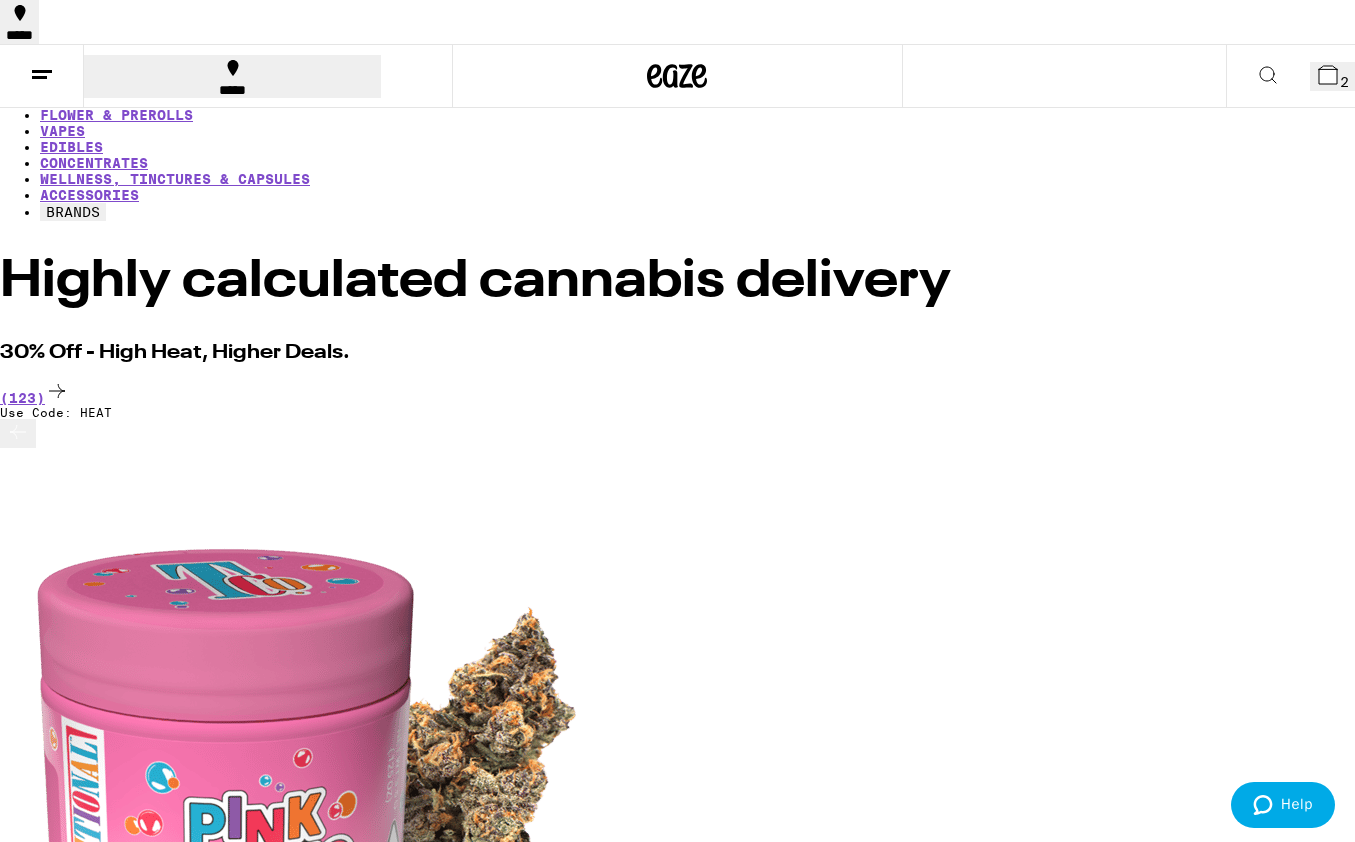 click 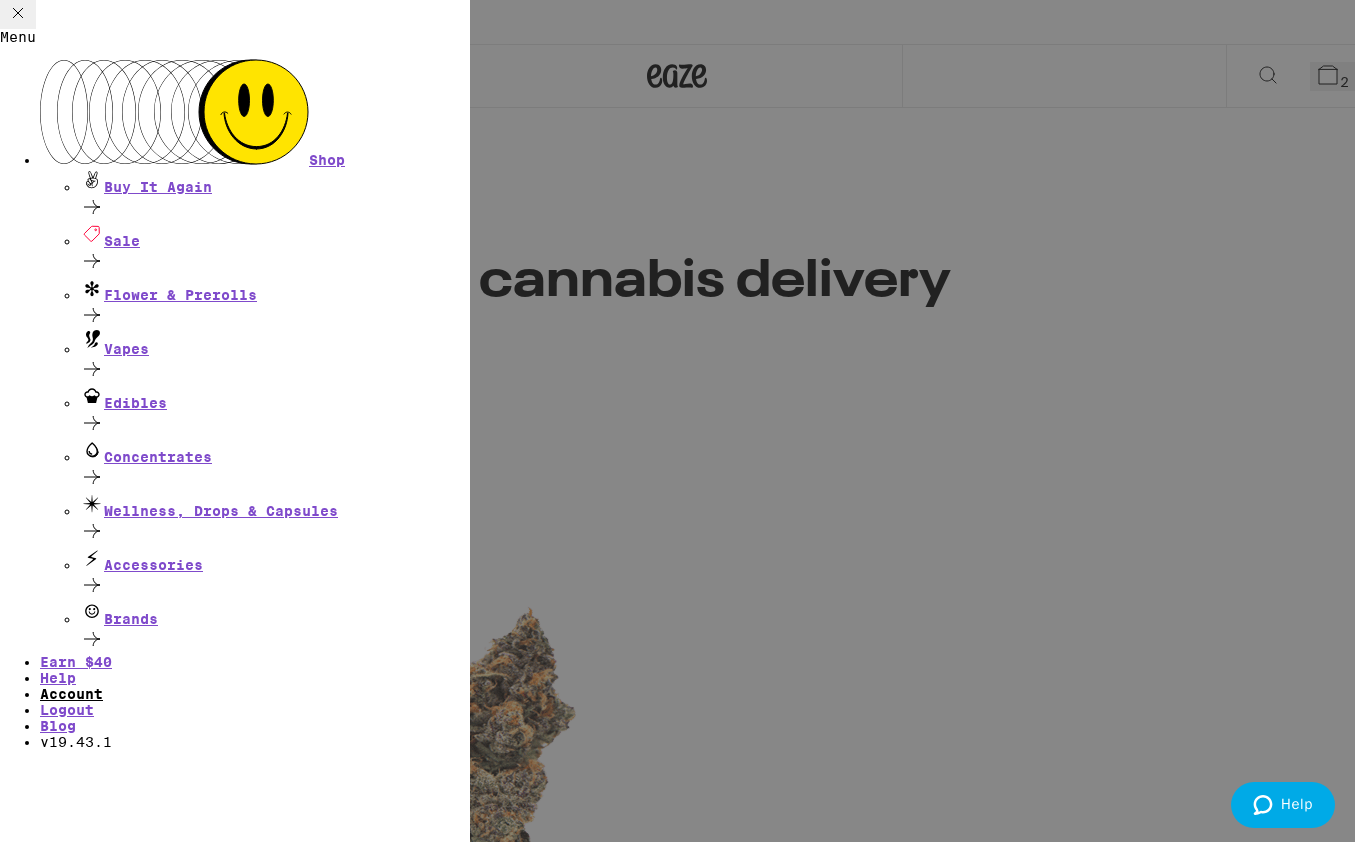 scroll, scrollTop: 23, scrollLeft: 0, axis: vertical 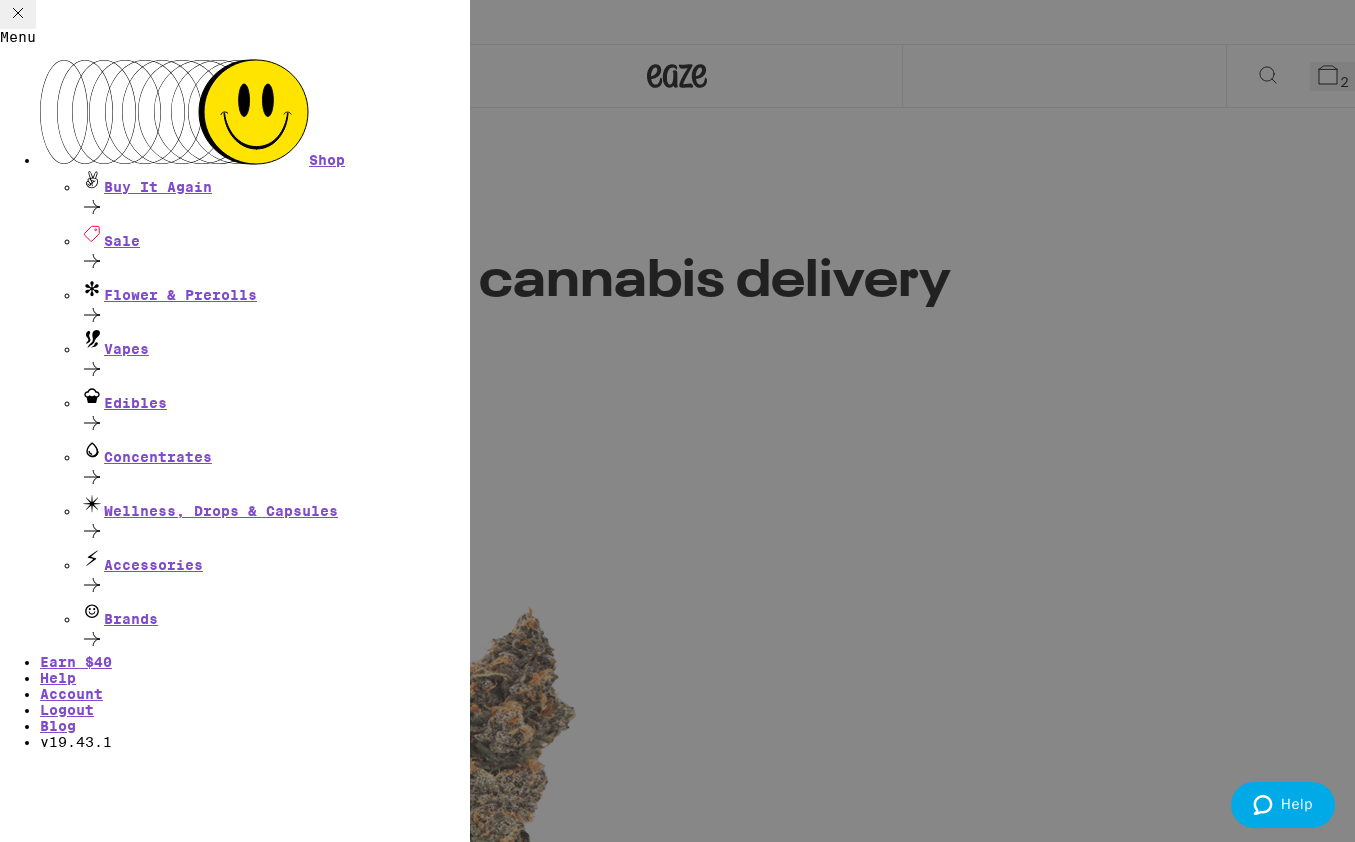 click on "Menu Shop Buy It Again Sale Flower & Prerolls Vapes Edibles Concentrates Wellness, Drops & Capsules Accessories Brands Earn $ 40 Help Account Logout Blog v  19.43.1" at bounding box center (677, 421) 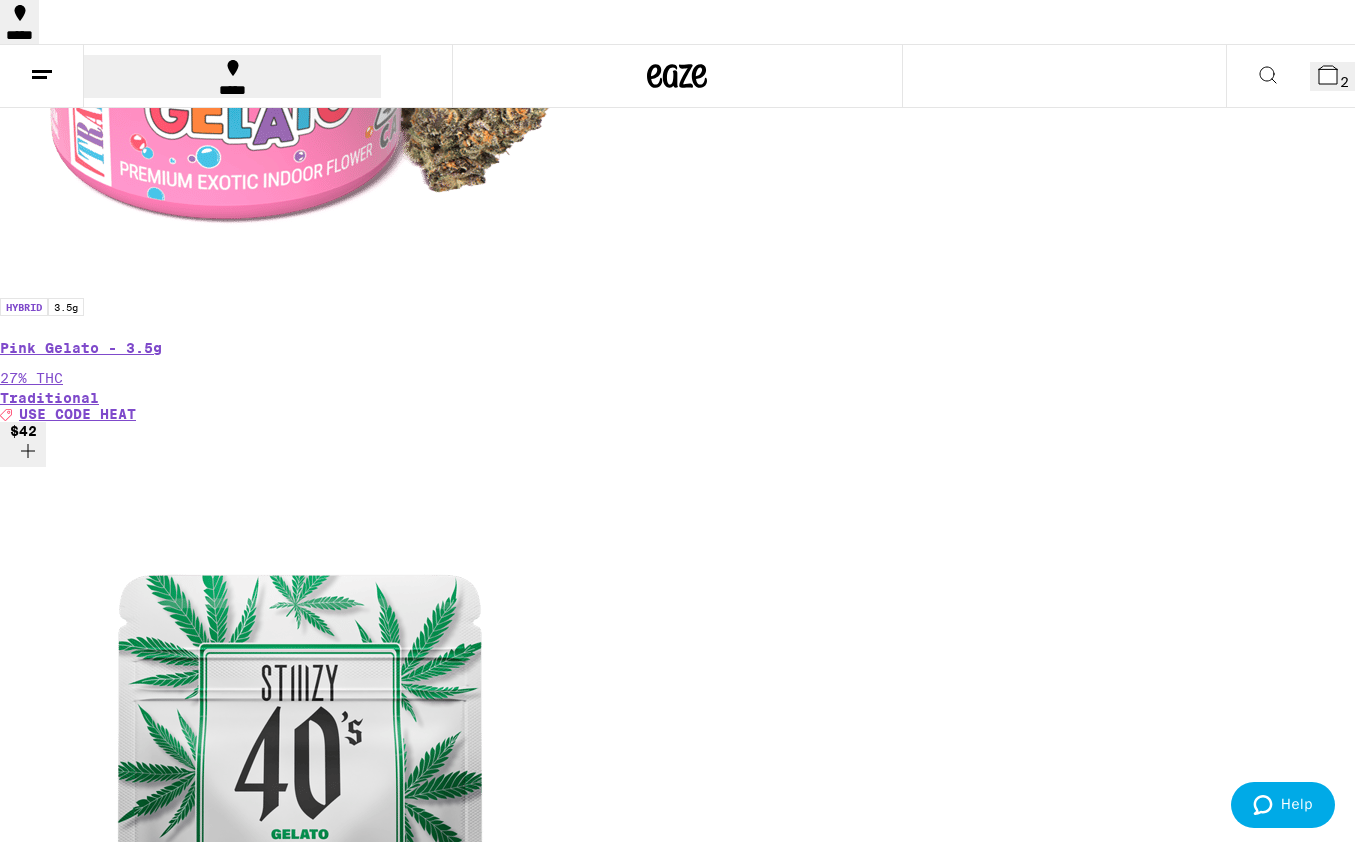 scroll, scrollTop: 744, scrollLeft: 0, axis: vertical 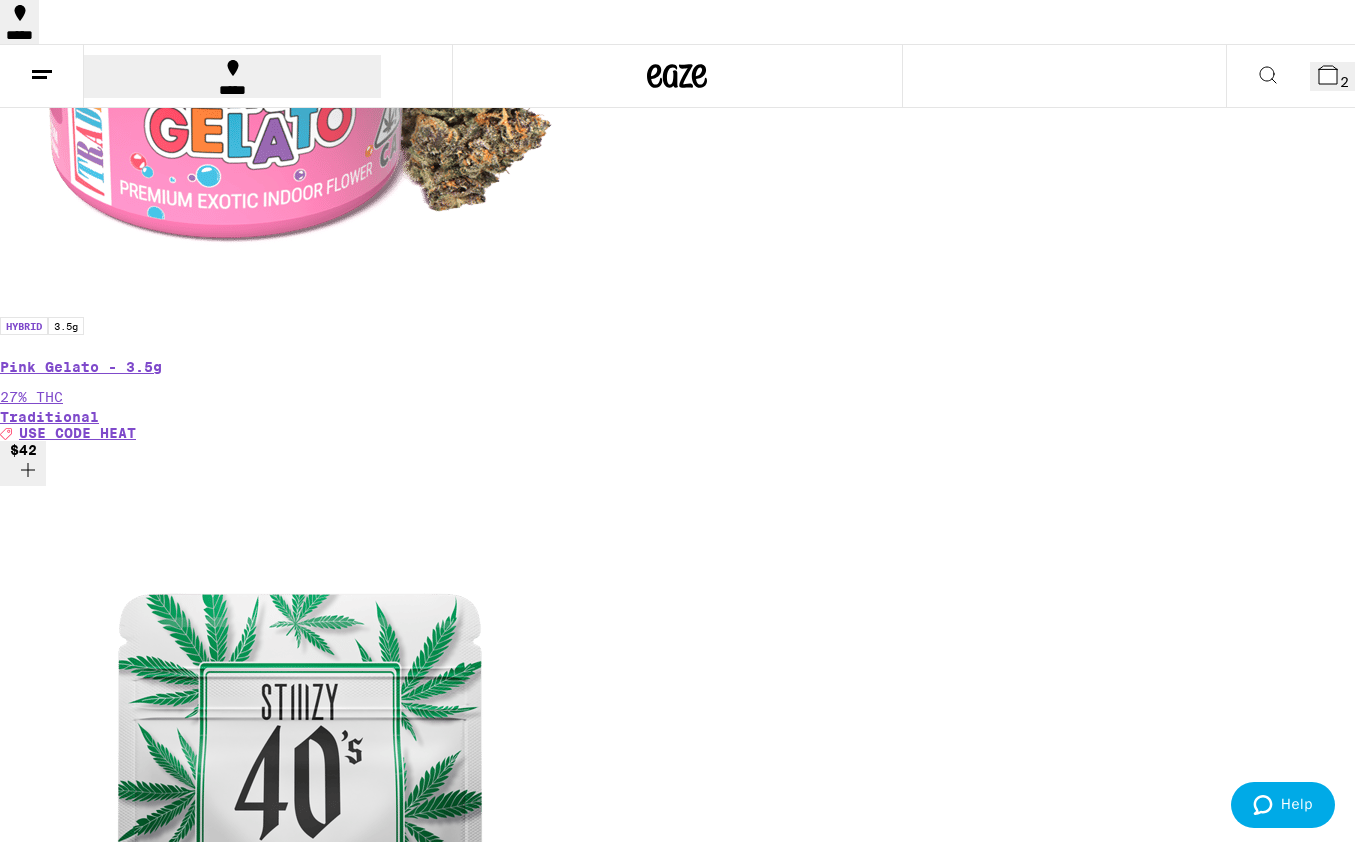 click 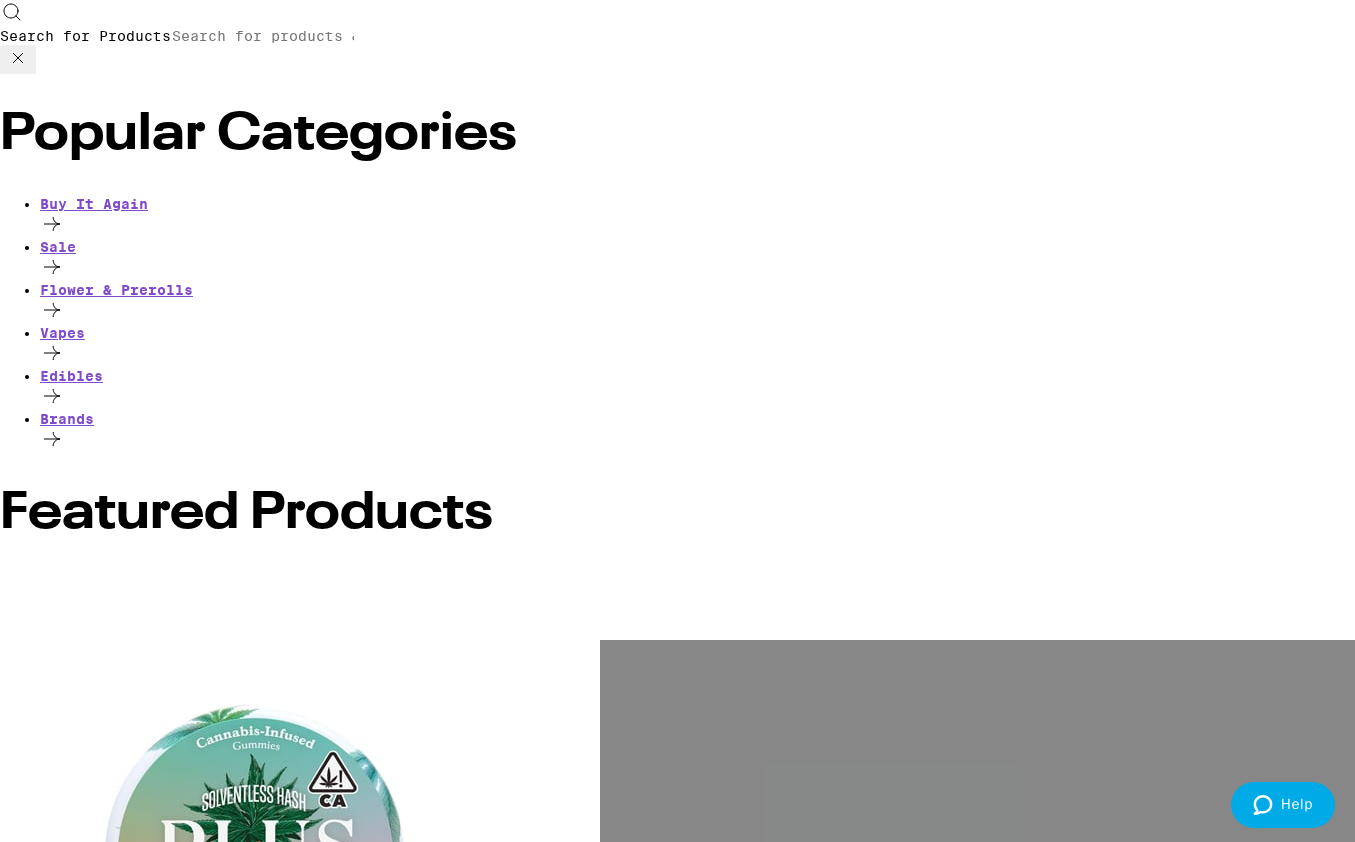 scroll, scrollTop: 0, scrollLeft: 0, axis: both 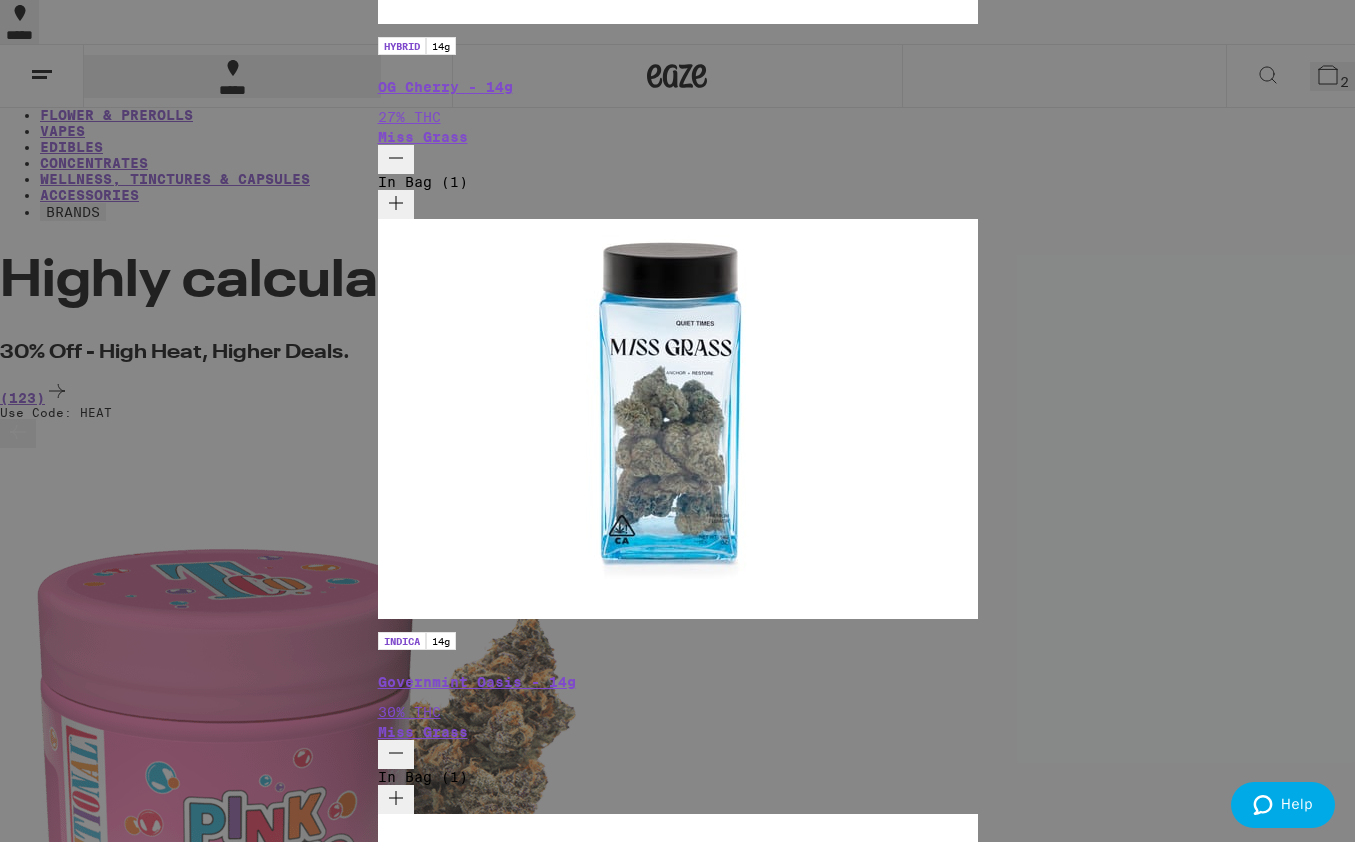 type on "miss grass" 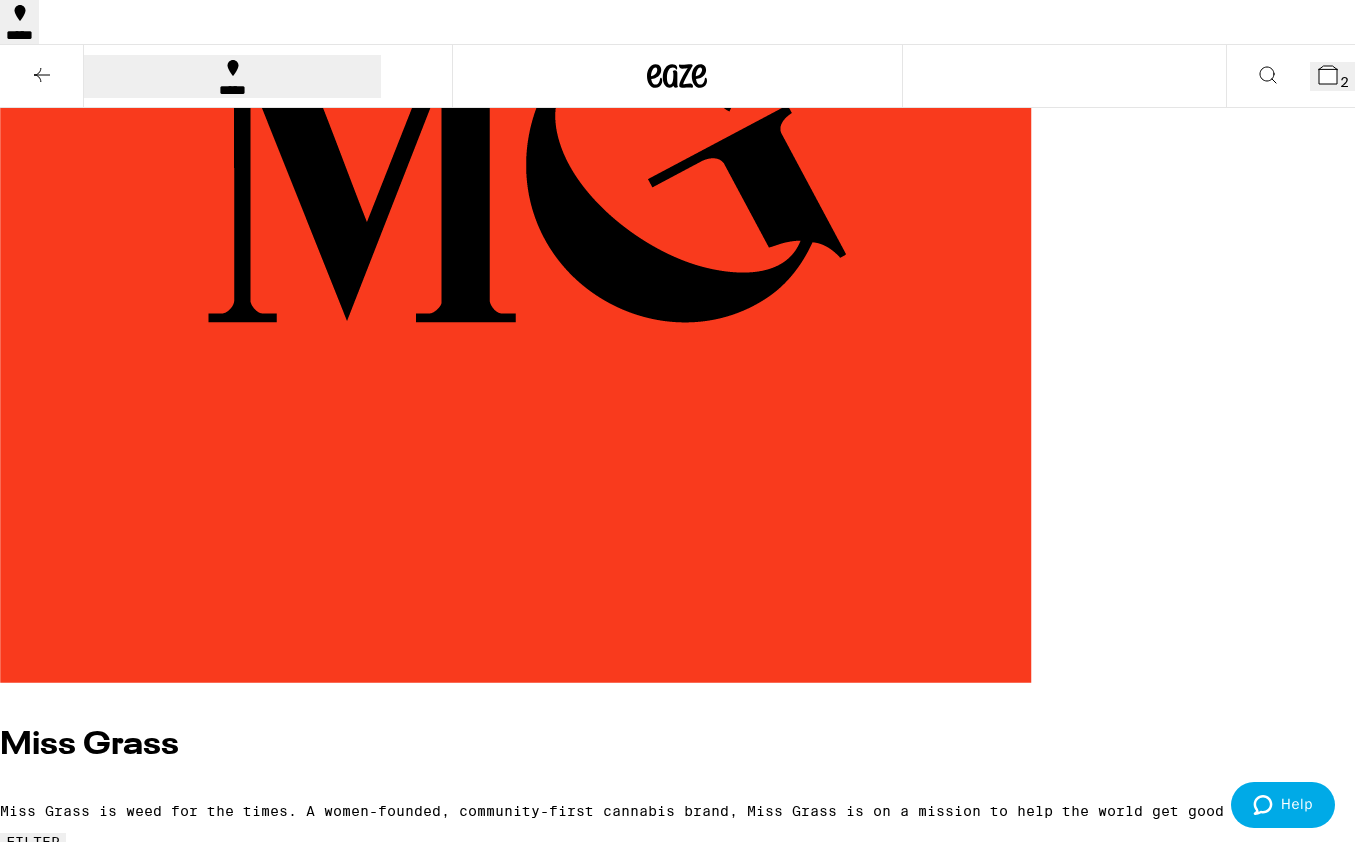 scroll, scrollTop: 371, scrollLeft: 0, axis: vertical 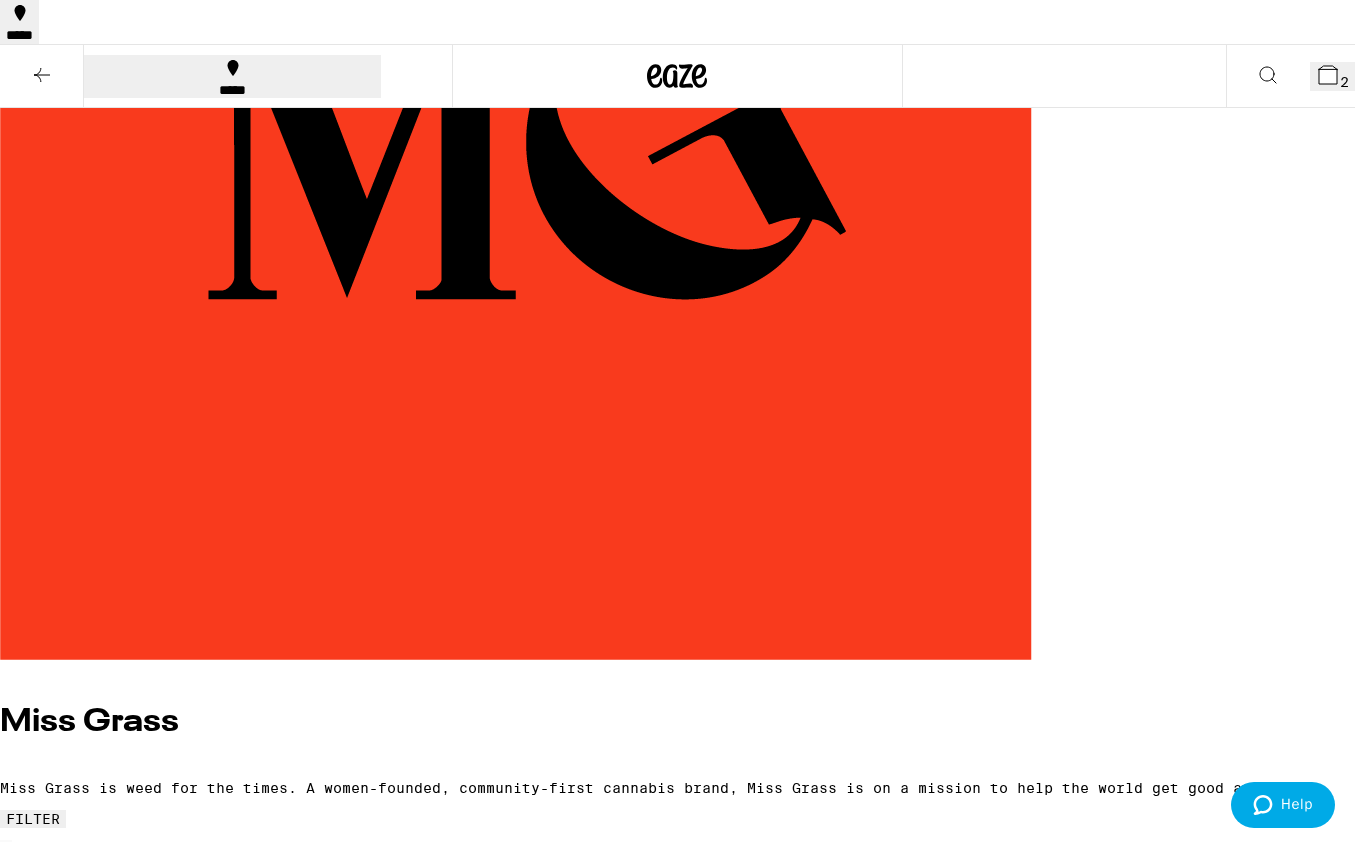 click on "2" at bounding box center (1332, 76) 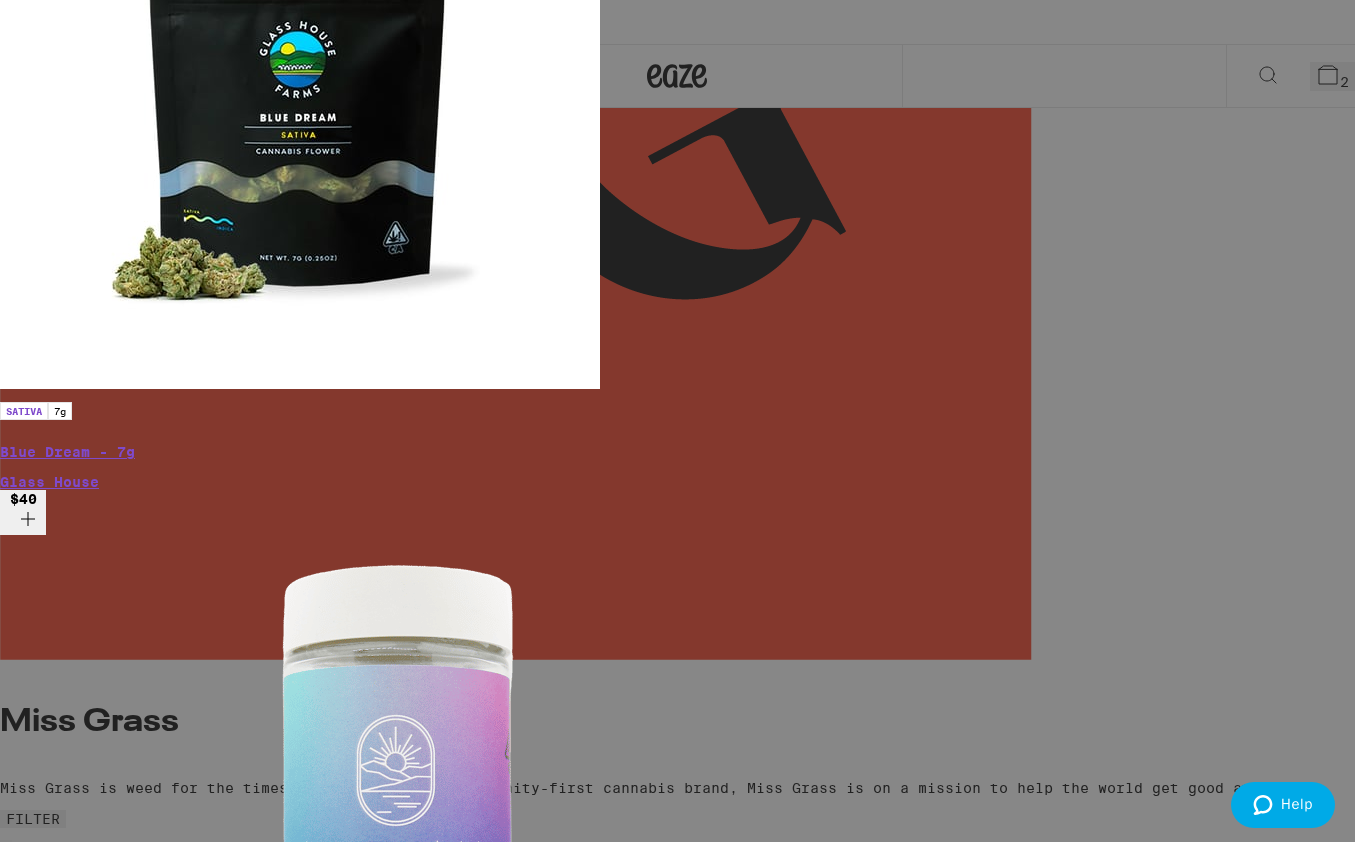 click at bounding box center (300, -2059) 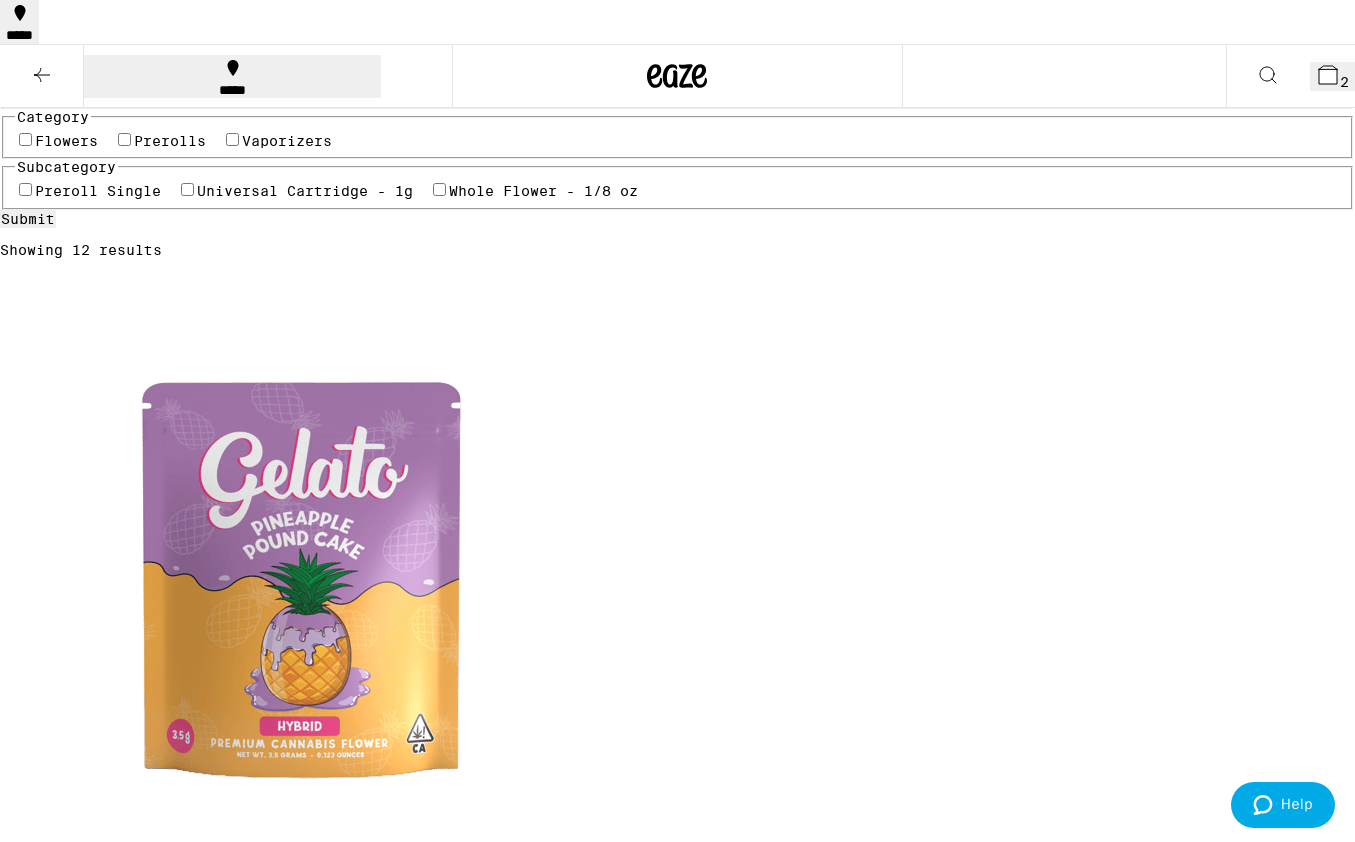 scroll, scrollTop: 913, scrollLeft: 0, axis: vertical 